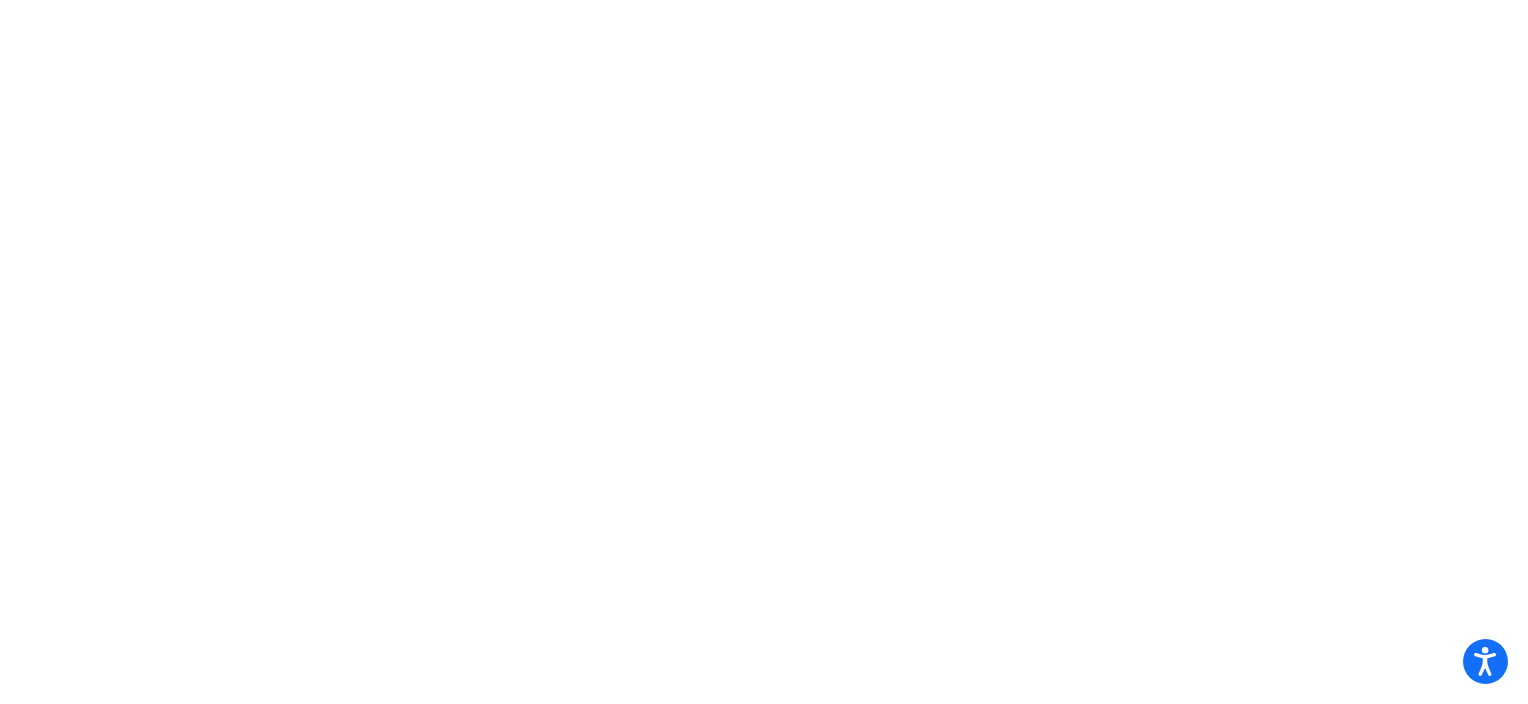 scroll, scrollTop: 0, scrollLeft: 0, axis: both 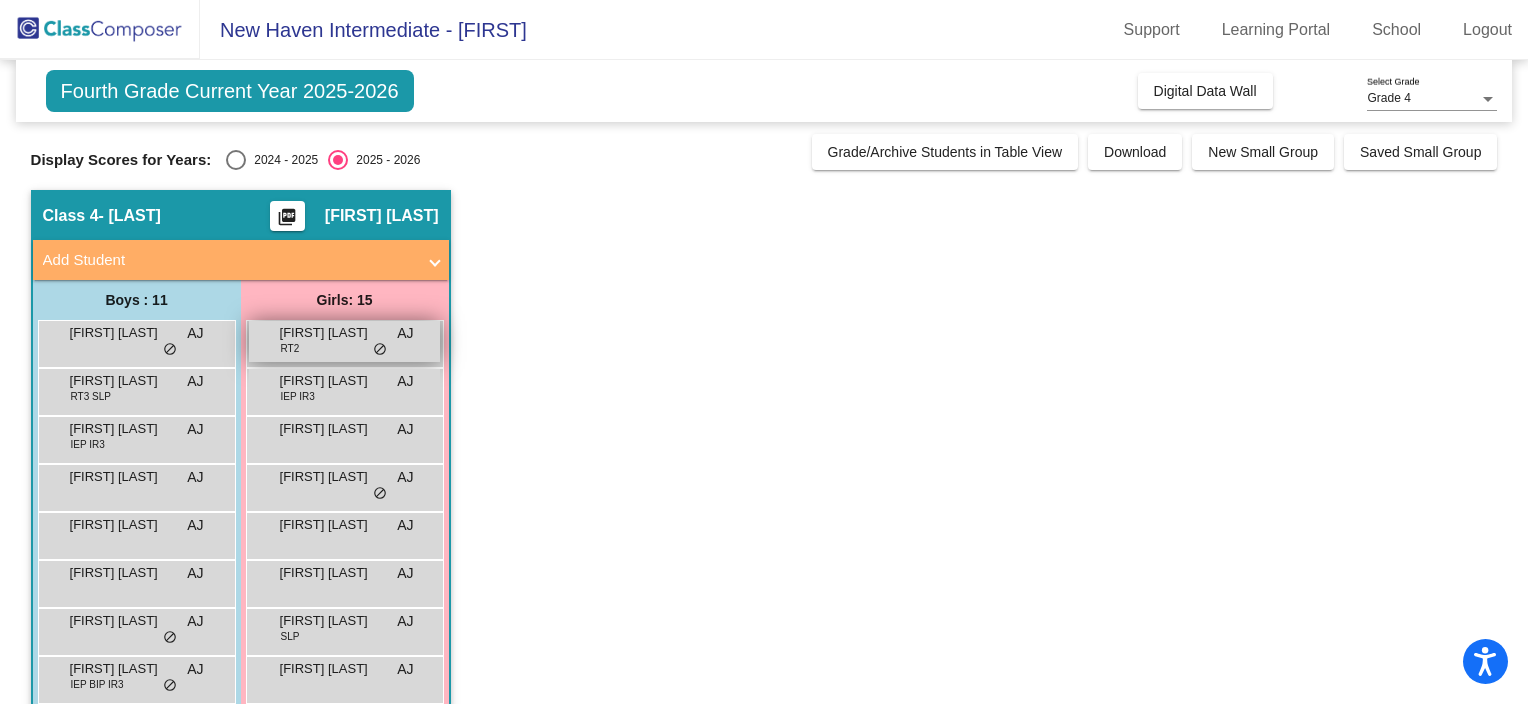 click on "[FIRST] [LAST]" at bounding box center (330, 333) 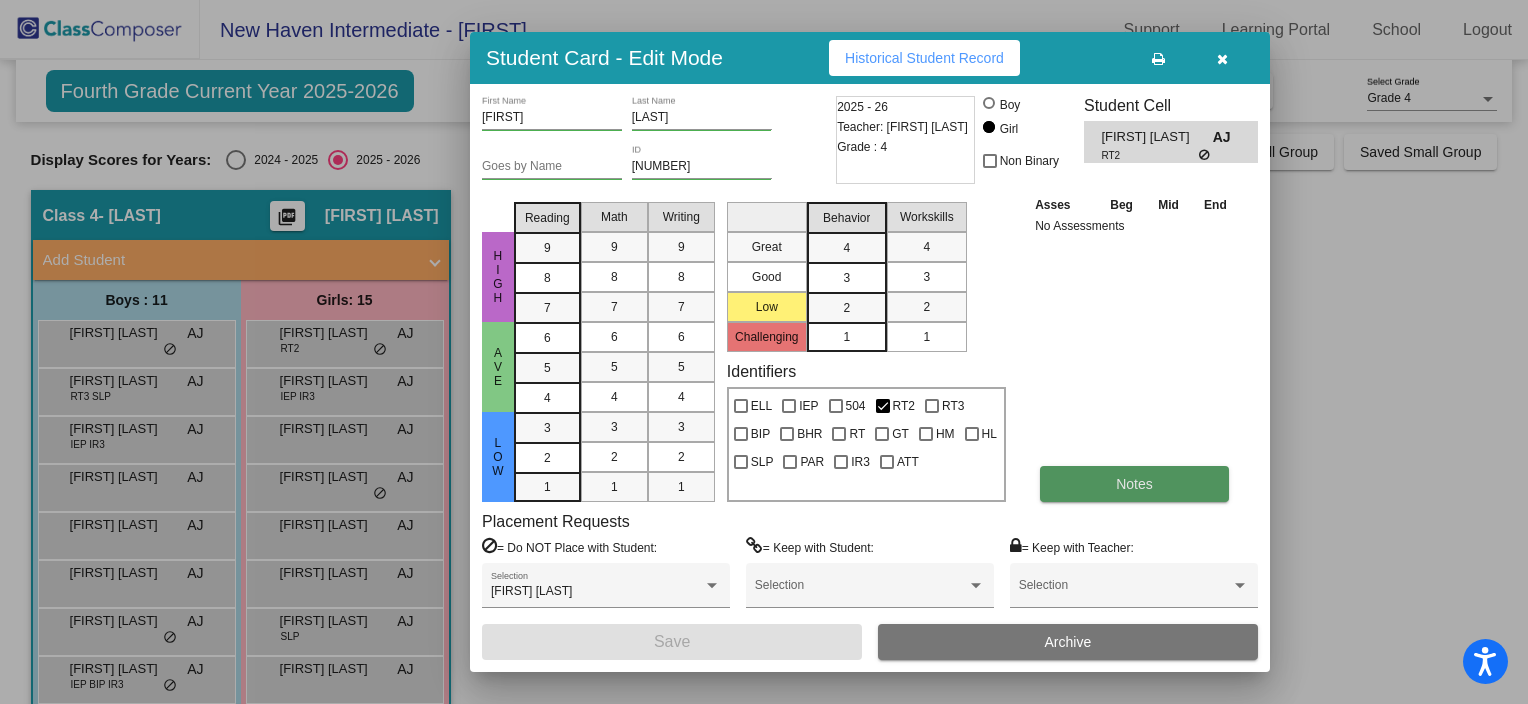 click on "Notes" at bounding box center [1134, 484] 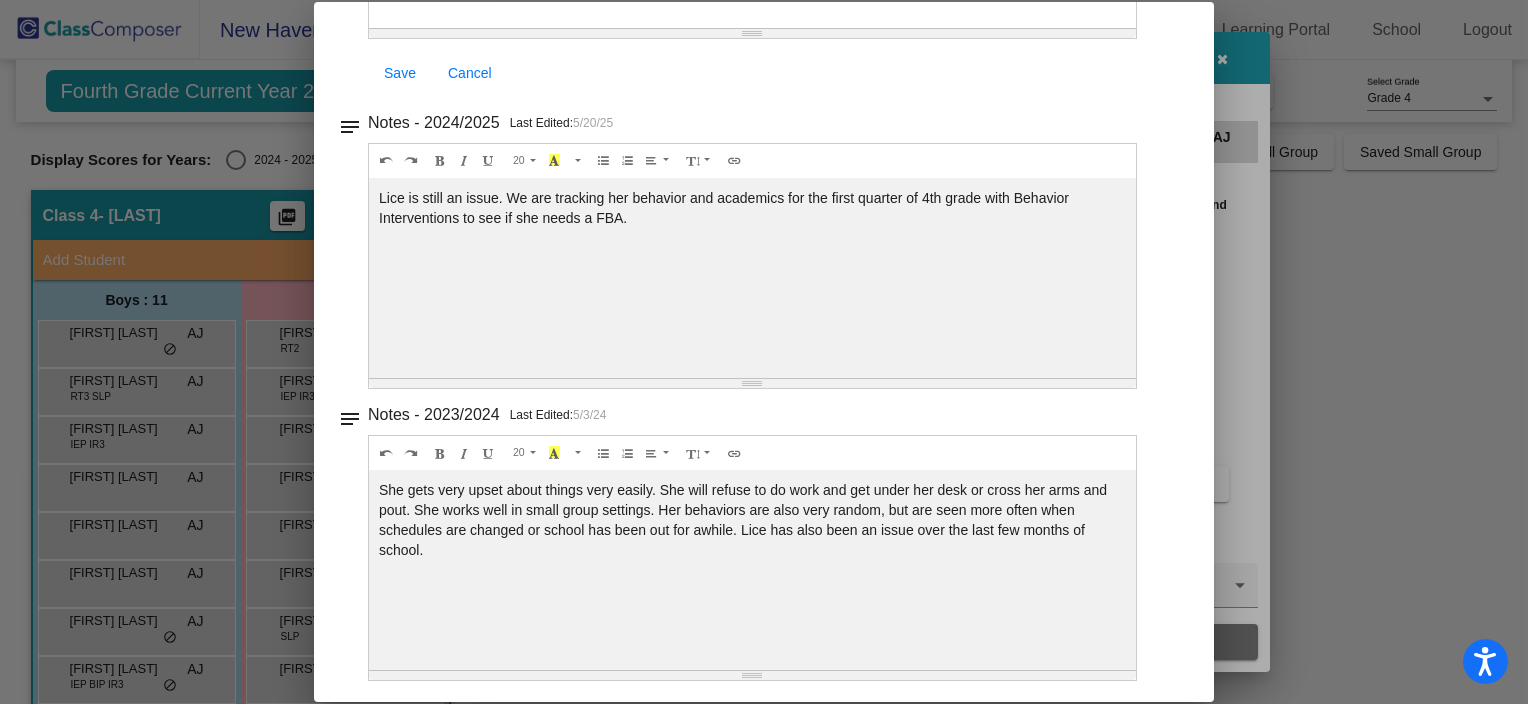 scroll, scrollTop: 0, scrollLeft: 0, axis: both 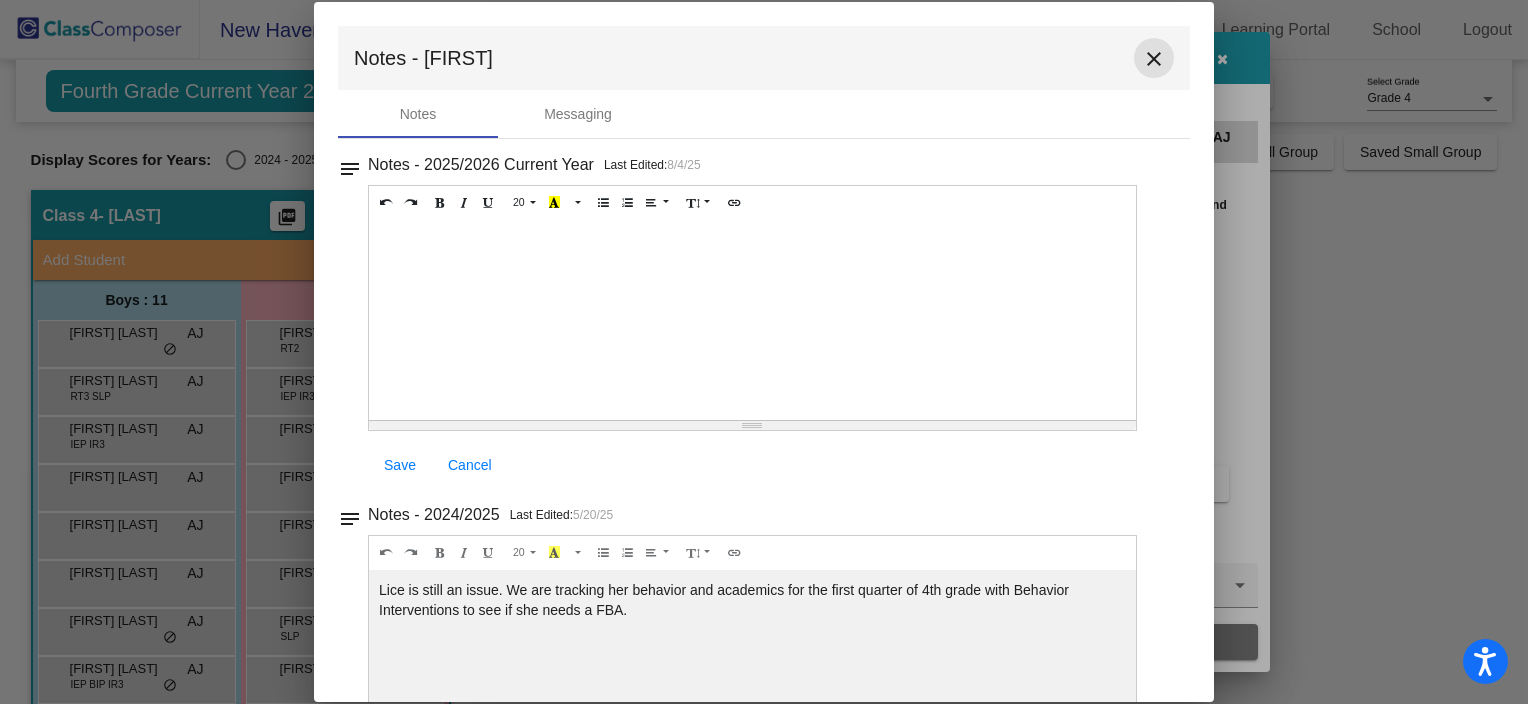 click on "close" at bounding box center (1154, 58) 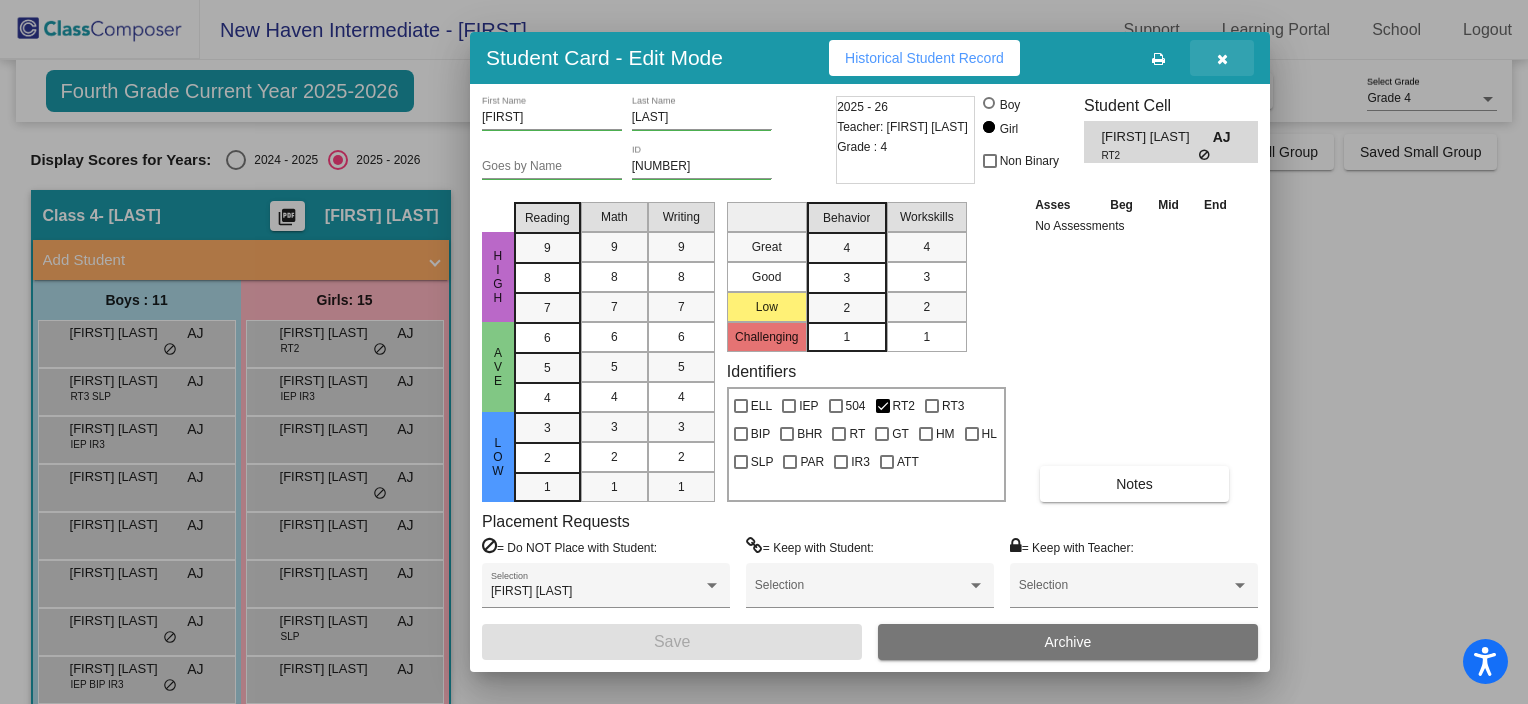click at bounding box center [1222, 58] 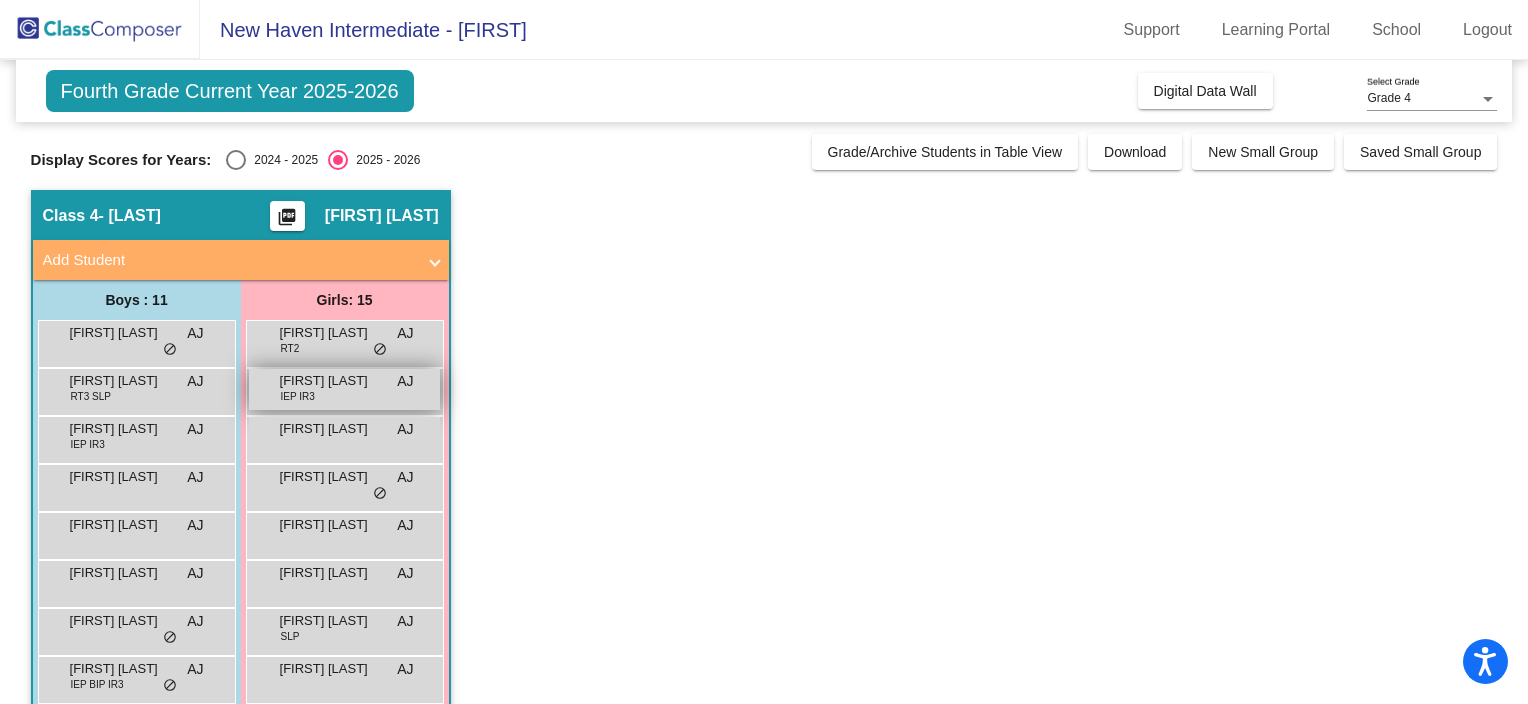 click on "[FIRST] [LAST]" at bounding box center [330, 381] 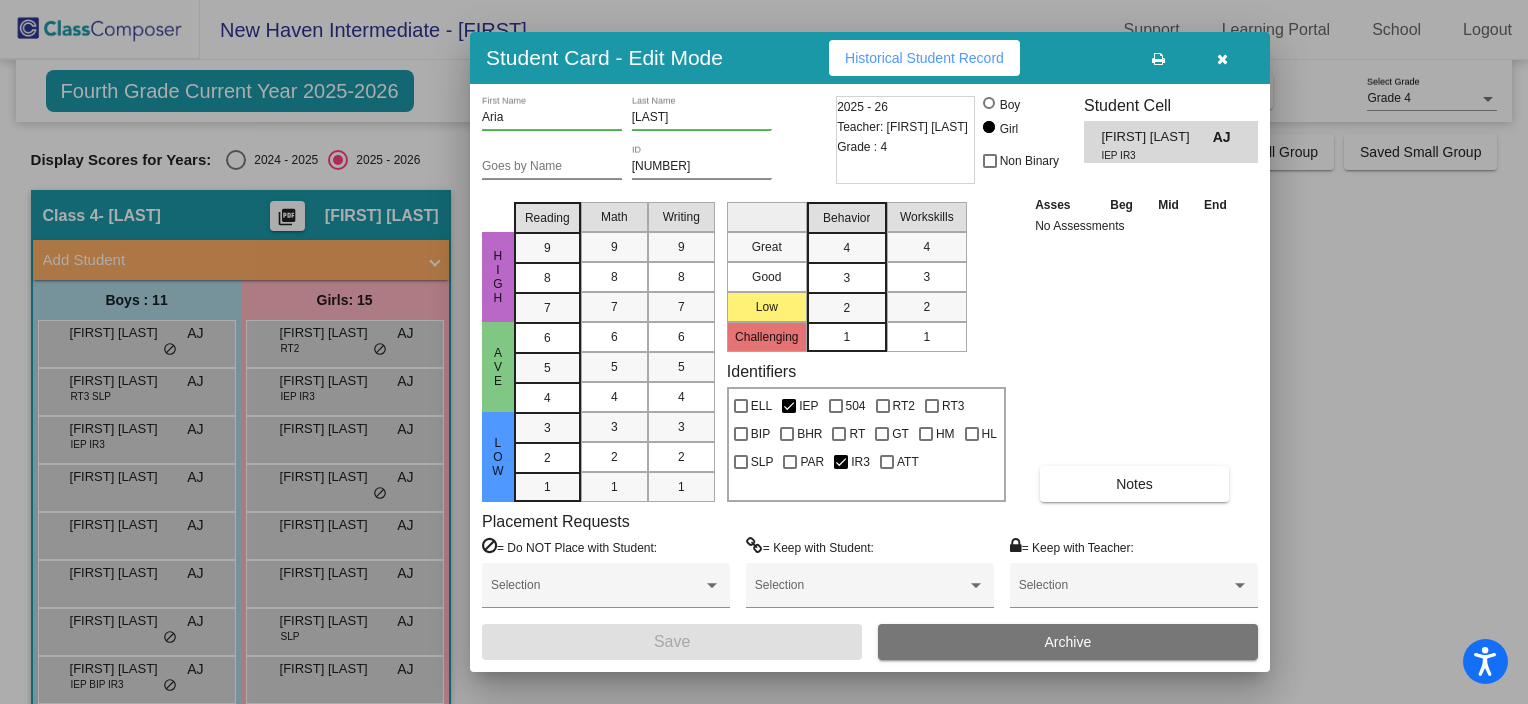 click on "Asses Beg Mid End No Assessments  Notes" at bounding box center [1135, 348] 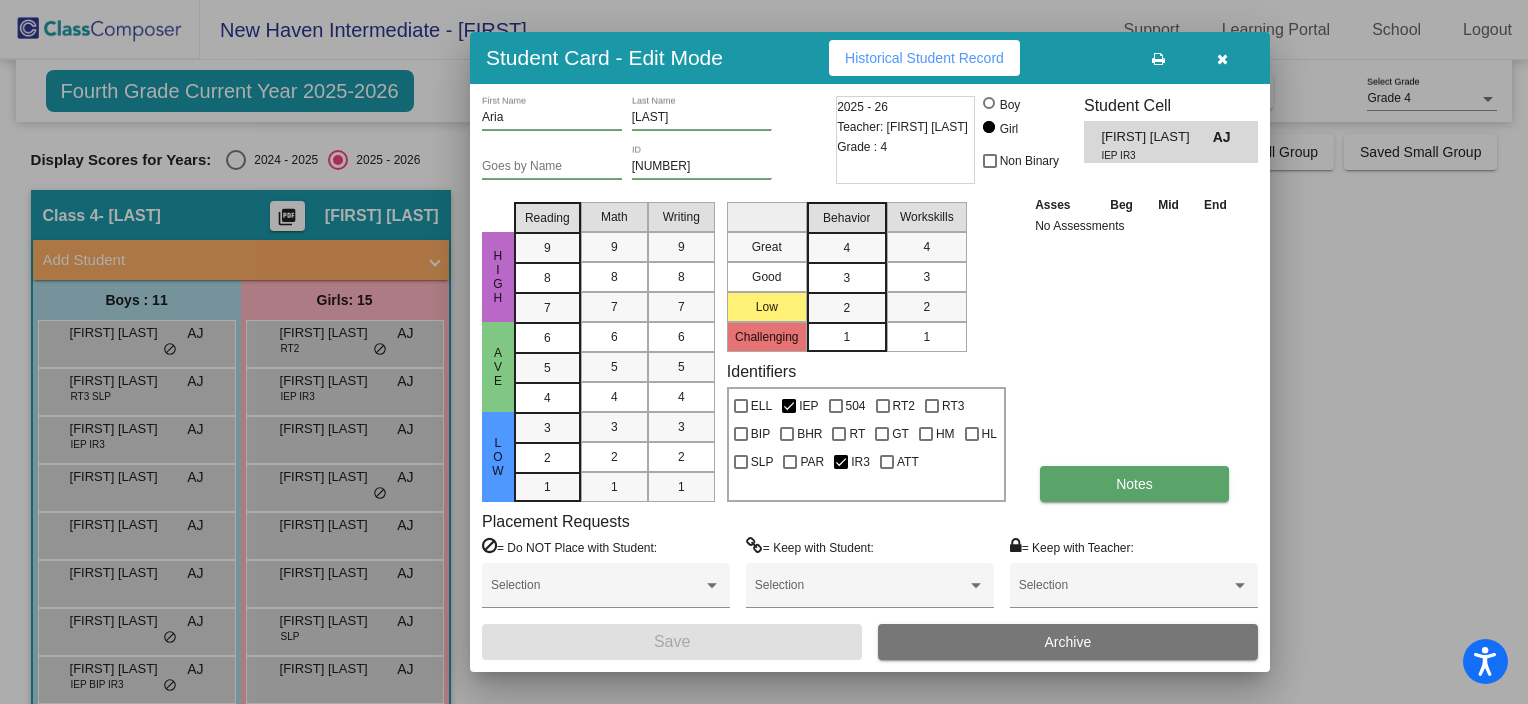click on "Notes" at bounding box center (1134, 484) 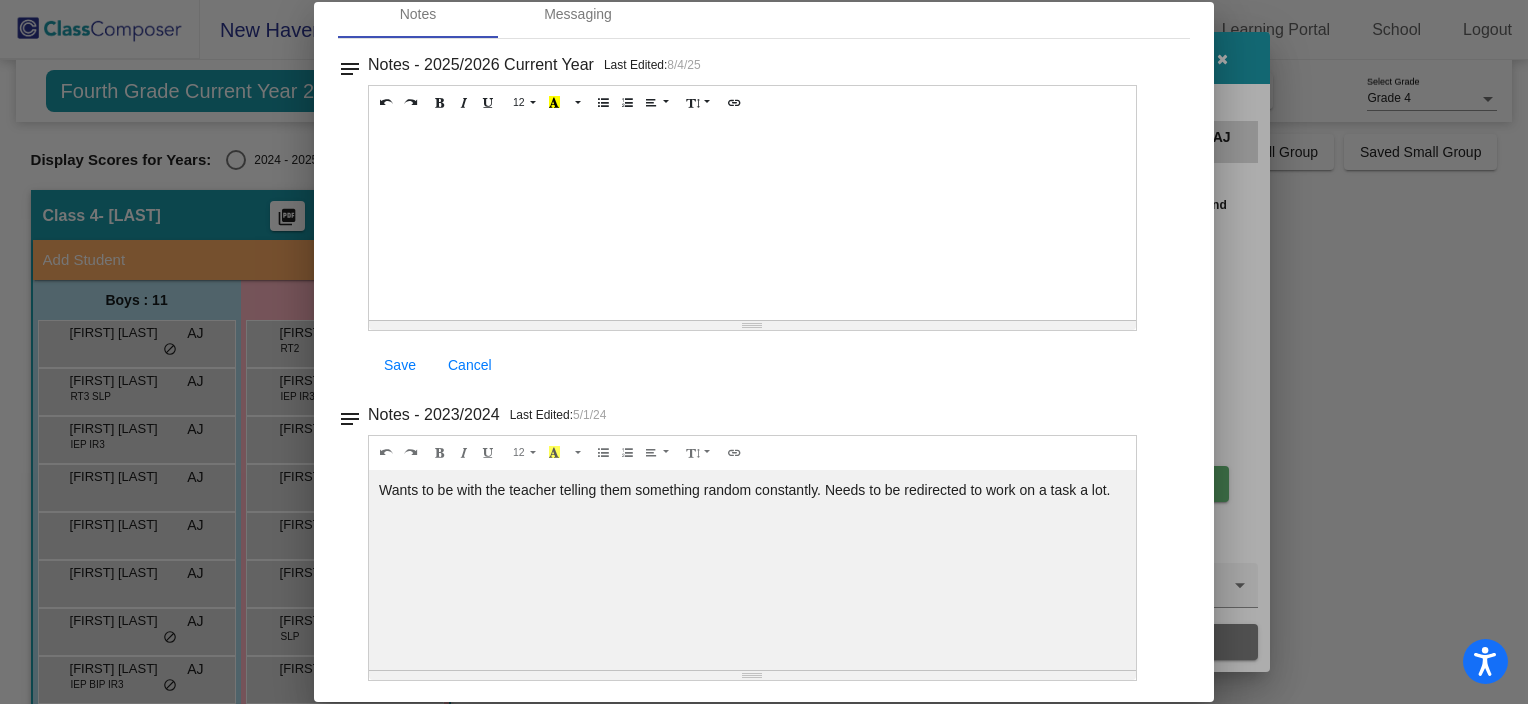 scroll, scrollTop: 0, scrollLeft: 0, axis: both 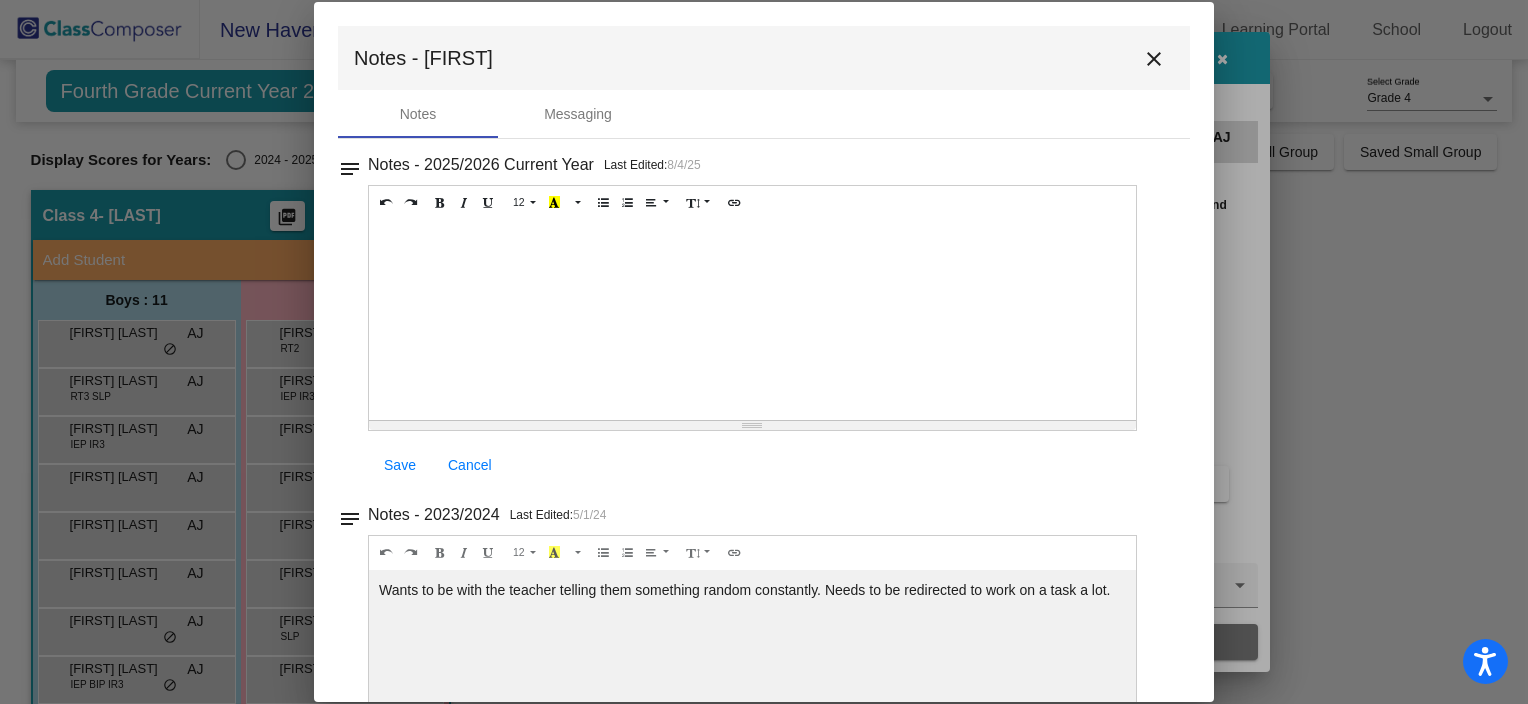 click on "close" at bounding box center [1154, 58] 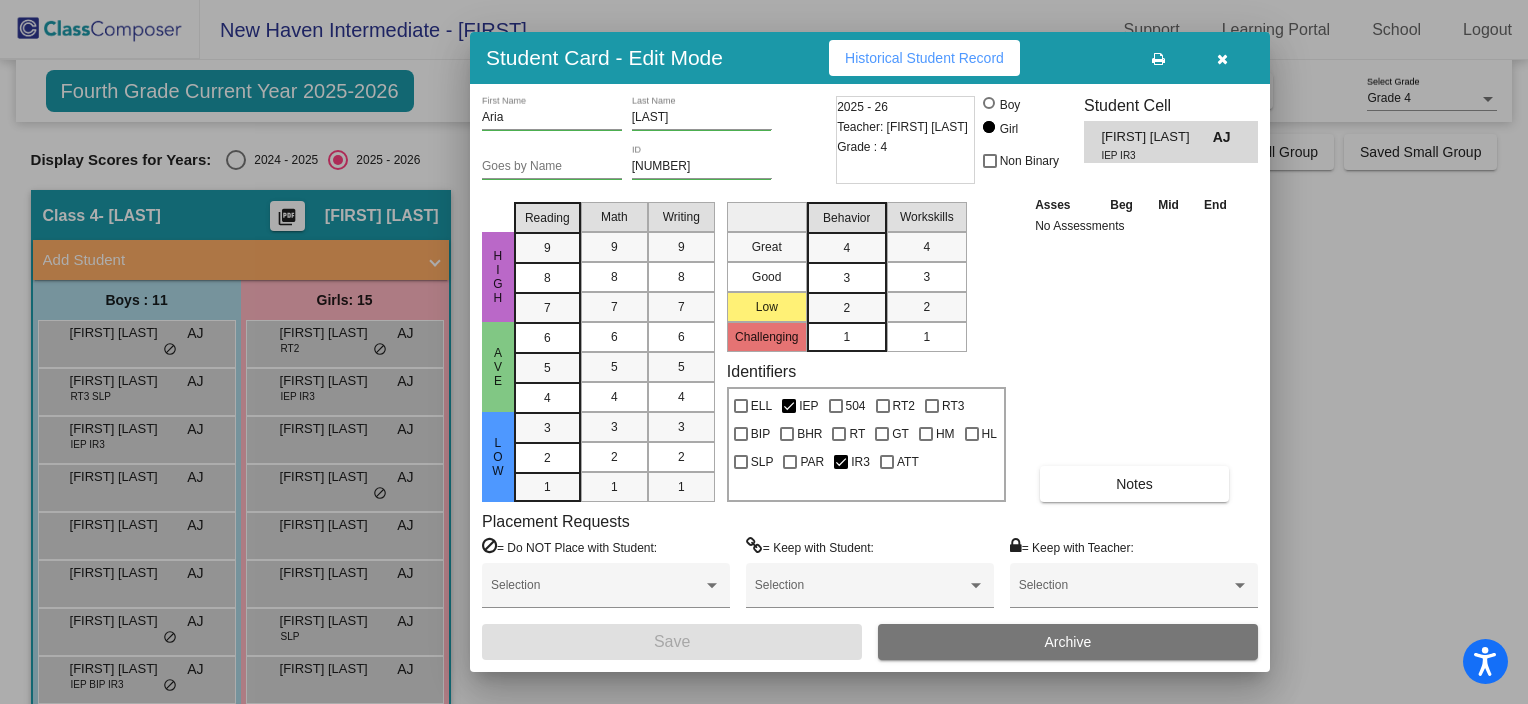 click at bounding box center (764, 352) 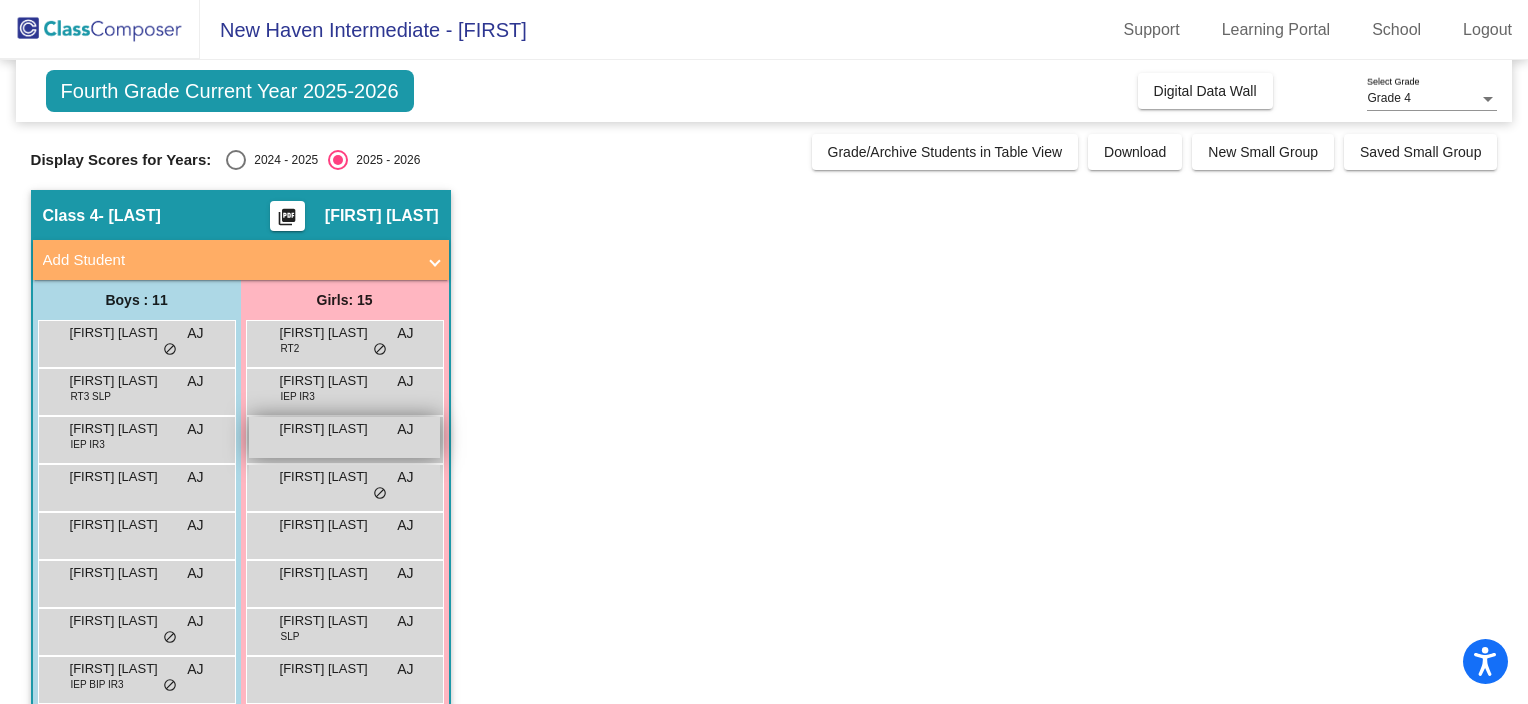 click on "[FIRST] [LAST] [INITIAL] lock do_not_disturb_alt" at bounding box center (344, 437) 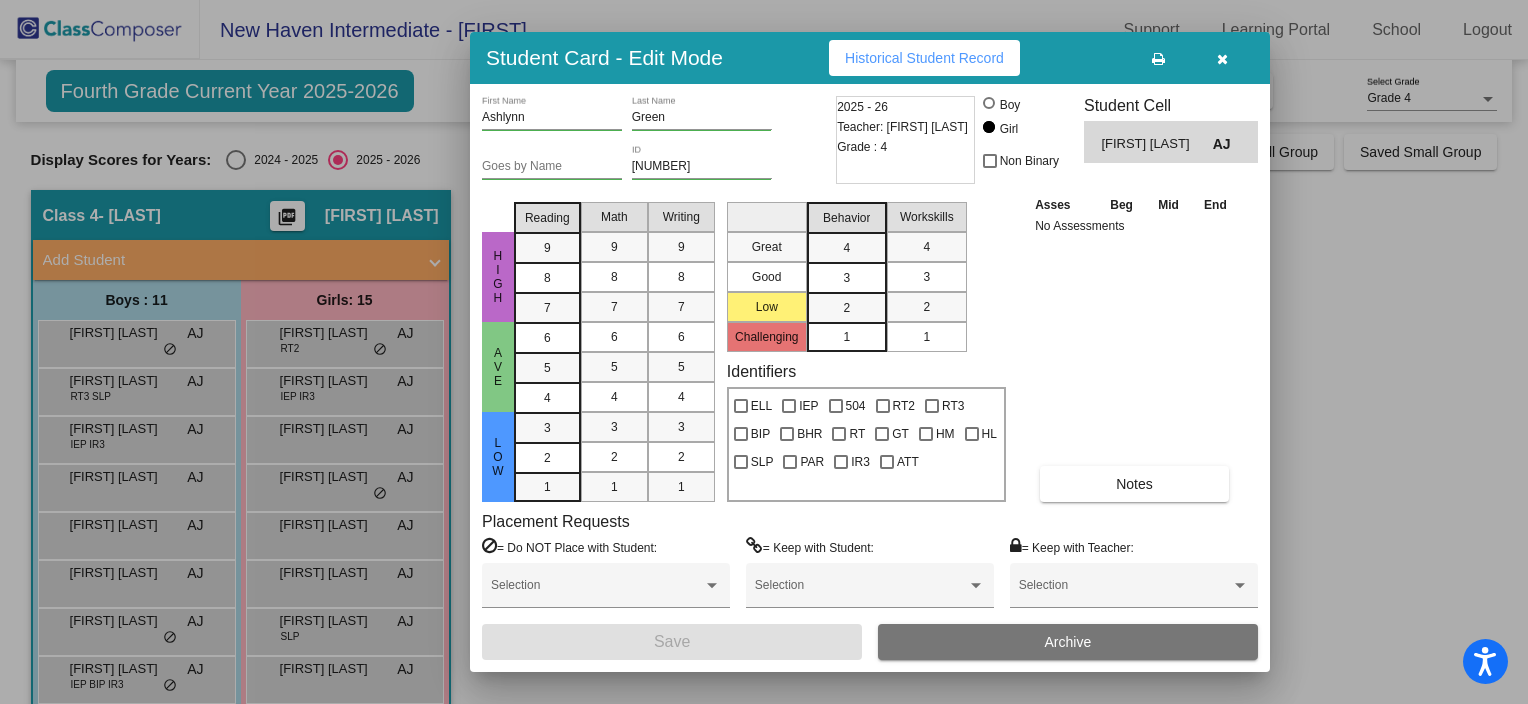 click on "[FIRST] [LAST] Goes by Name [NUMBER] ID 2025 - 26 Teacher: [FIRST] [LAST] Grade : 4   Boy   Girl   Non Binary Student Cell [FIRST] [LAST] [INITIAL]  High   Ave   Low  Reading 9 8 7 6 5 4 3 2 1 Math 9 8 7 6 5 4 3 2 1 Writing 9 8 7 6 5 4 3 2 1 Great Good Low Challenging Behavior 4 3 2 1 Workskills 4 3 2 1 Identifiers   ELL   IEP   504   RT2   RT3   BIP   BHR   RT   GT   HM   HL   SLP   PAR   IR3   ATT Asses Beg Mid End No Assessments  Notes  Placement Requests  = Do NOT Place with Student:   Selection  = Keep with Student:   Selection  = Keep with Teacher:   Selection  Save   Archive" at bounding box center (870, 378) 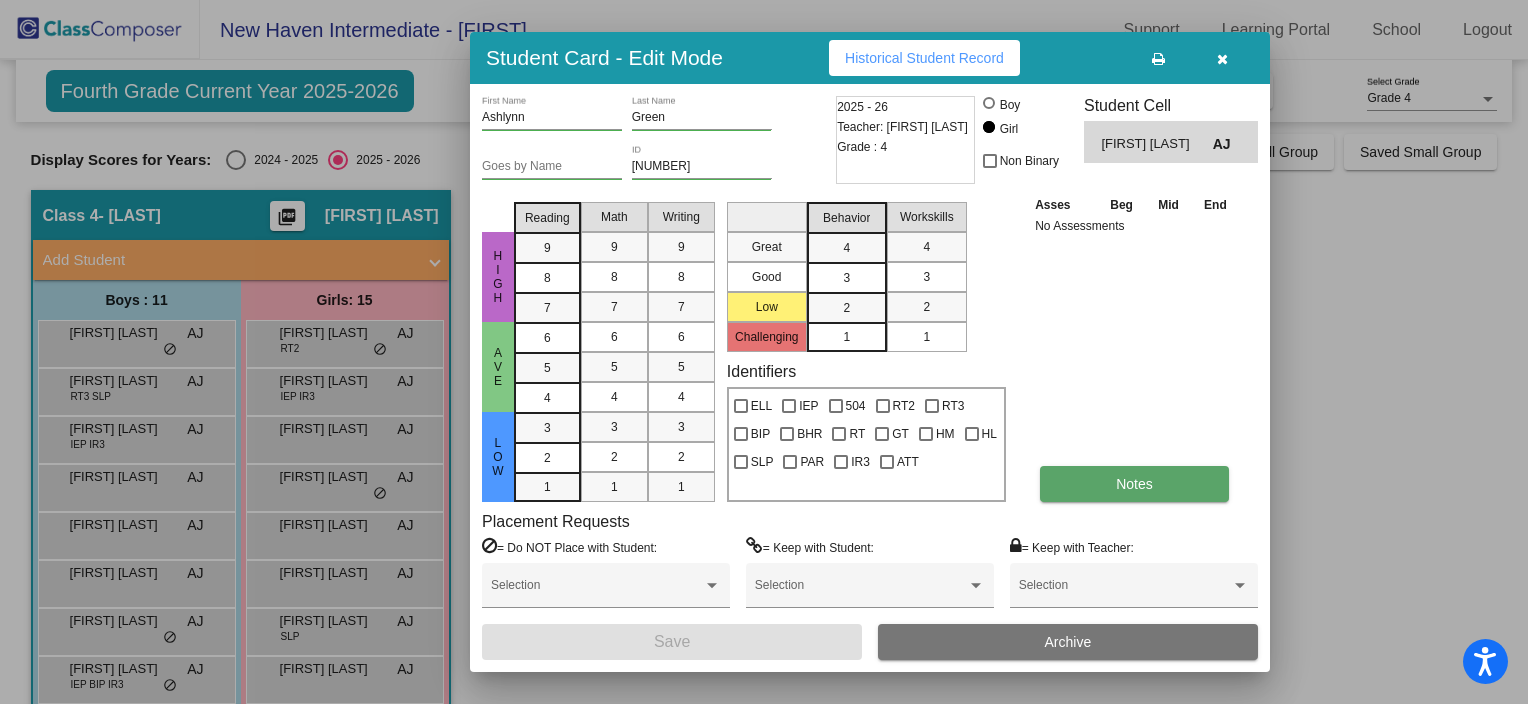 click on "Notes" at bounding box center [1134, 484] 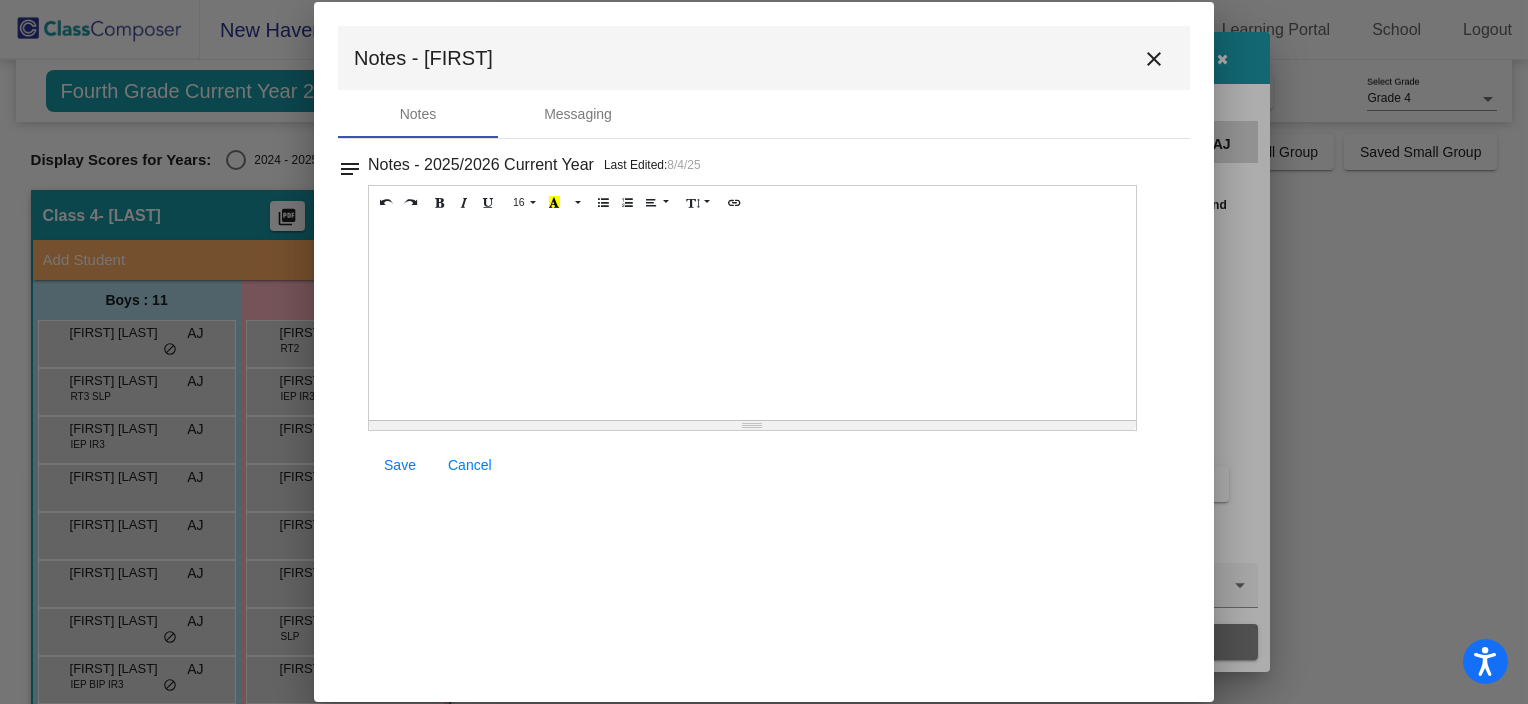 click on "close" at bounding box center [1154, 58] 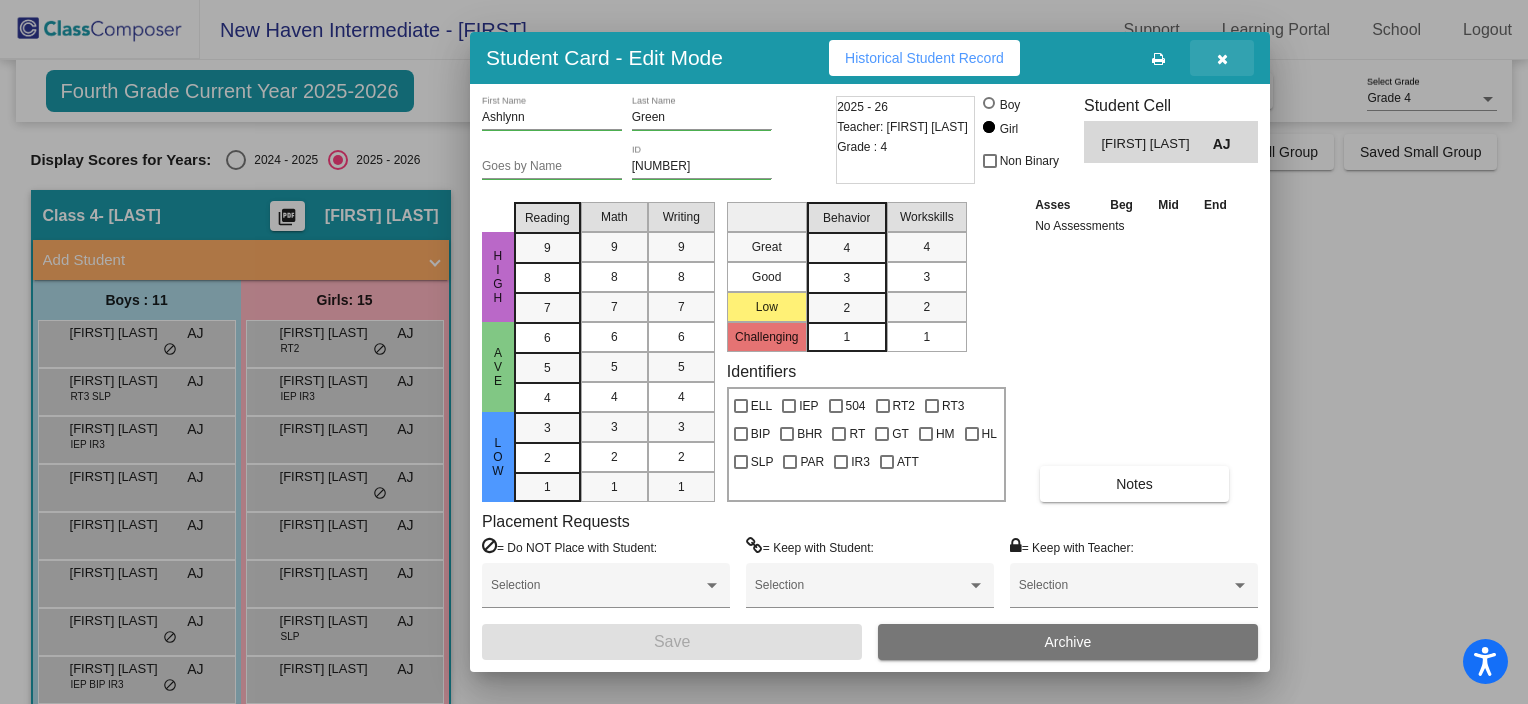 click at bounding box center (1222, 59) 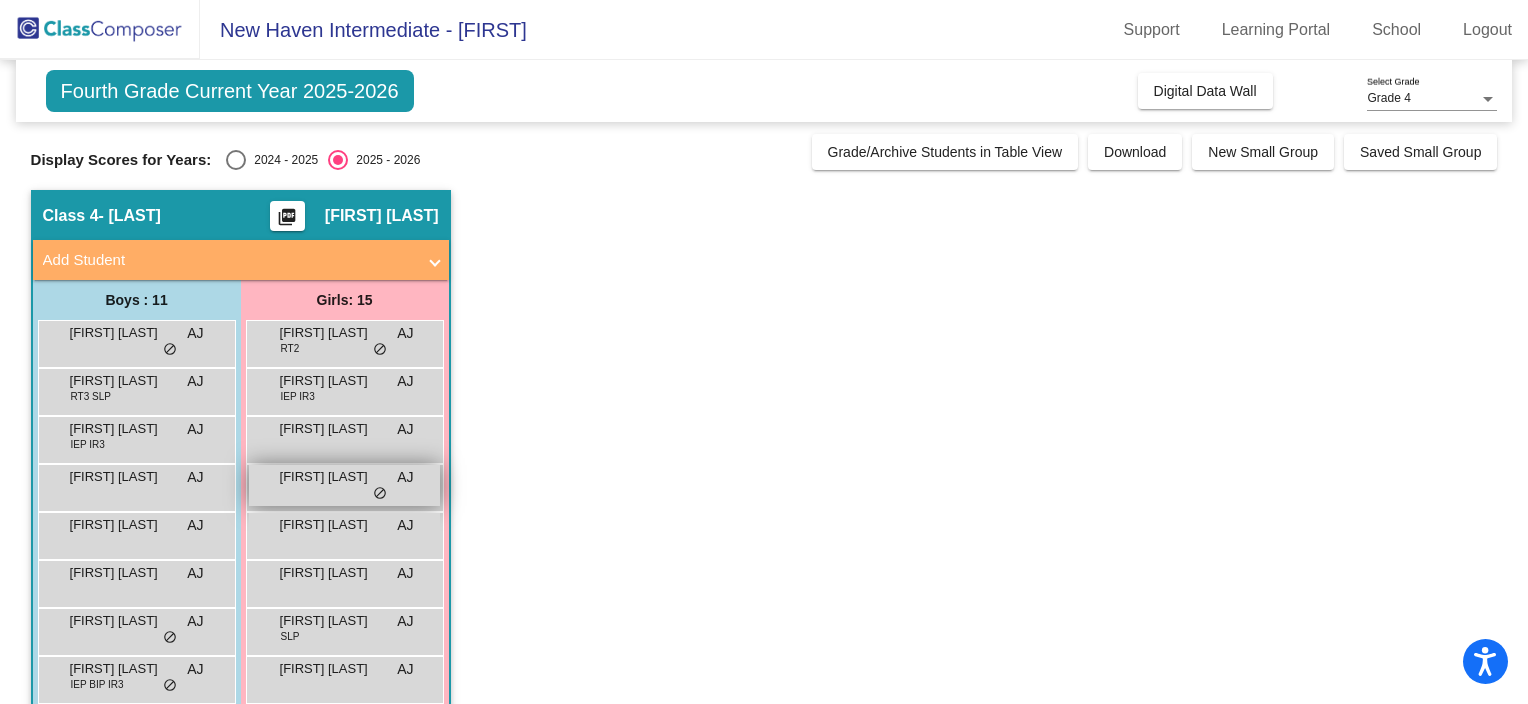 click on "[FIRST] [LAST] AJ lock do_not_disturb_alt" at bounding box center [344, 485] 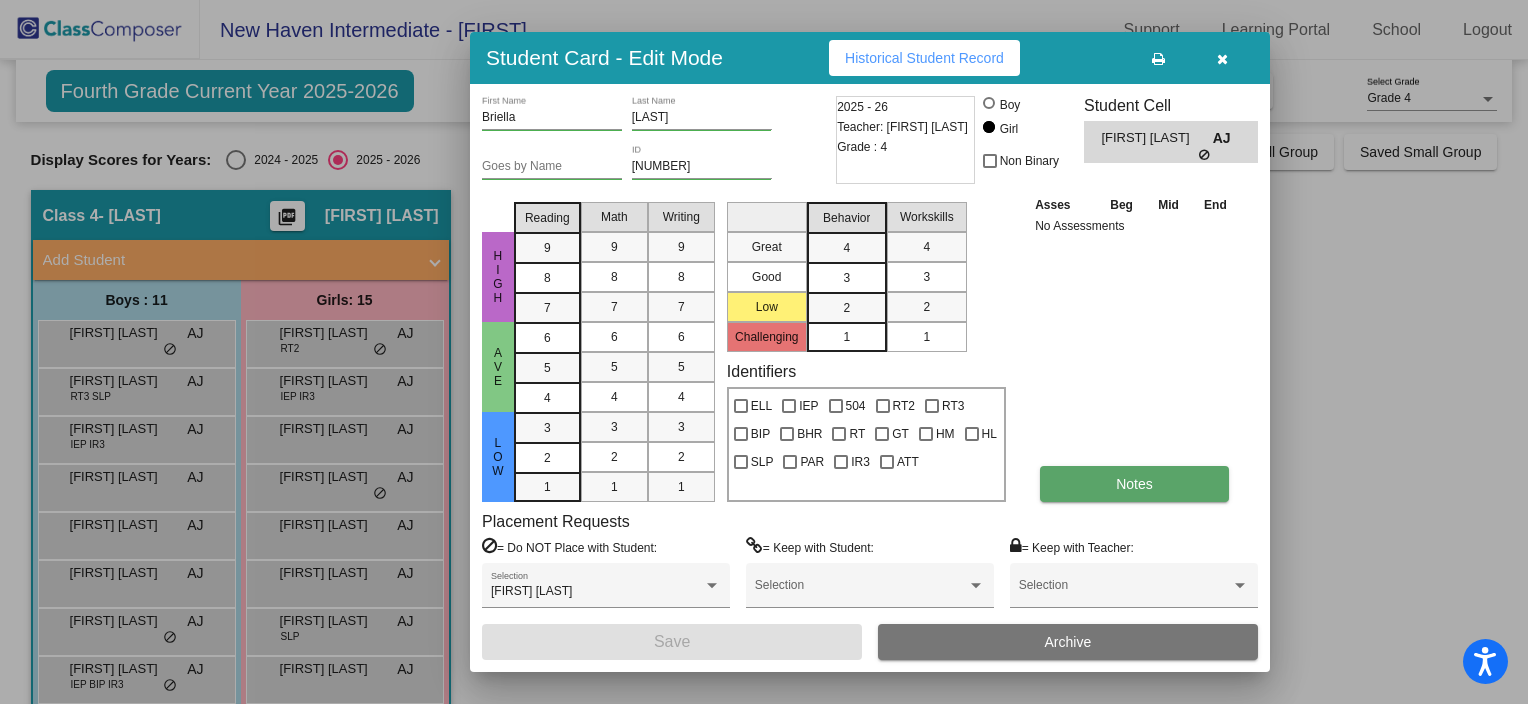 click on "Notes" at bounding box center [1134, 484] 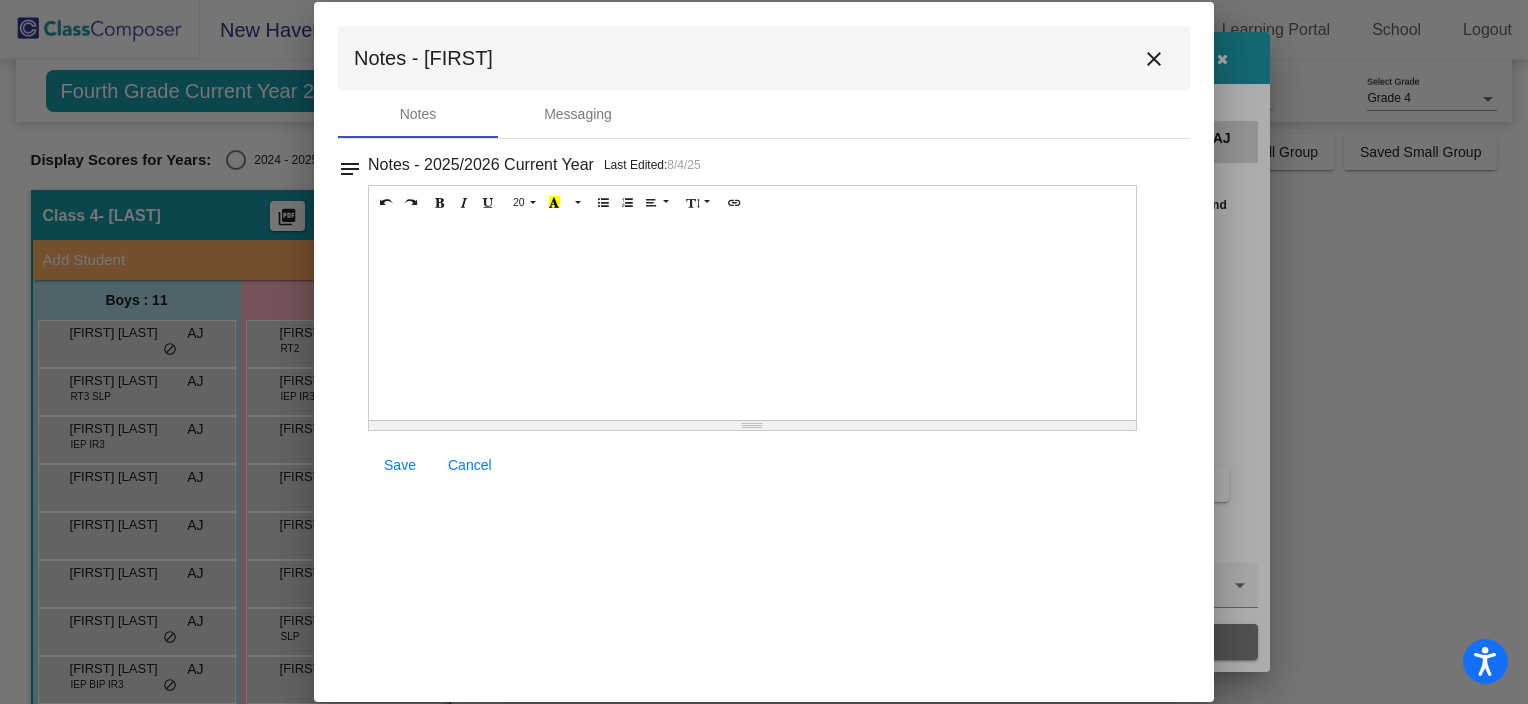 click on "close" at bounding box center [1154, 58] 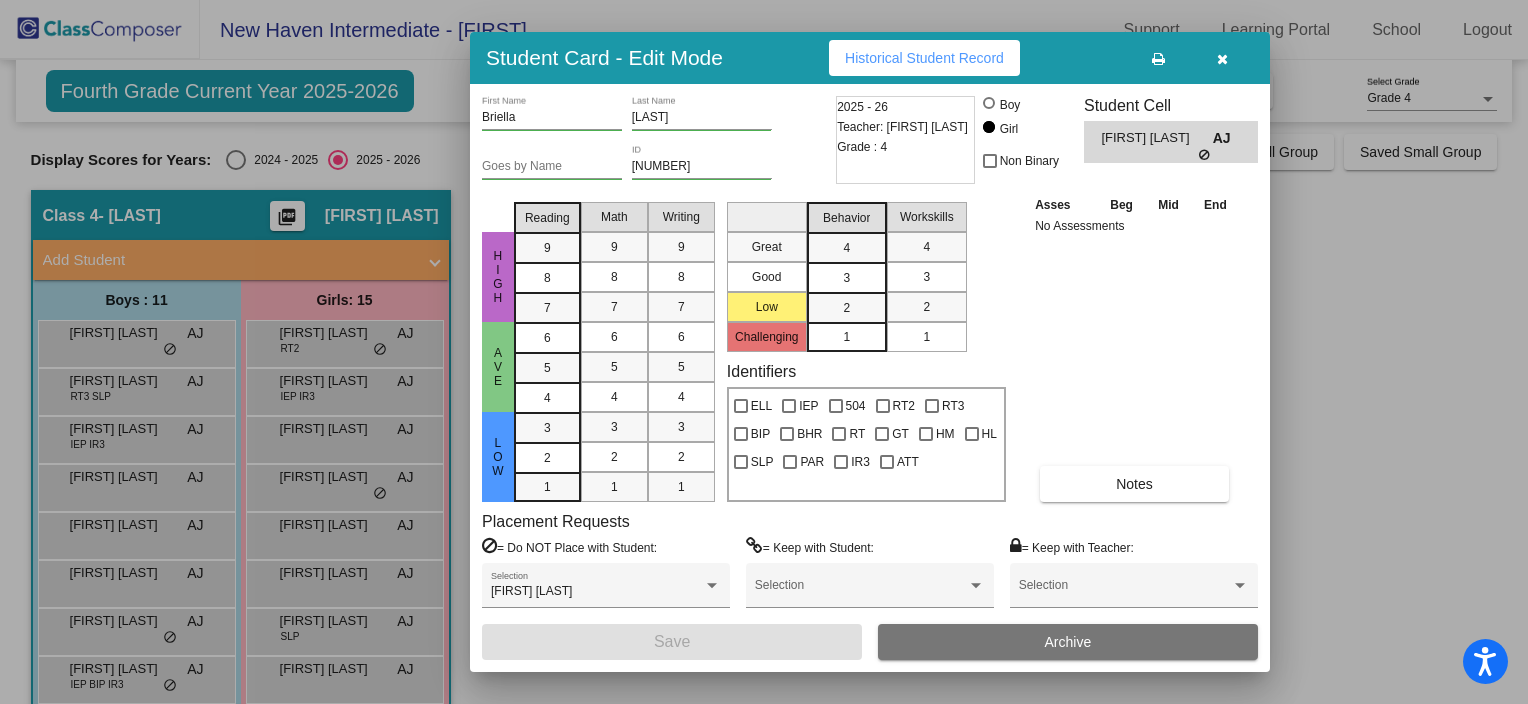 click at bounding box center (764, 352) 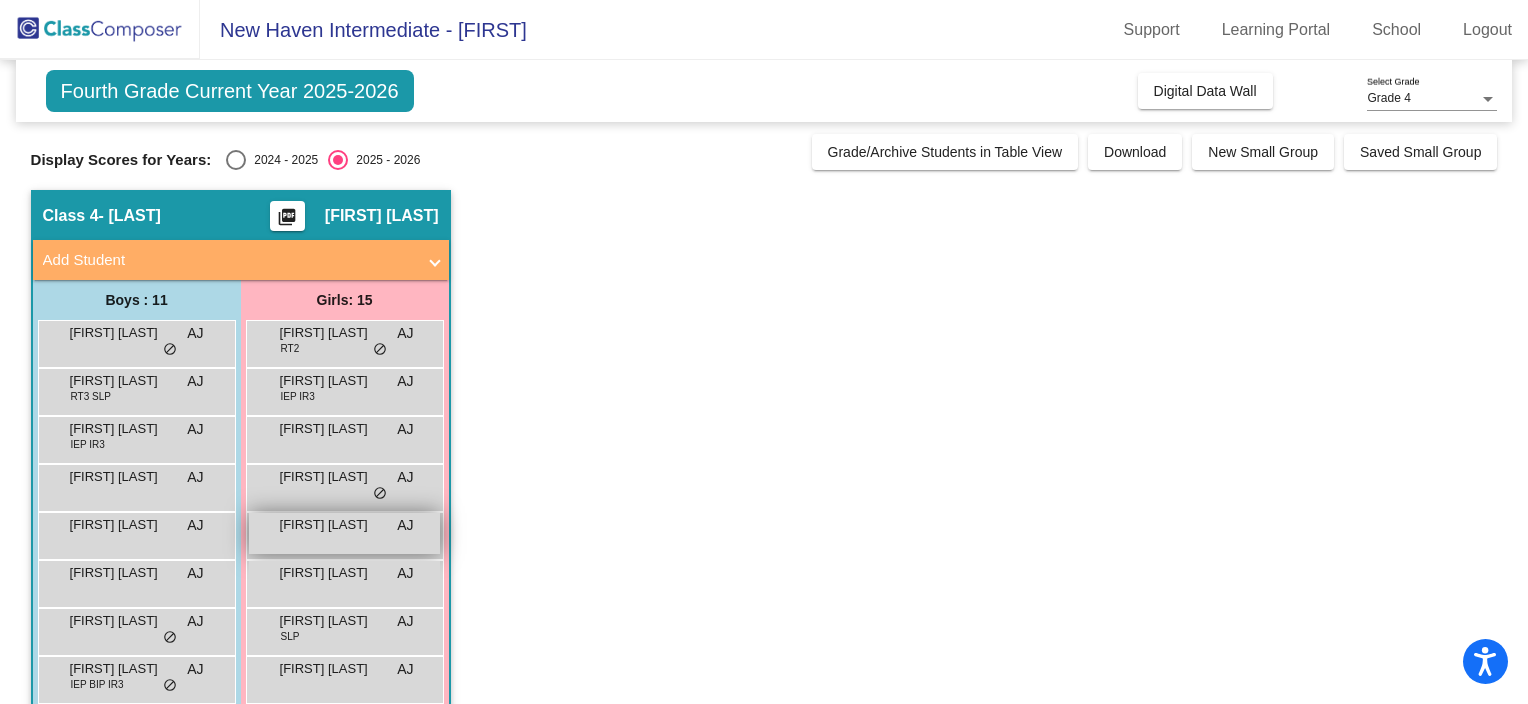 click on "[FIRST] [LAST]" at bounding box center (330, 525) 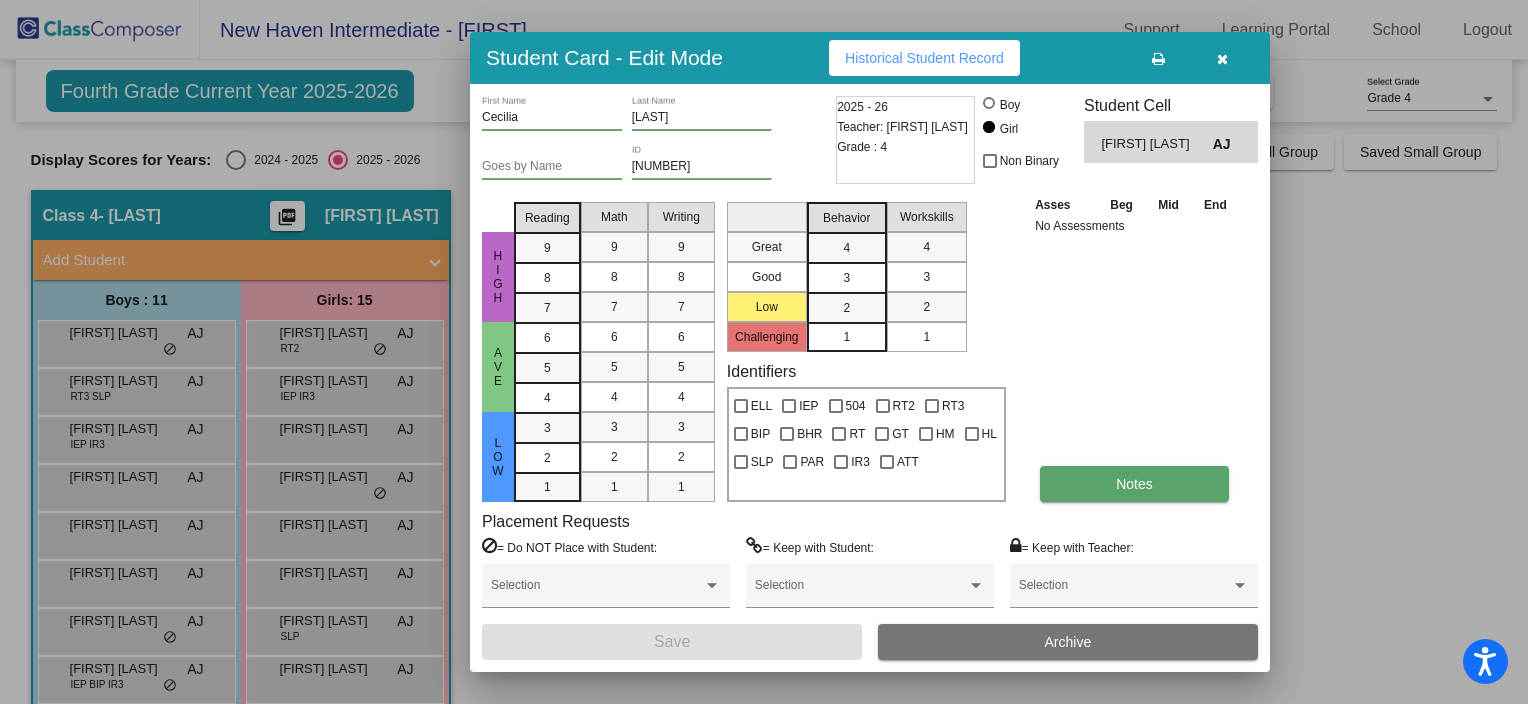 click on "Notes" at bounding box center [1134, 484] 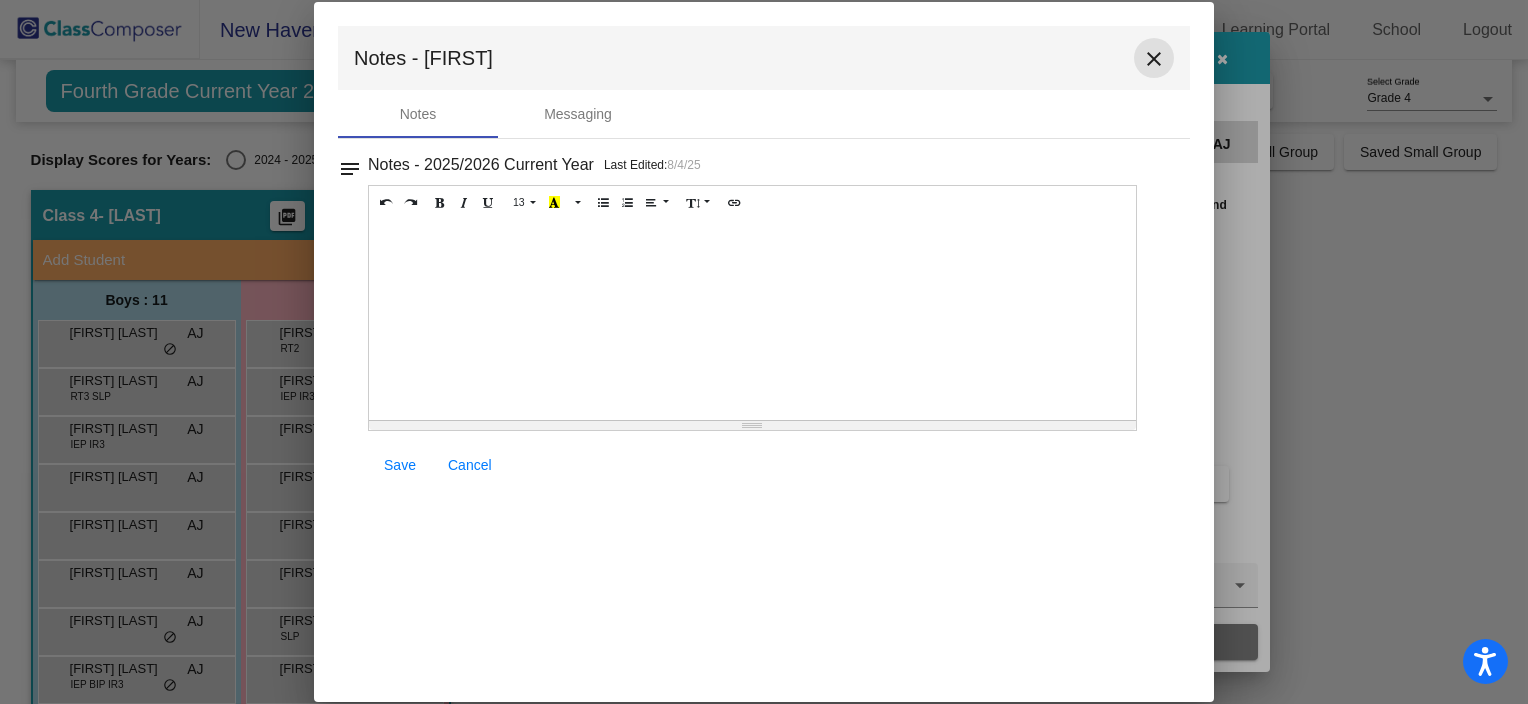 click on "close" at bounding box center [1154, 59] 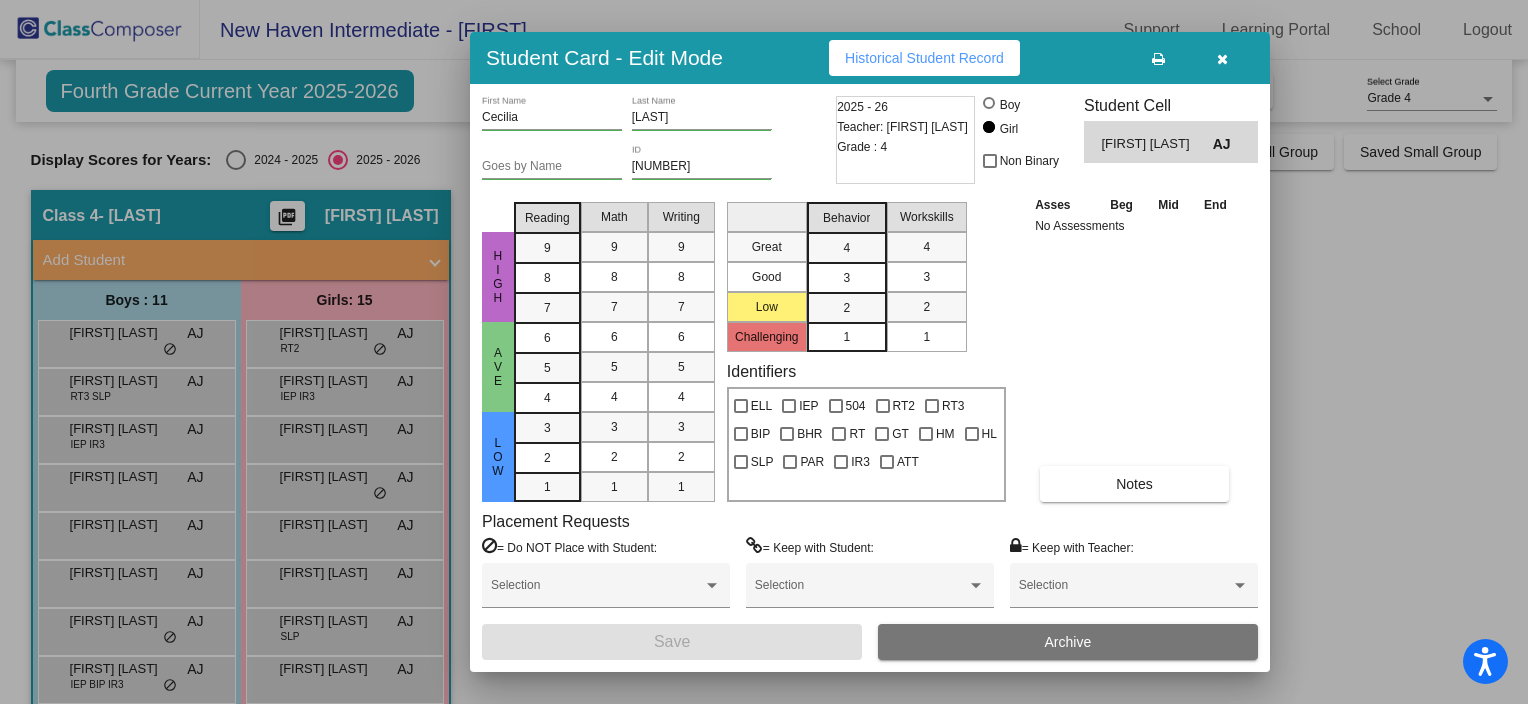 click at bounding box center (1222, 59) 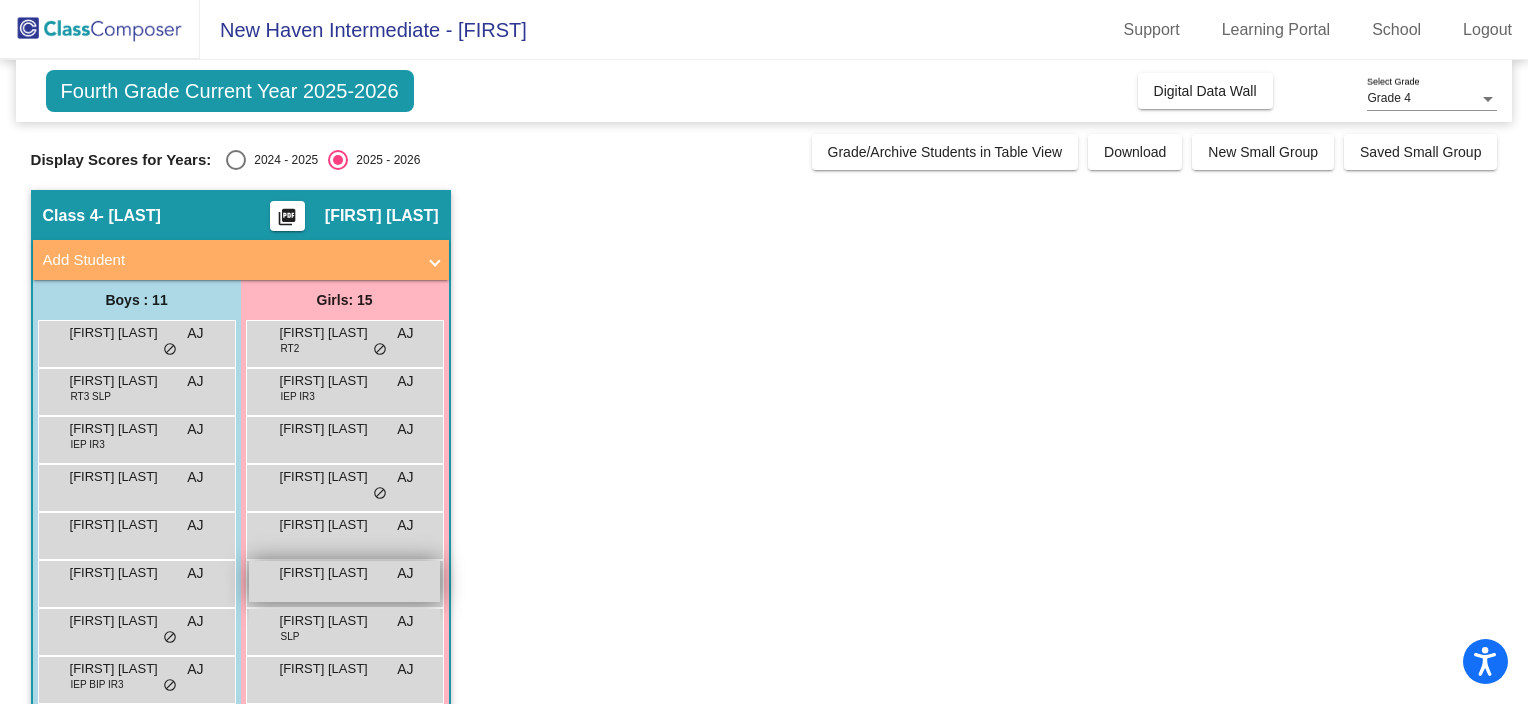 click on "[FIRST] [LAST] AJ lock do_not_disturb_alt" at bounding box center (344, 581) 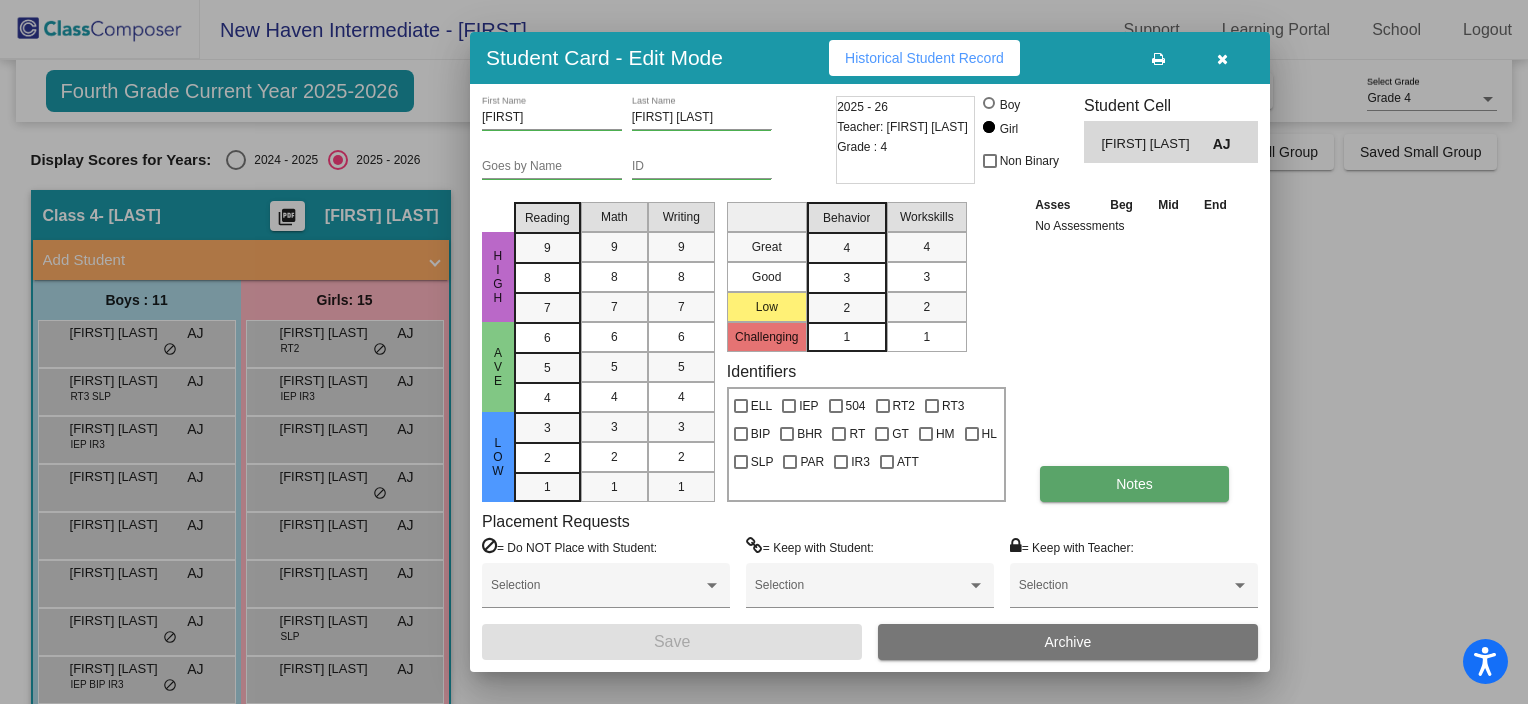 click on "Notes" at bounding box center (1134, 484) 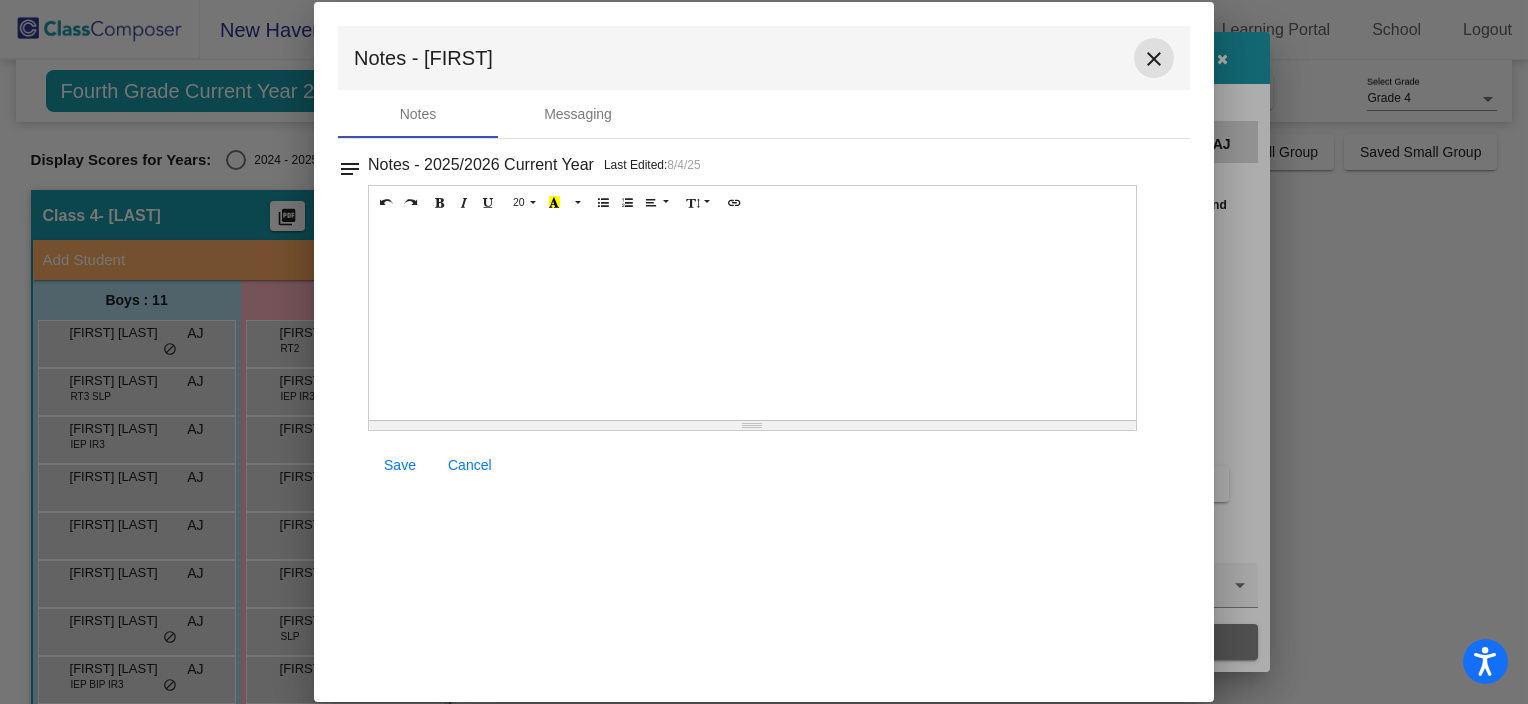 click on "close" at bounding box center (1154, 59) 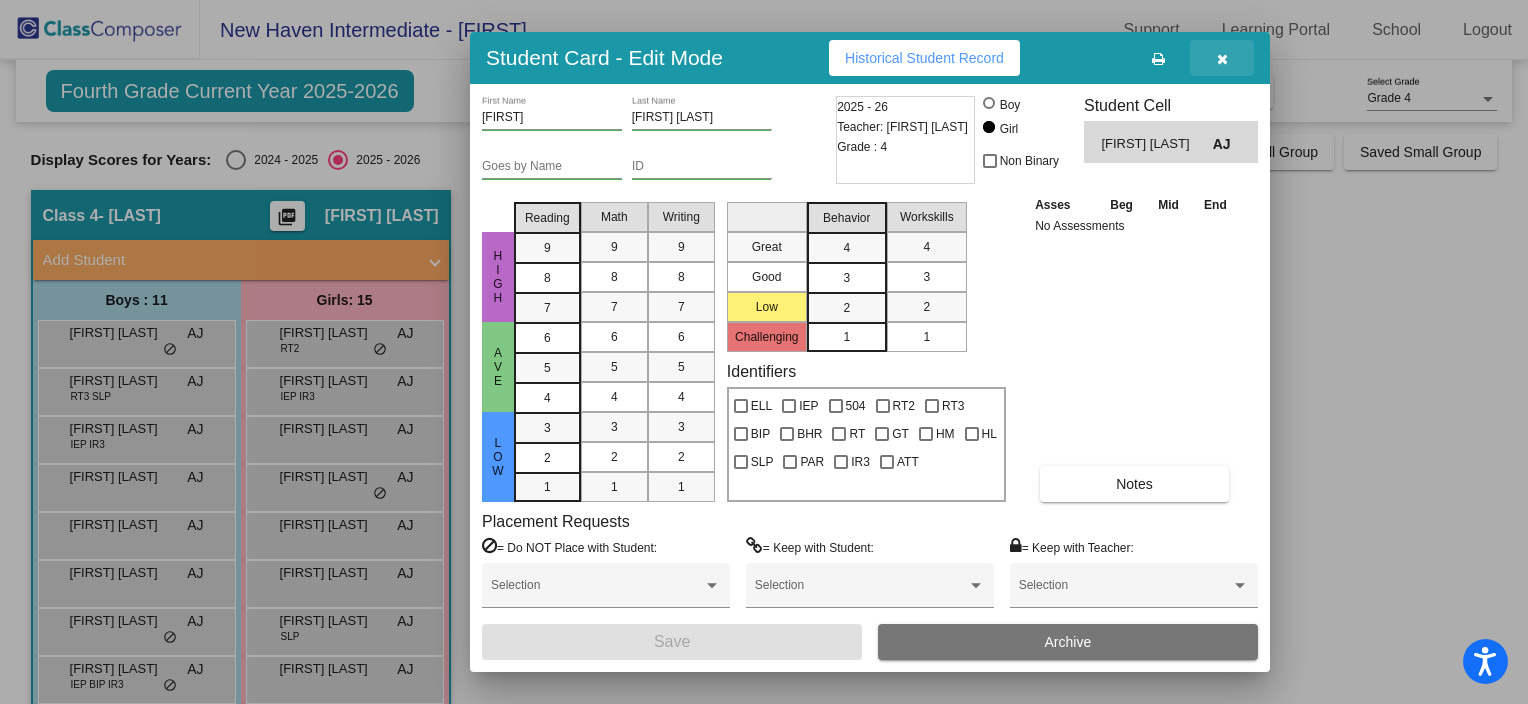 click at bounding box center (1222, 58) 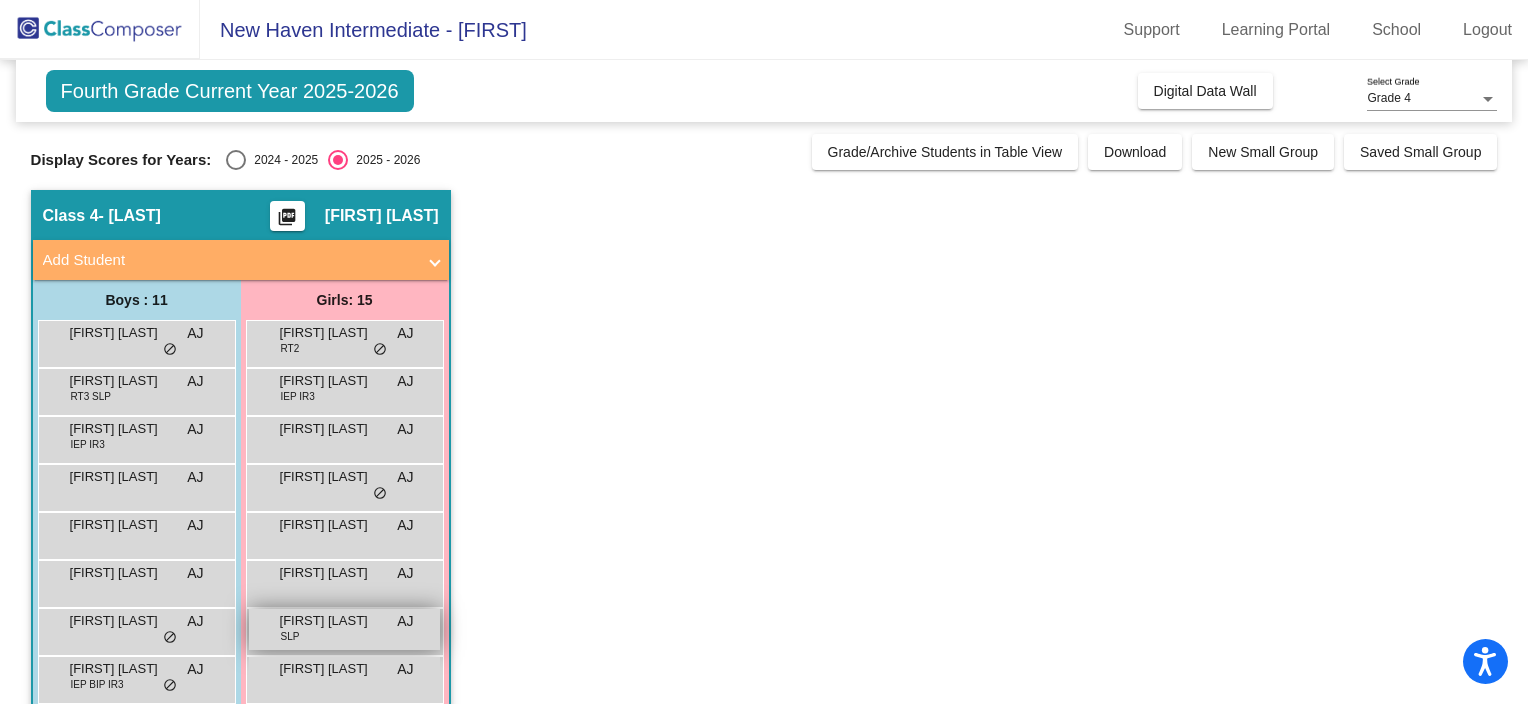click on "[FIRST] [LAST]" at bounding box center [330, 621] 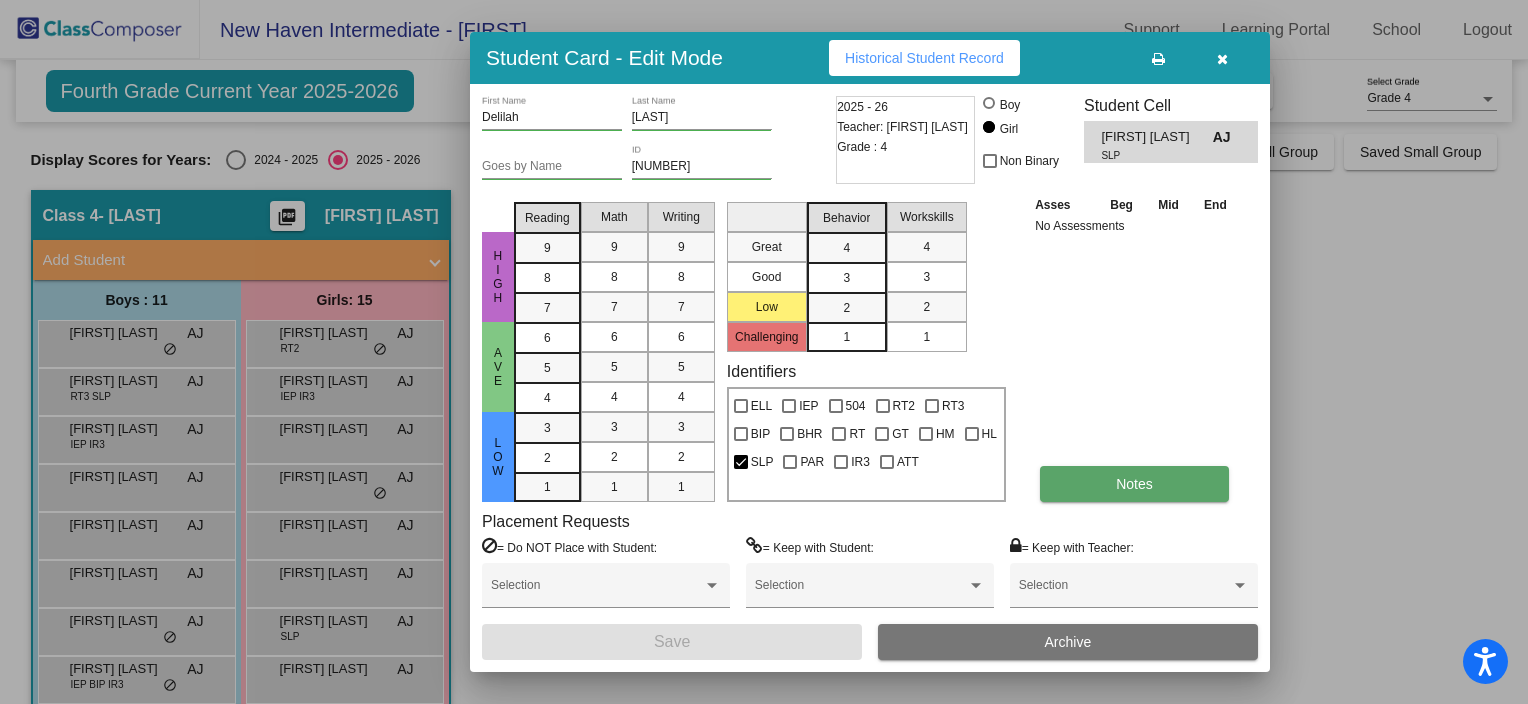 click on "Notes" at bounding box center (1134, 484) 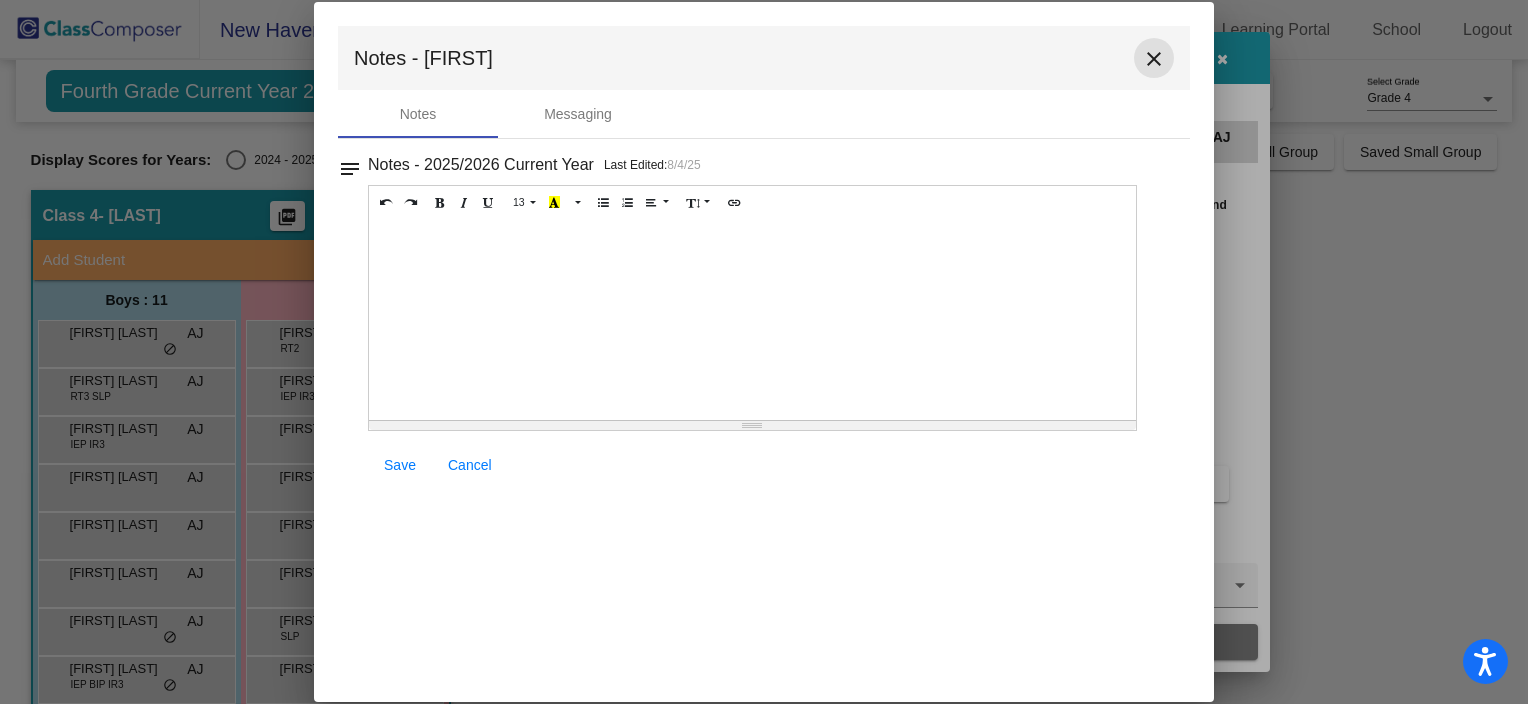 click on "close" at bounding box center [1154, 59] 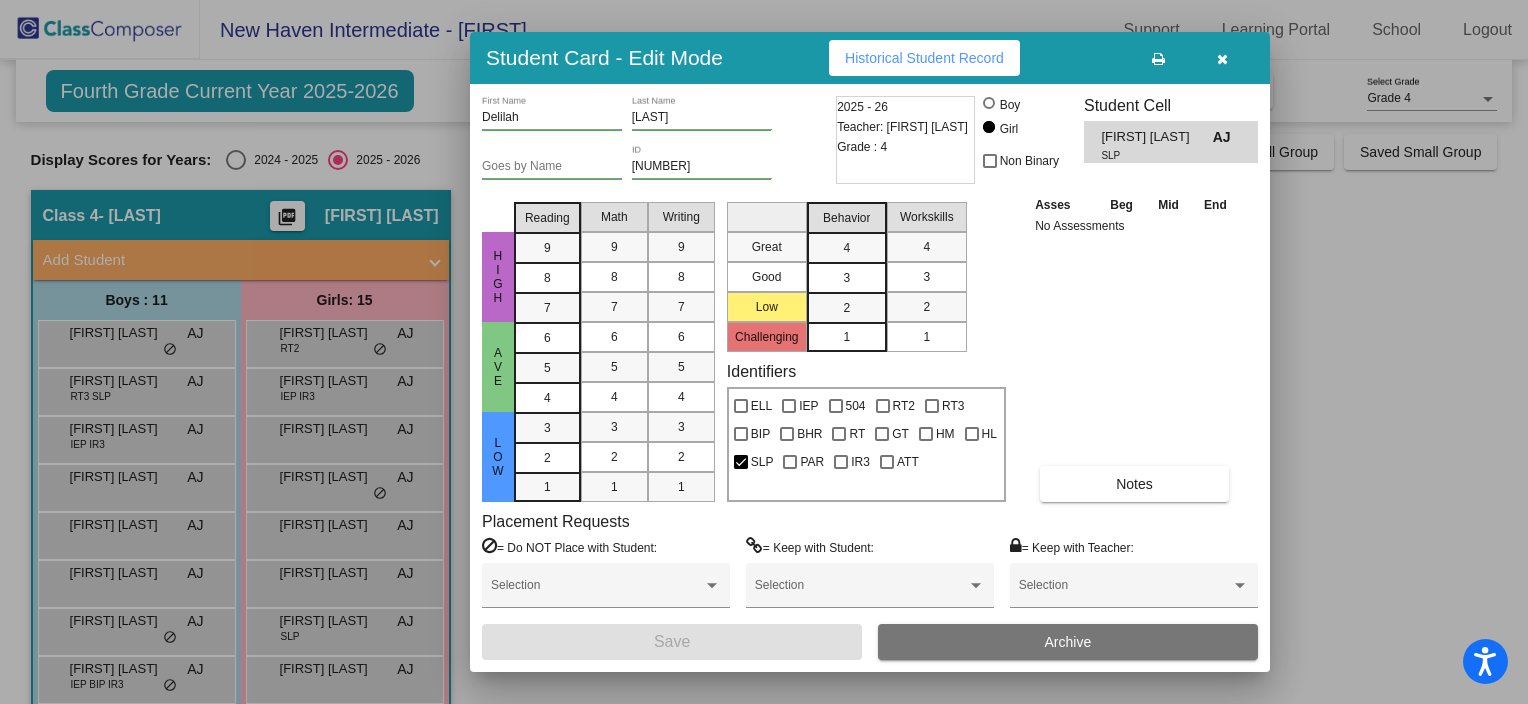 click at bounding box center (764, 352) 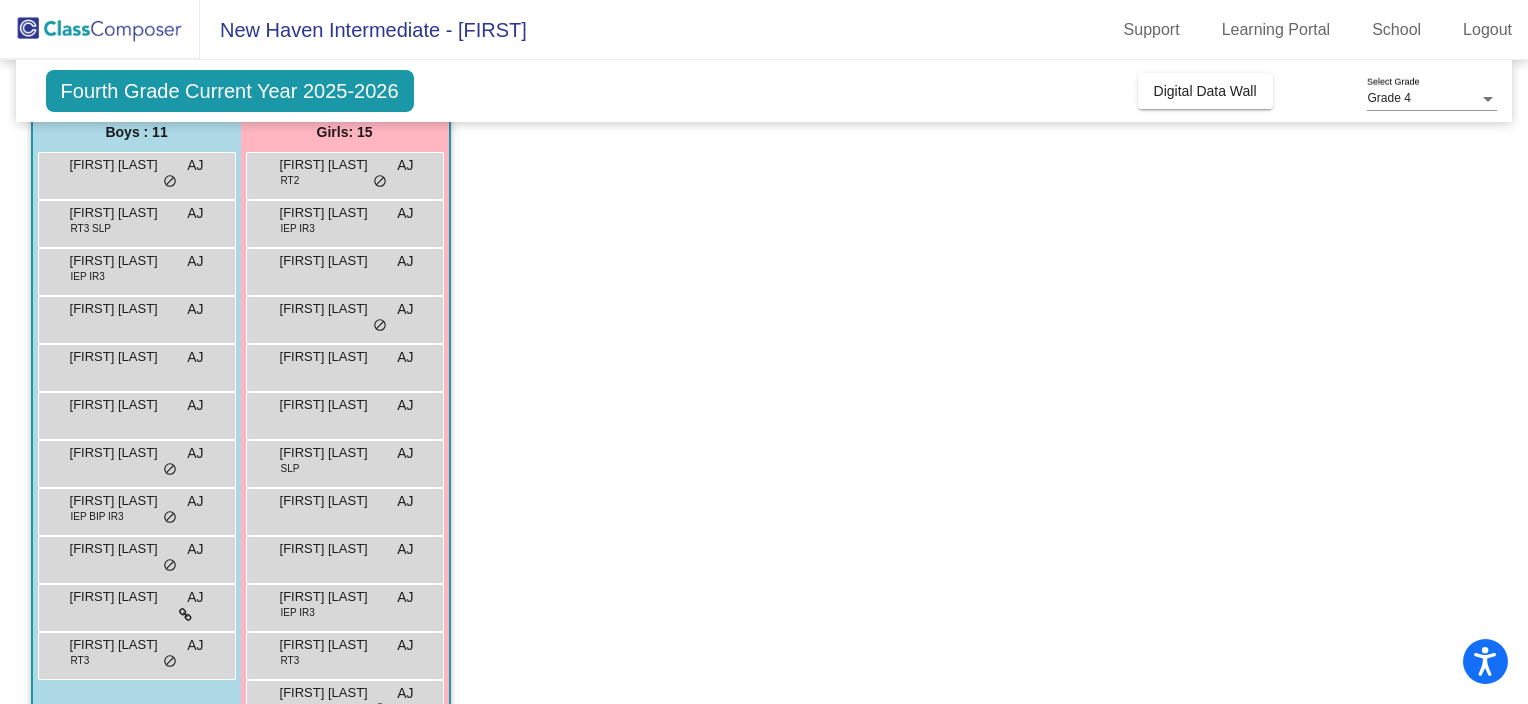 scroll, scrollTop: 178, scrollLeft: 0, axis: vertical 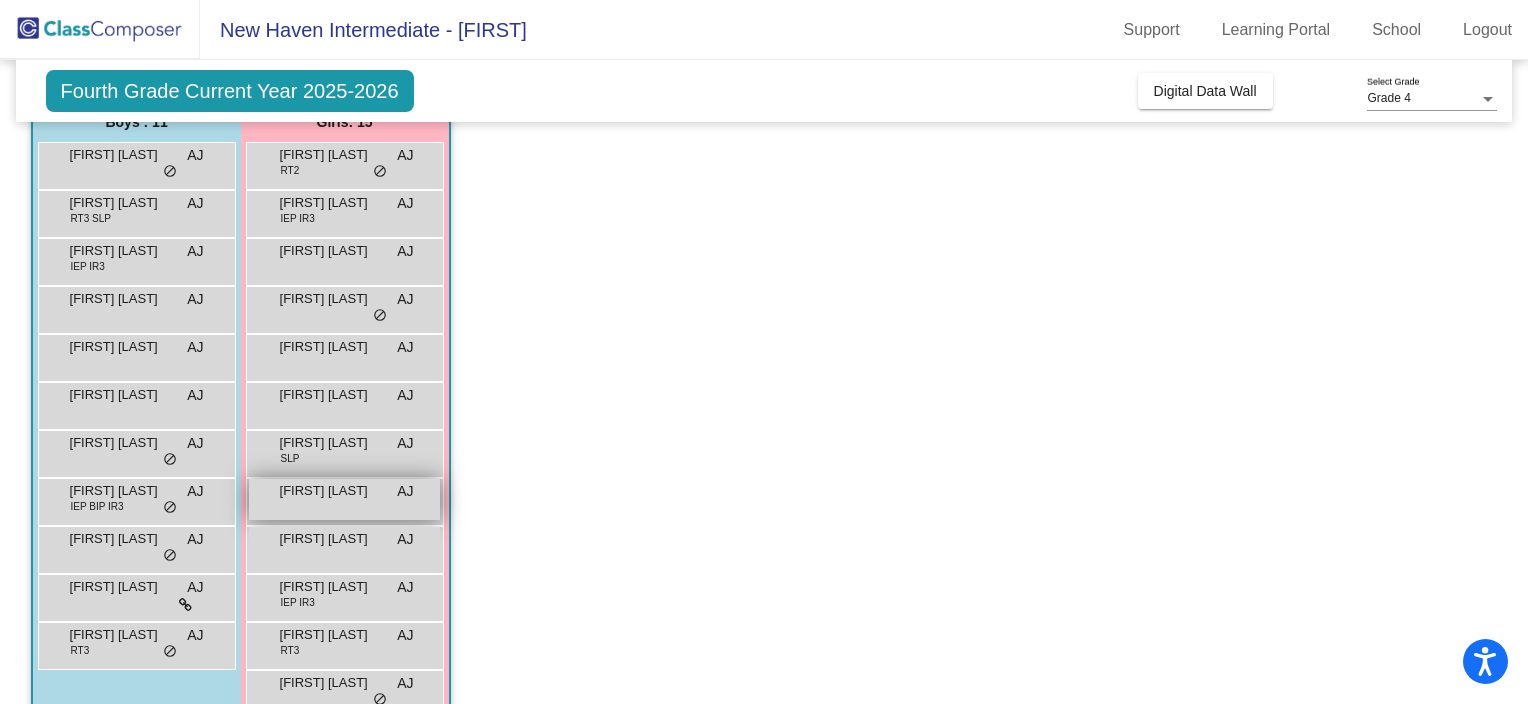 click on "[FIRST] [LAST] AJ lock do_not_disturb_alt" at bounding box center [344, 499] 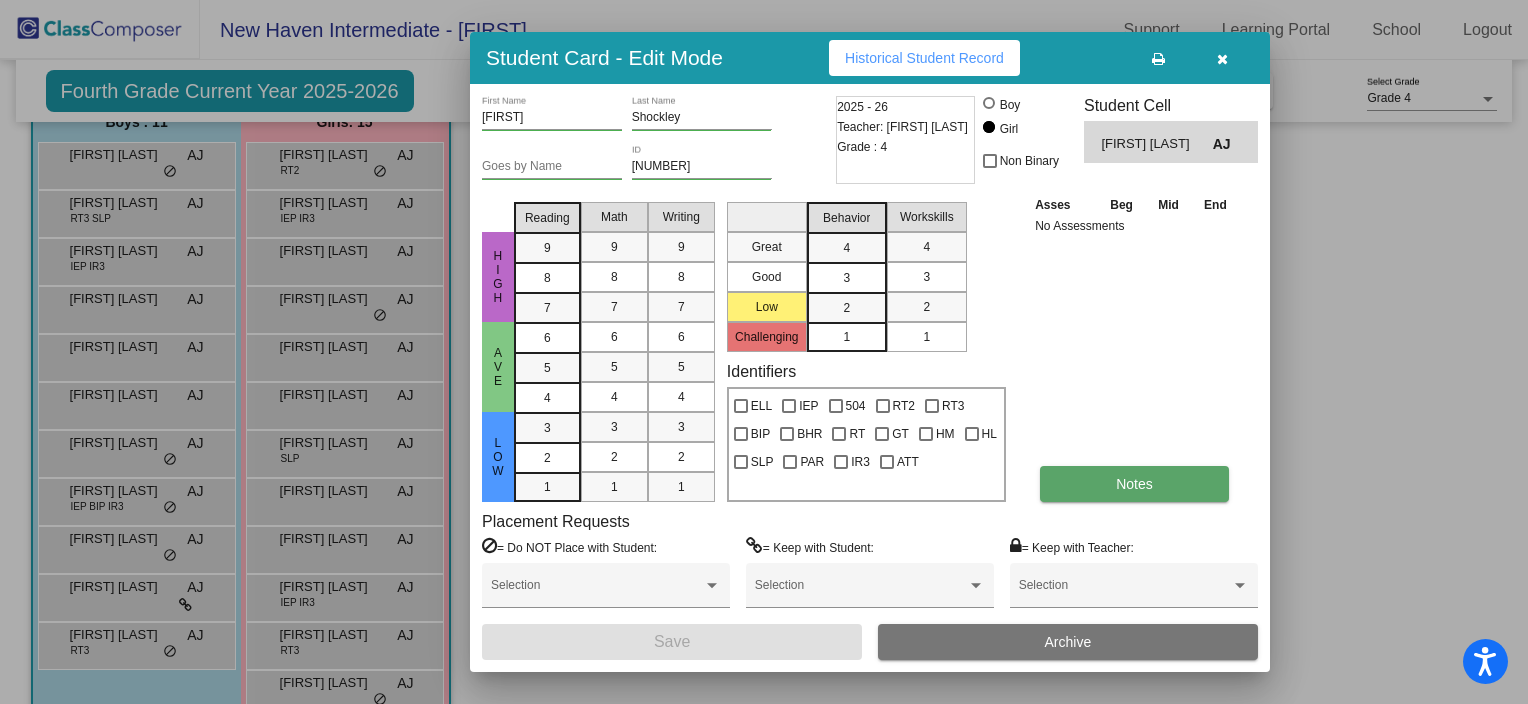 click on "Notes" at bounding box center [1134, 484] 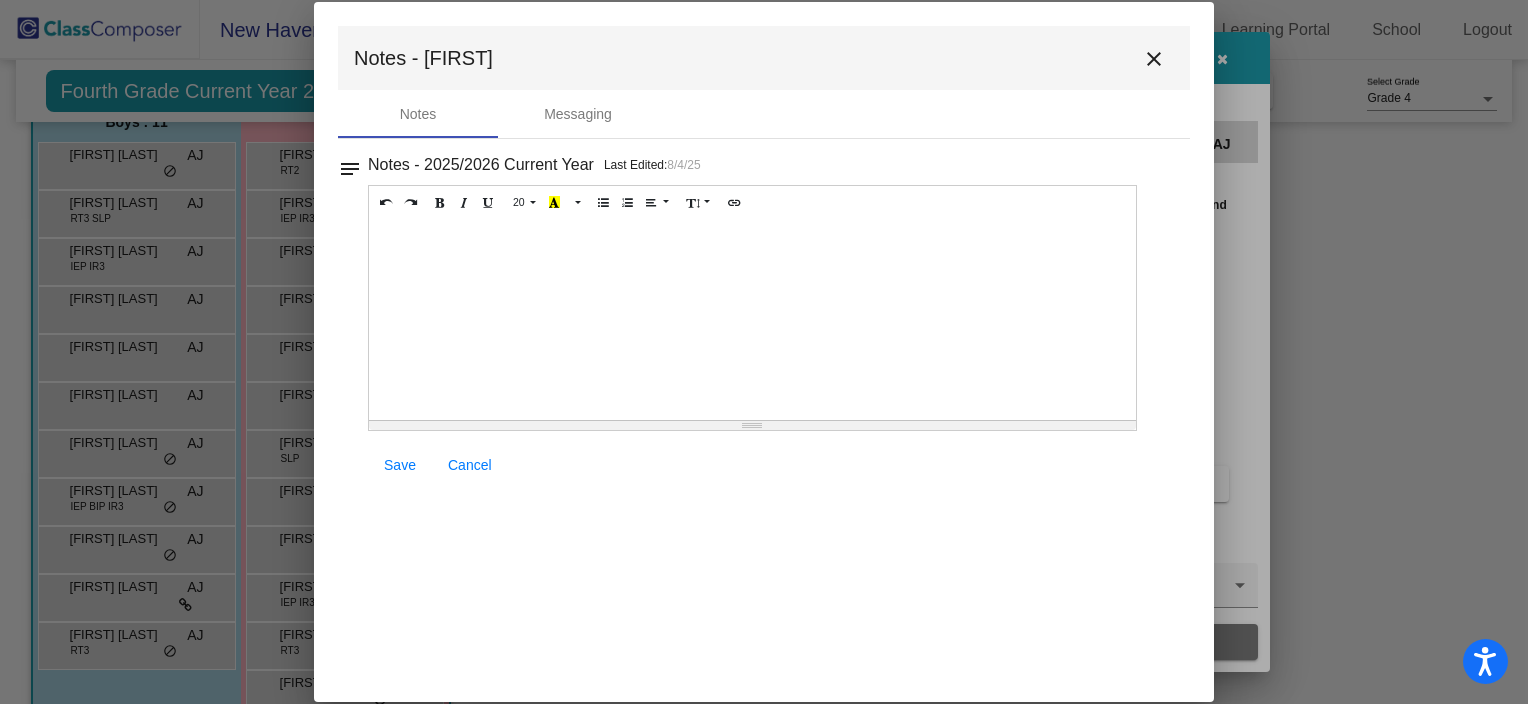 click on "close" at bounding box center [1154, 59] 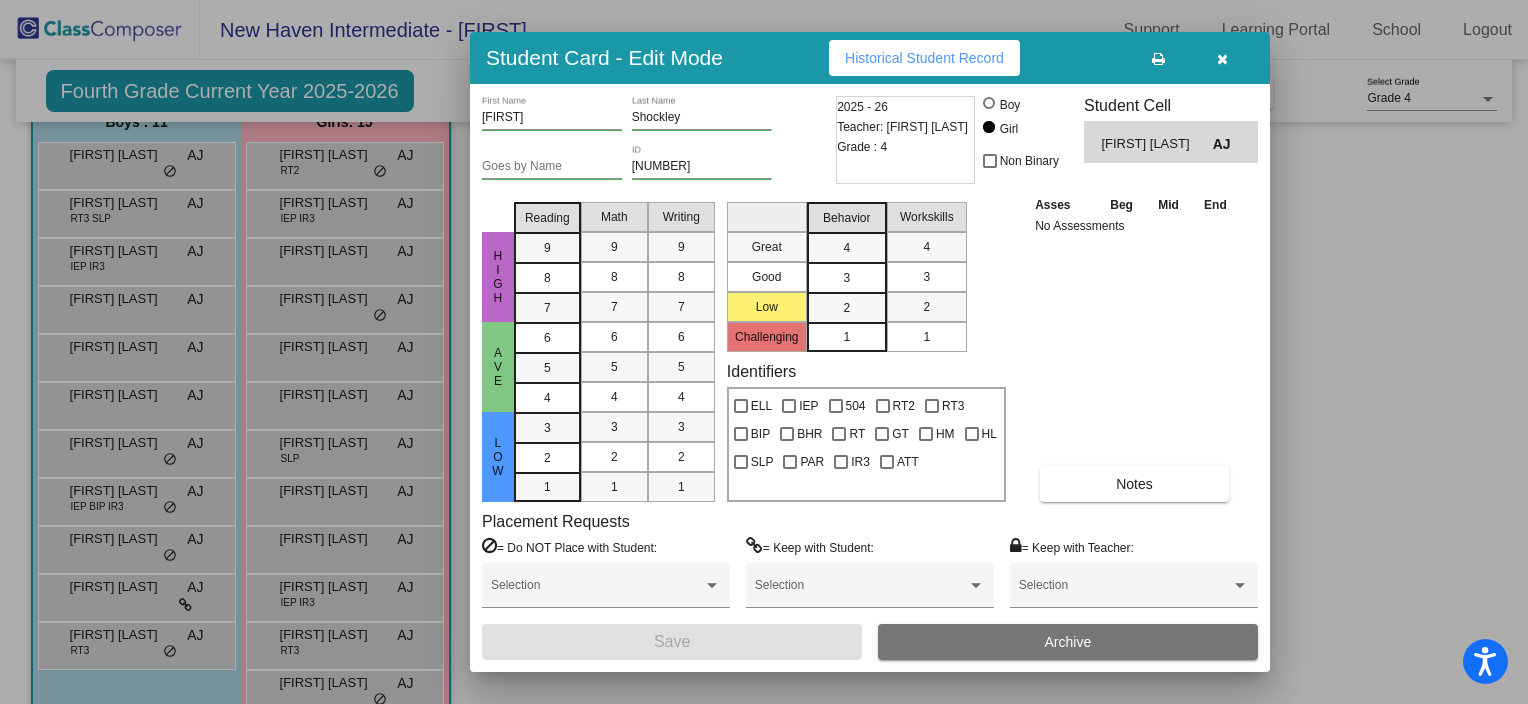 click at bounding box center [764, 352] 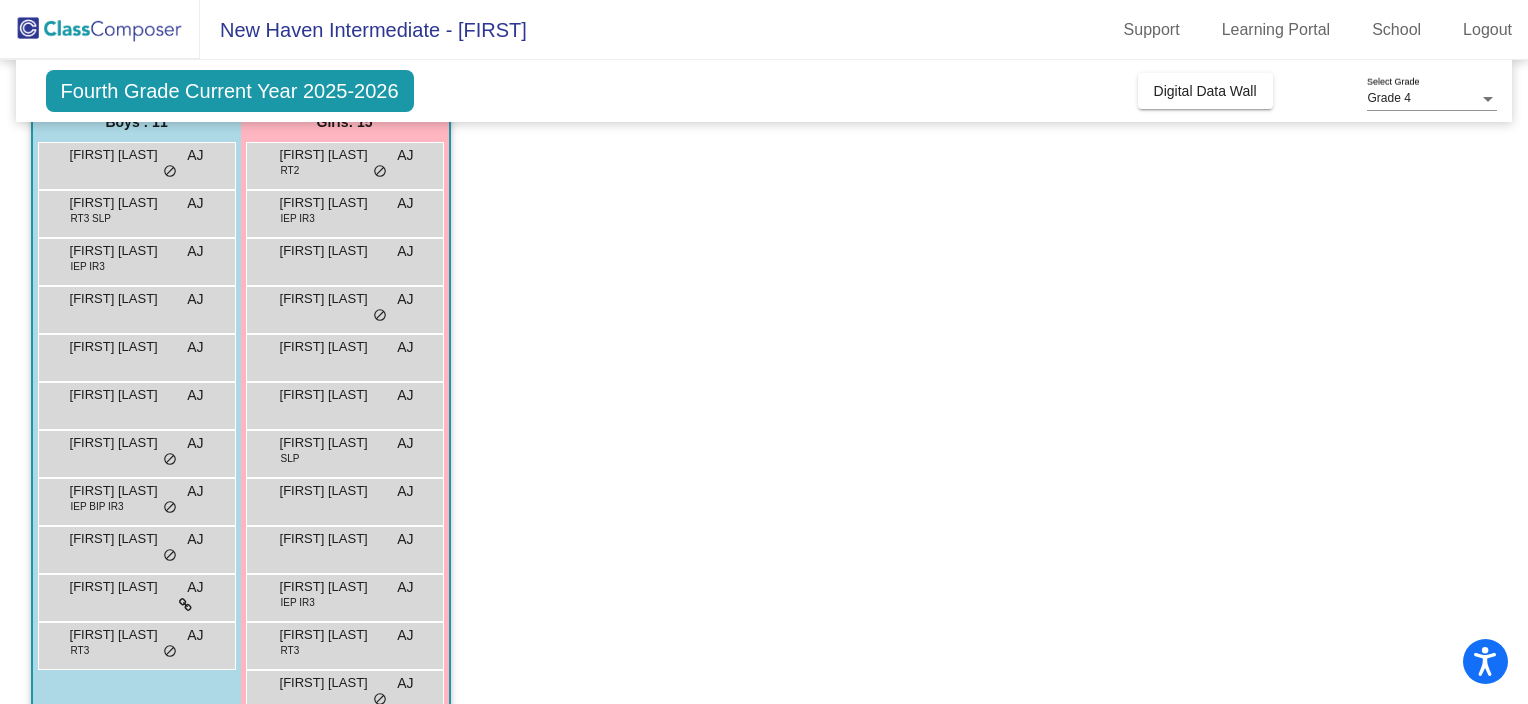 click on "[FIRST] [LAST]" at bounding box center [330, 539] 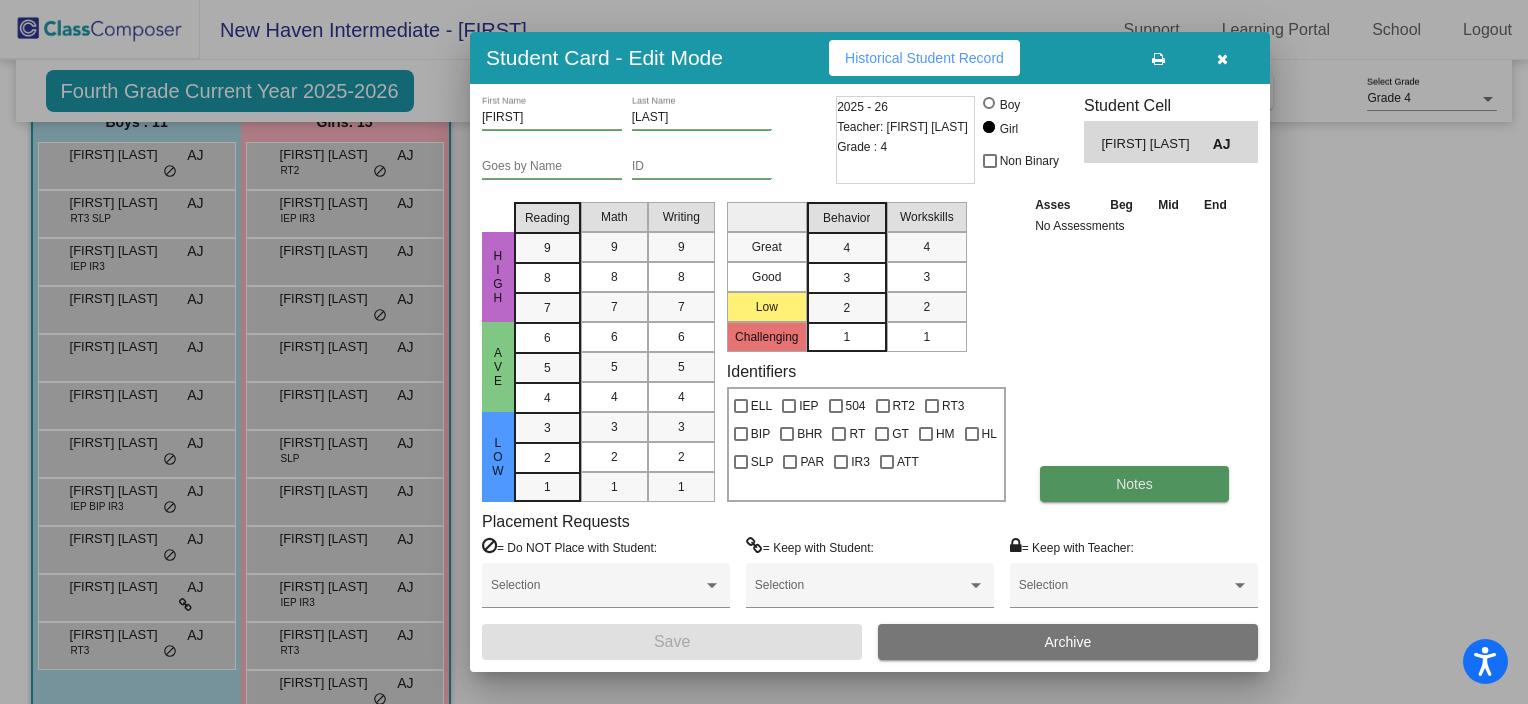 click on "Notes" at bounding box center (1134, 484) 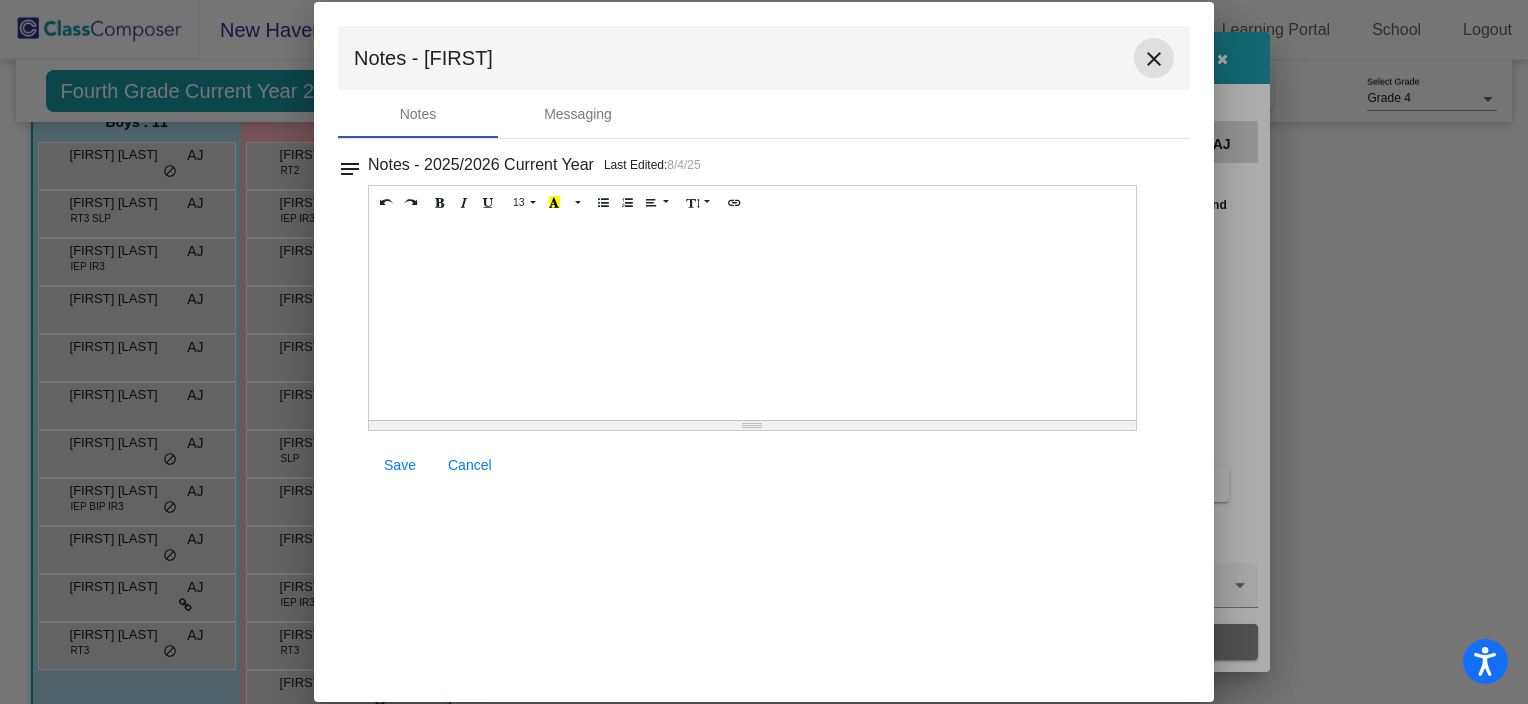 click on "close" at bounding box center [1154, 59] 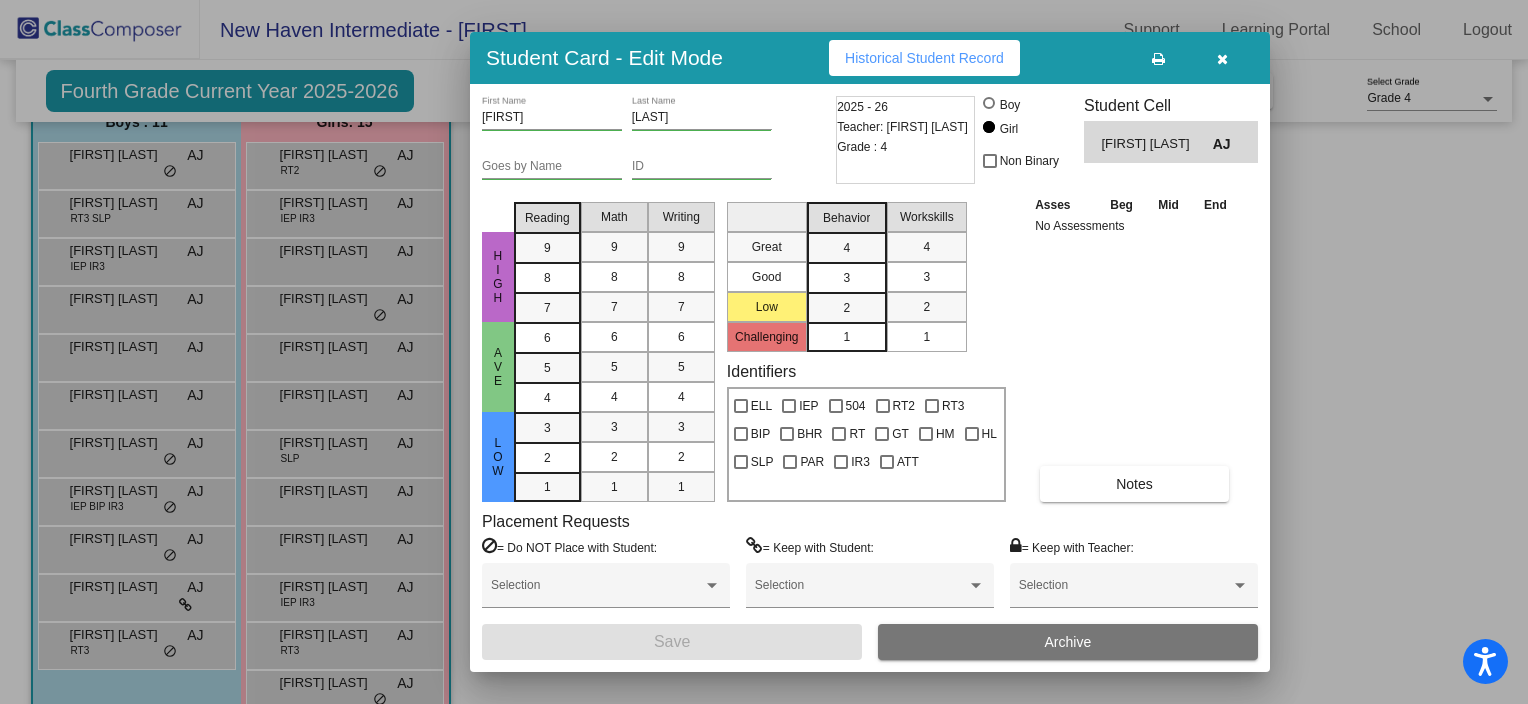 click at bounding box center [764, 352] 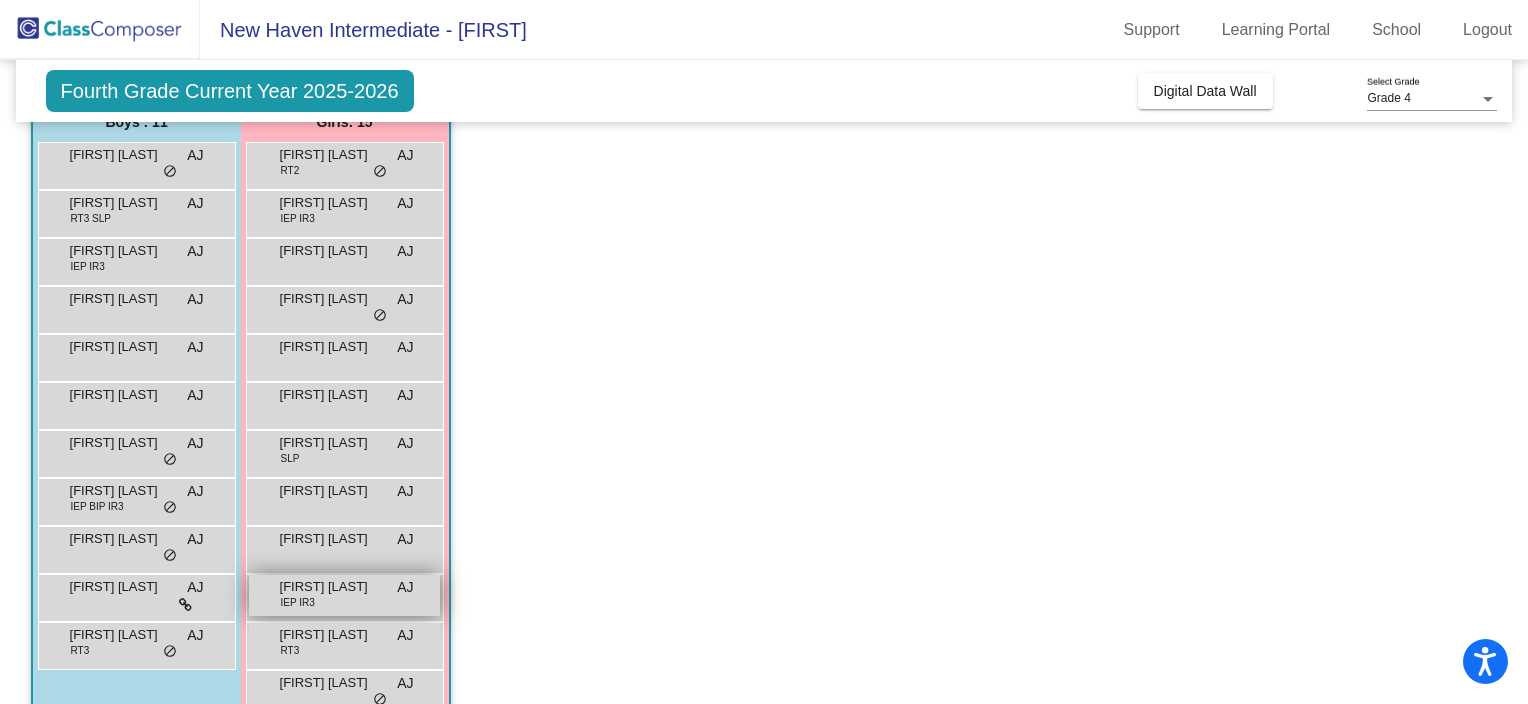 click on "[FIRST] [LAST]" at bounding box center (330, 587) 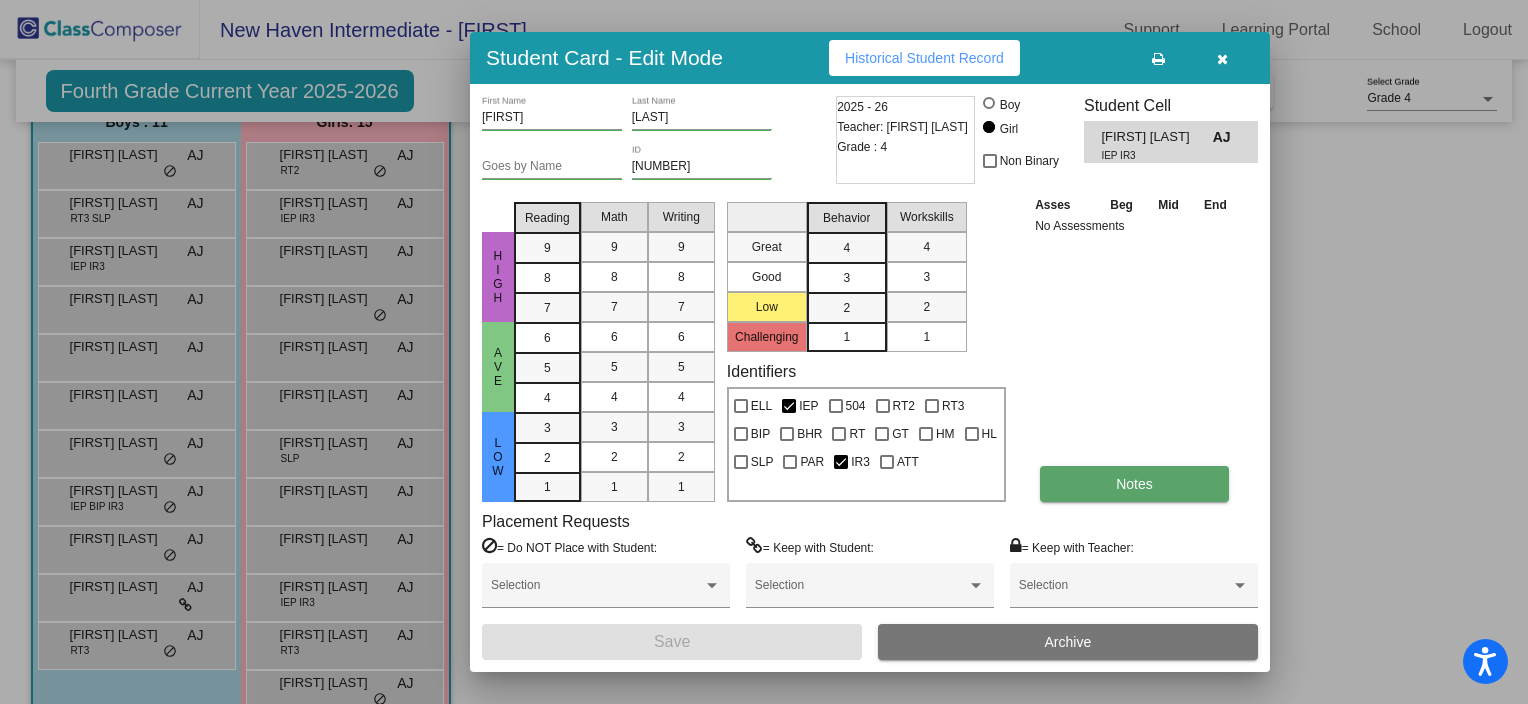 click on "Notes" at bounding box center [1134, 484] 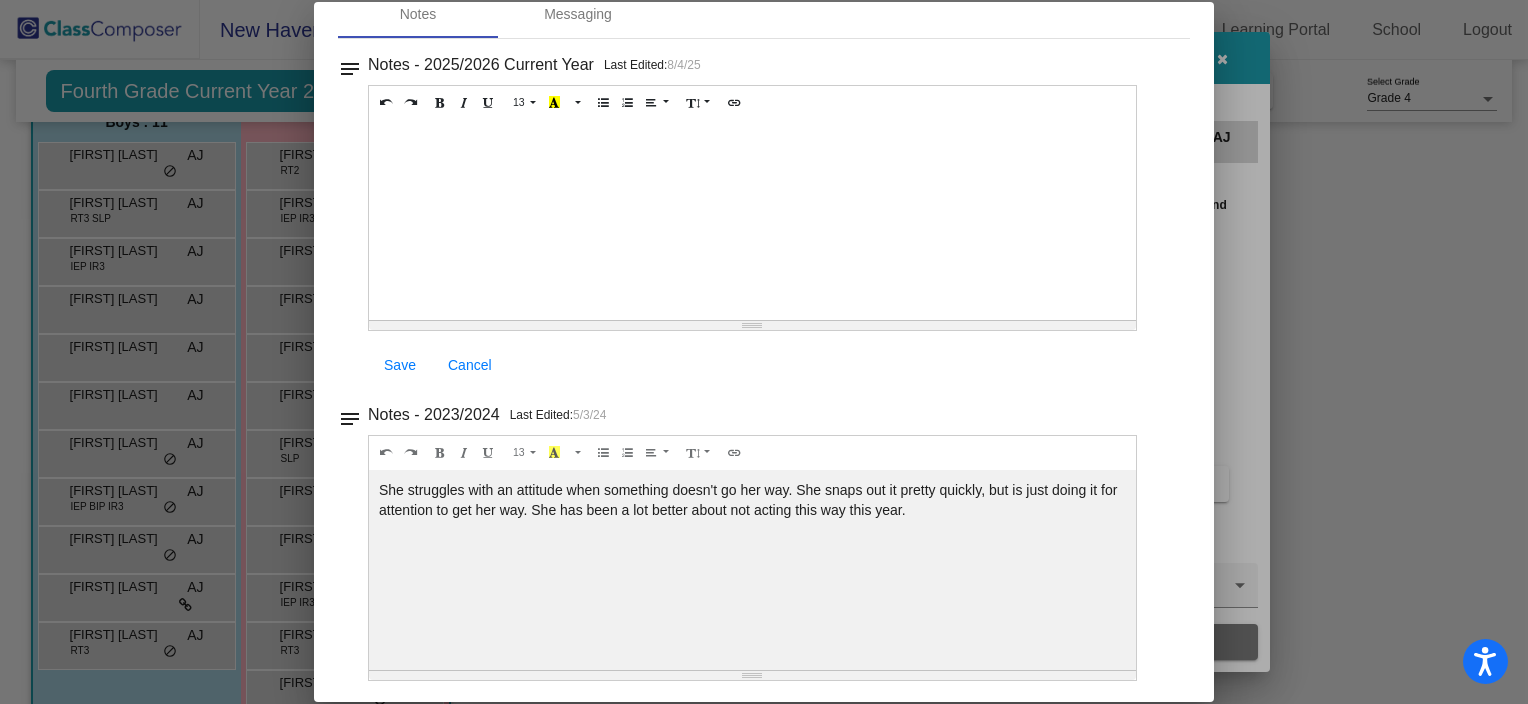 scroll, scrollTop: 0, scrollLeft: 0, axis: both 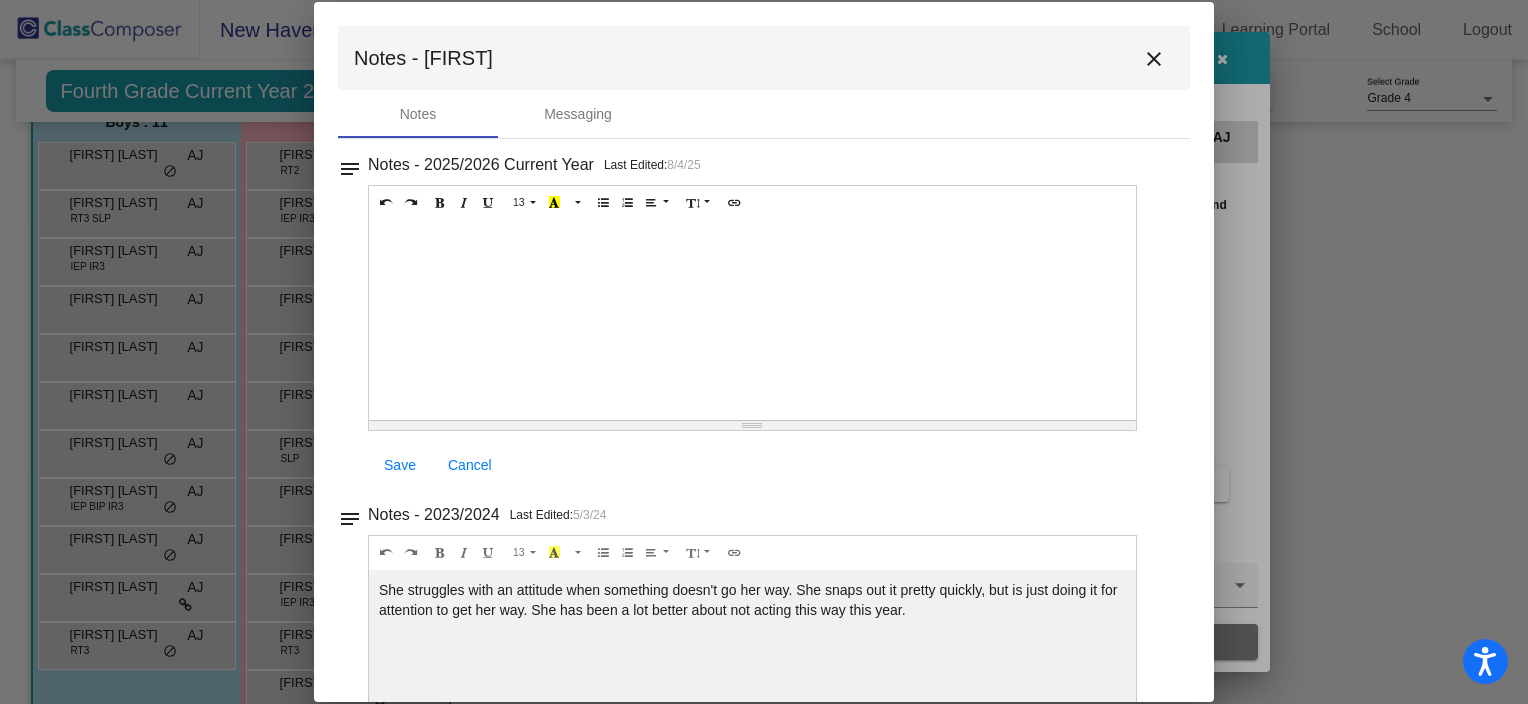 click on "close" at bounding box center (1154, 58) 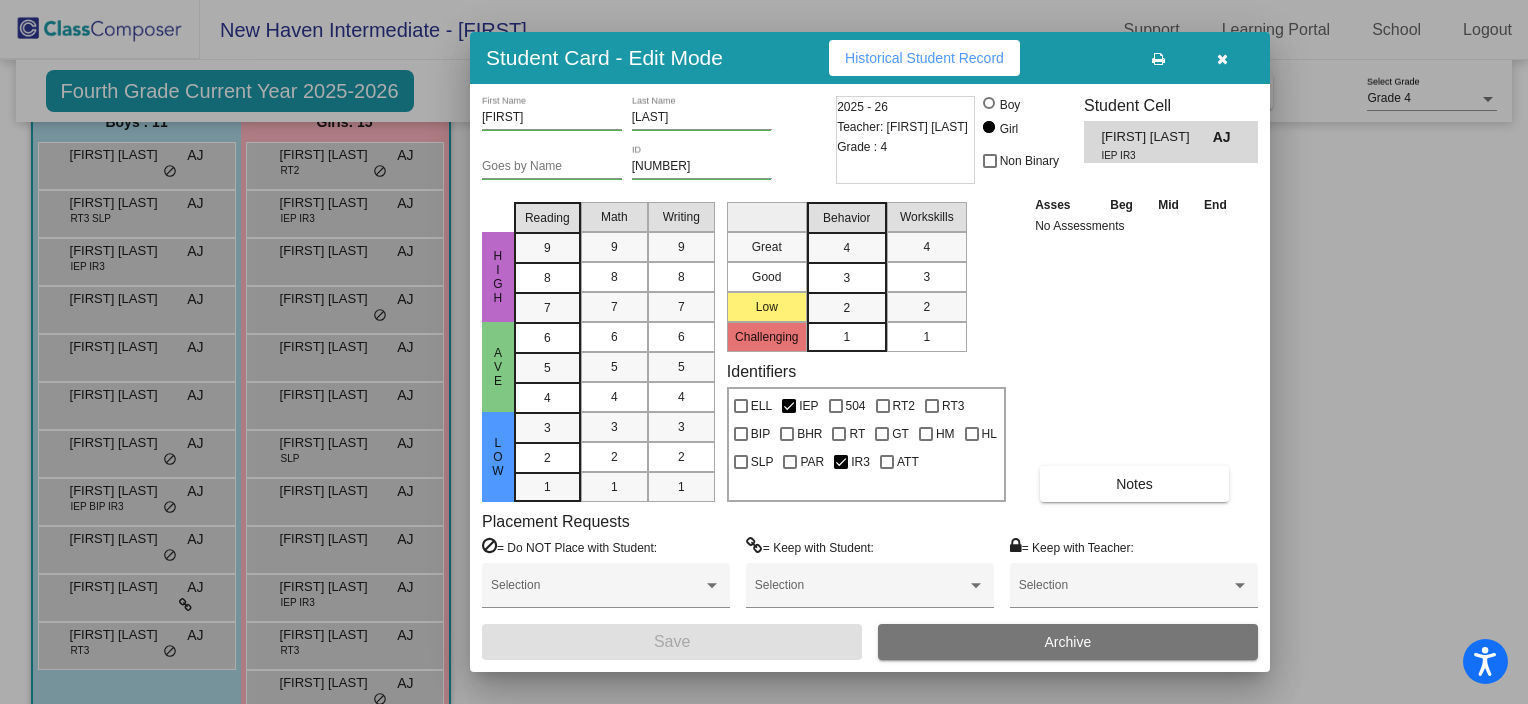 click at bounding box center (1222, 58) 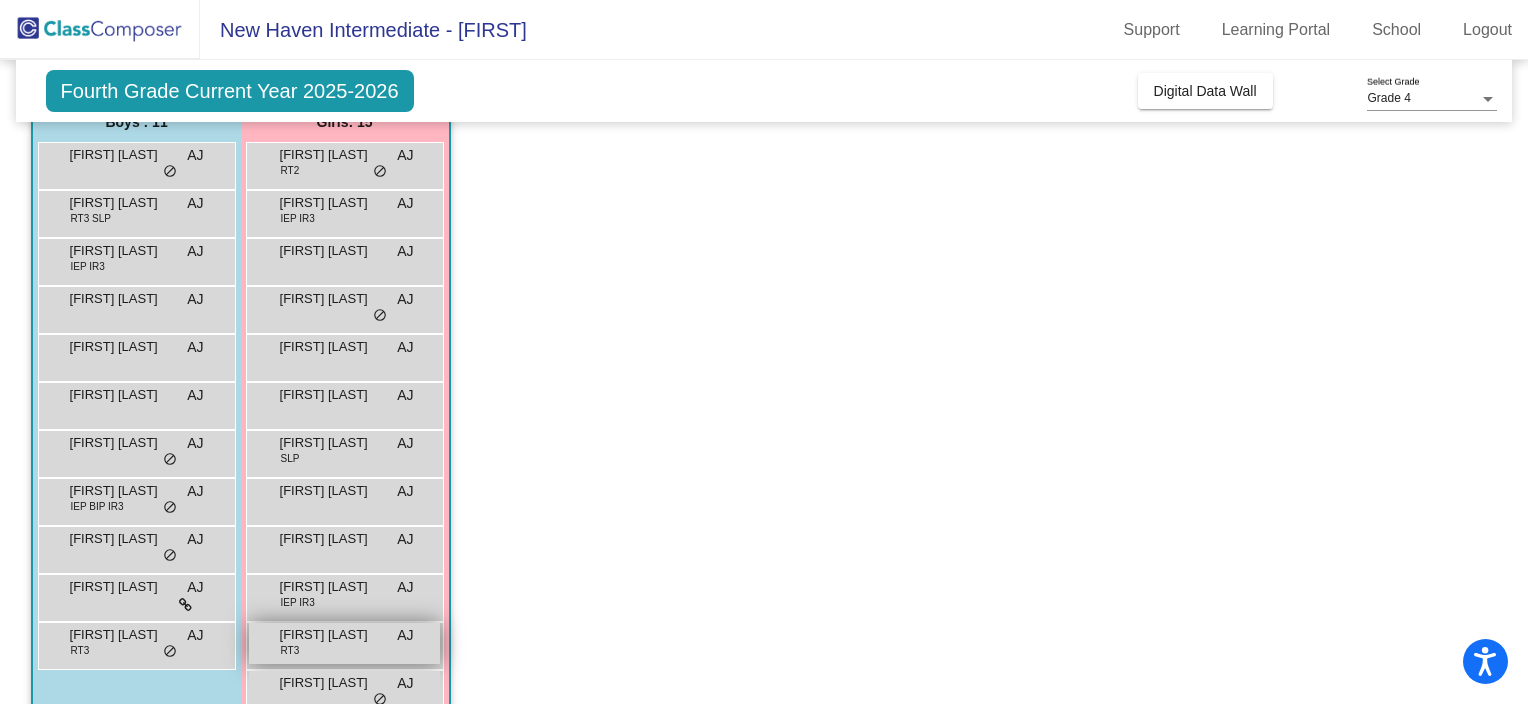 click on "[FIRST] [LAST]" at bounding box center [330, 635] 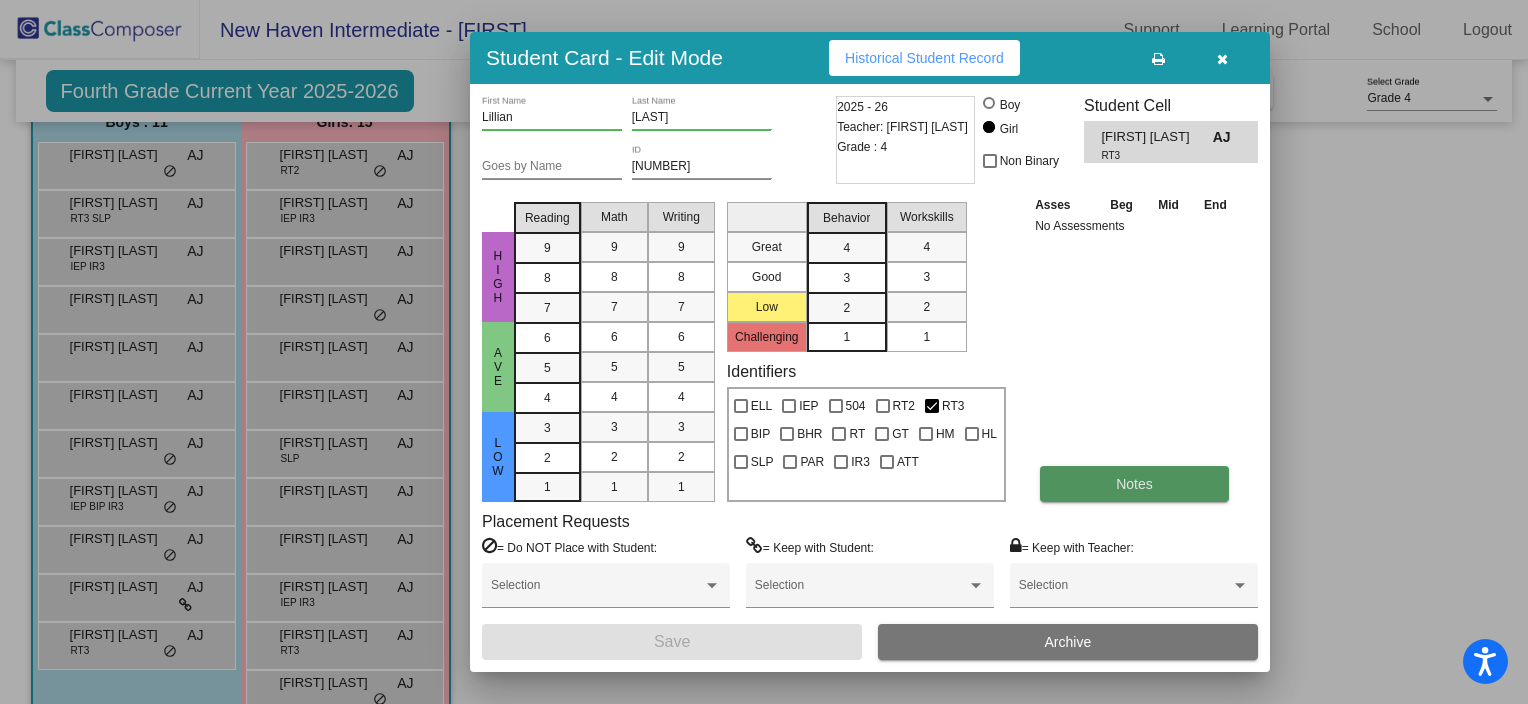 click on "Notes" at bounding box center (1134, 484) 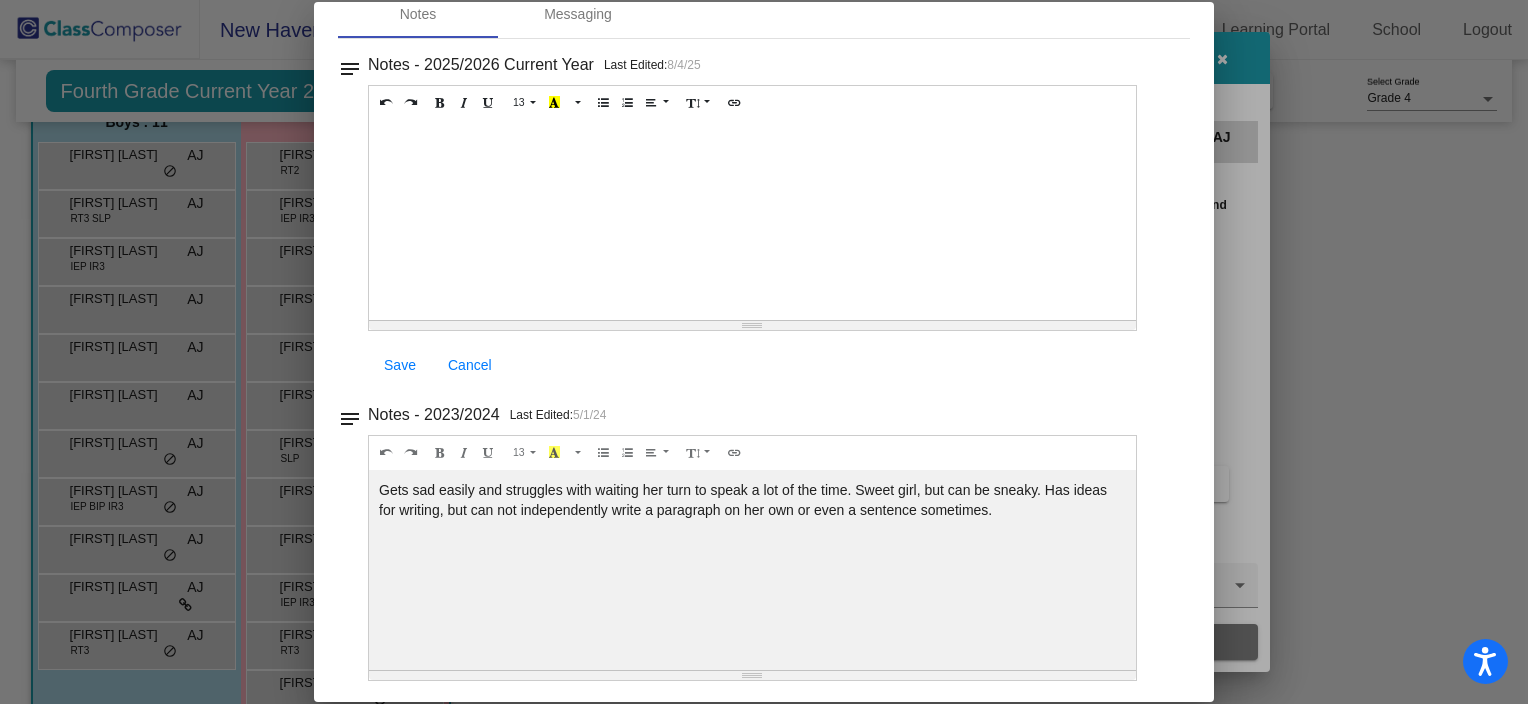 scroll, scrollTop: 0, scrollLeft: 0, axis: both 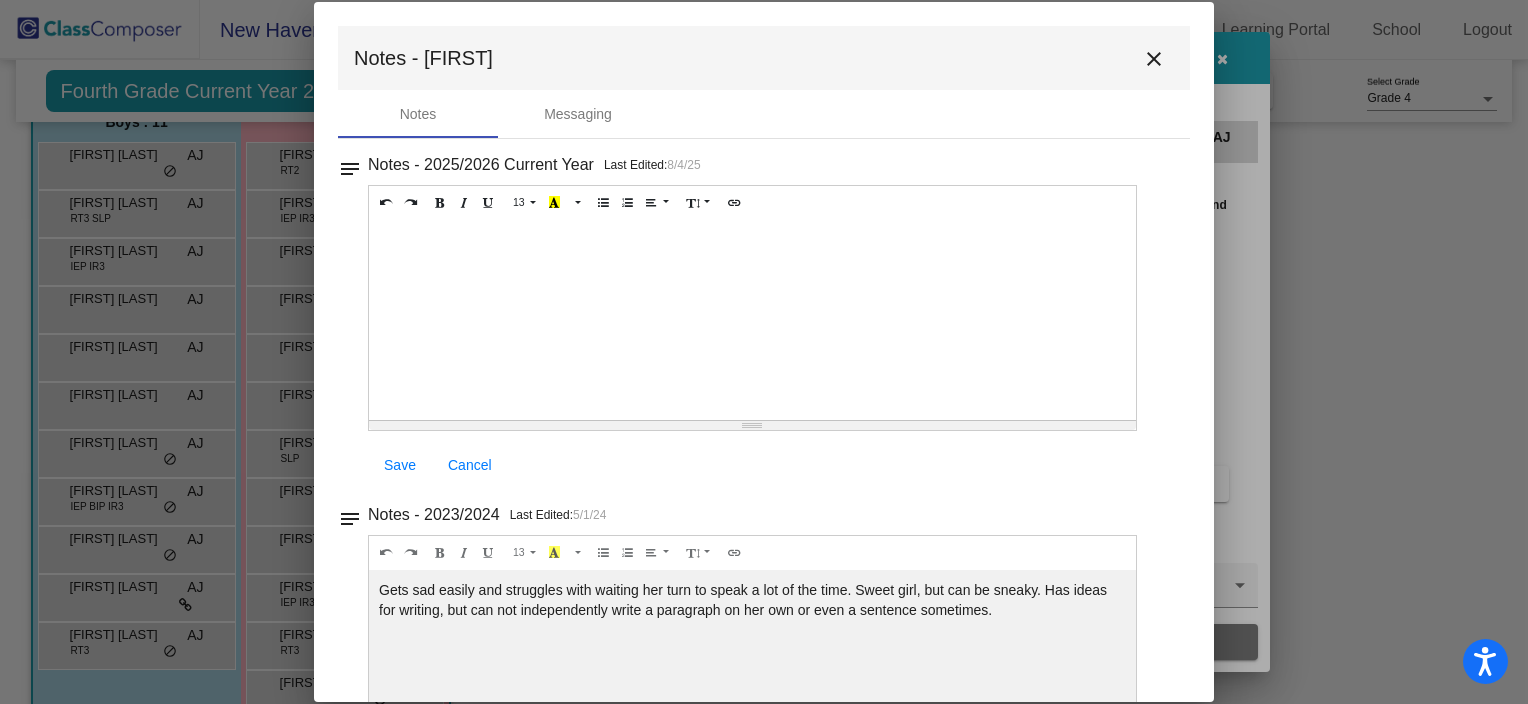 click on "Notes Messaging" 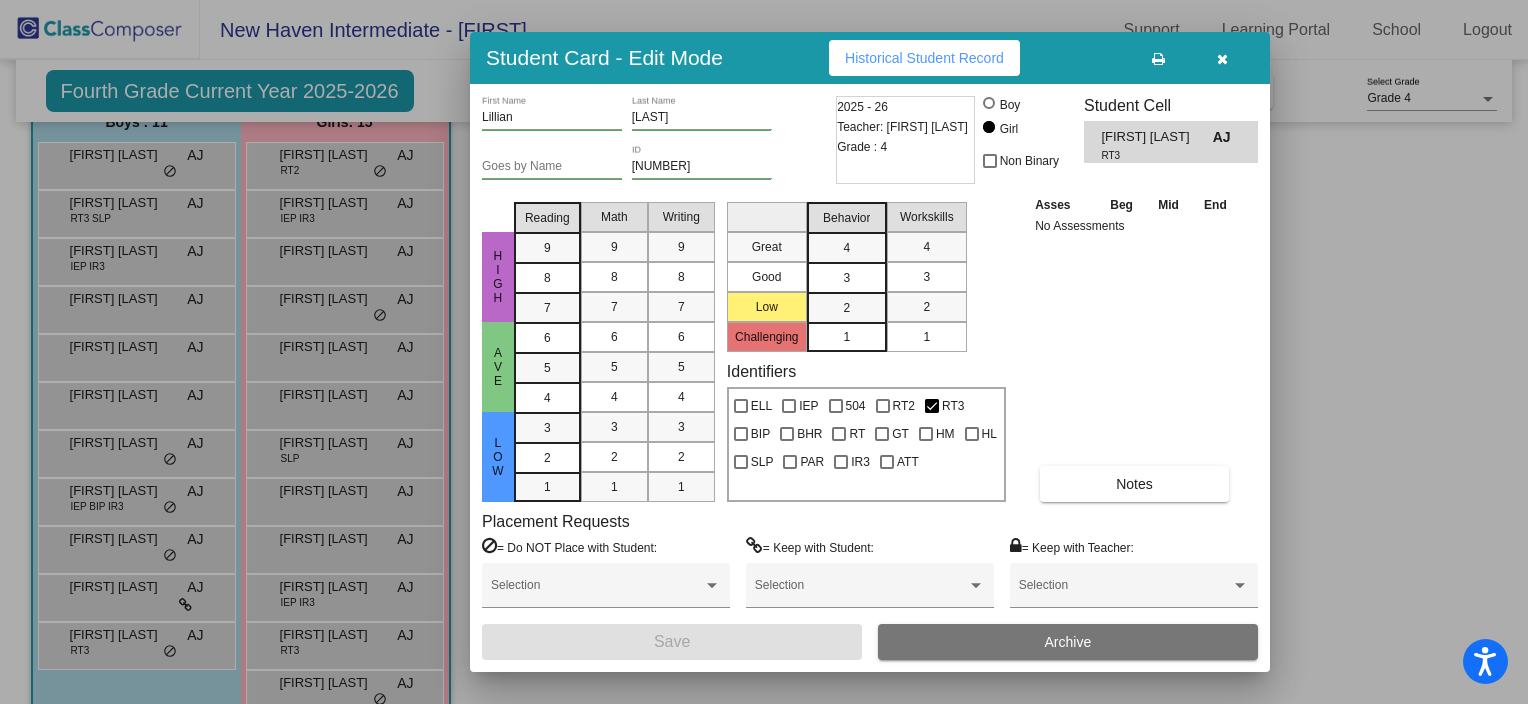 click at bounding box center (1222, 58) 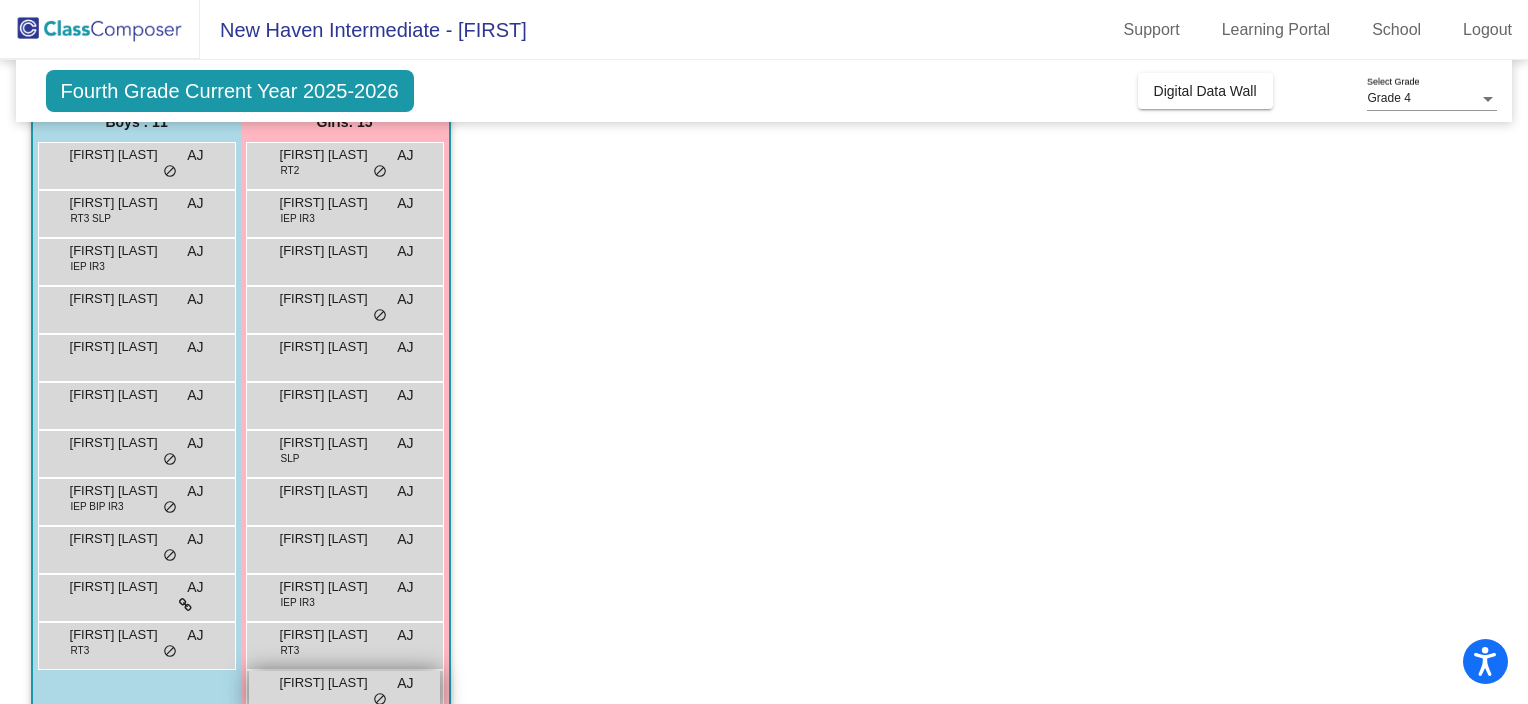 click on "[FIRST] [LAST]" at bounding box center (330, 683) 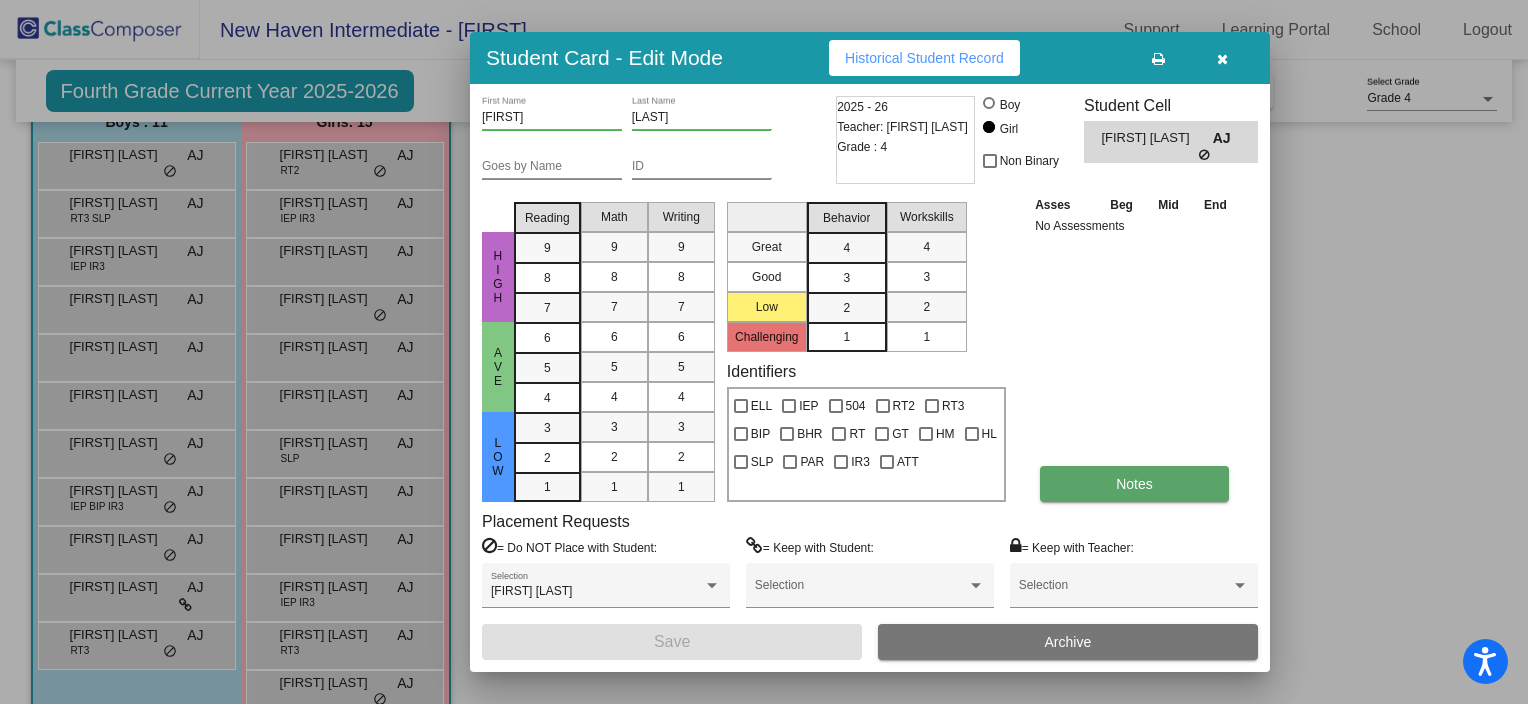 click on "Notes" at bounding box center [1134, 484] 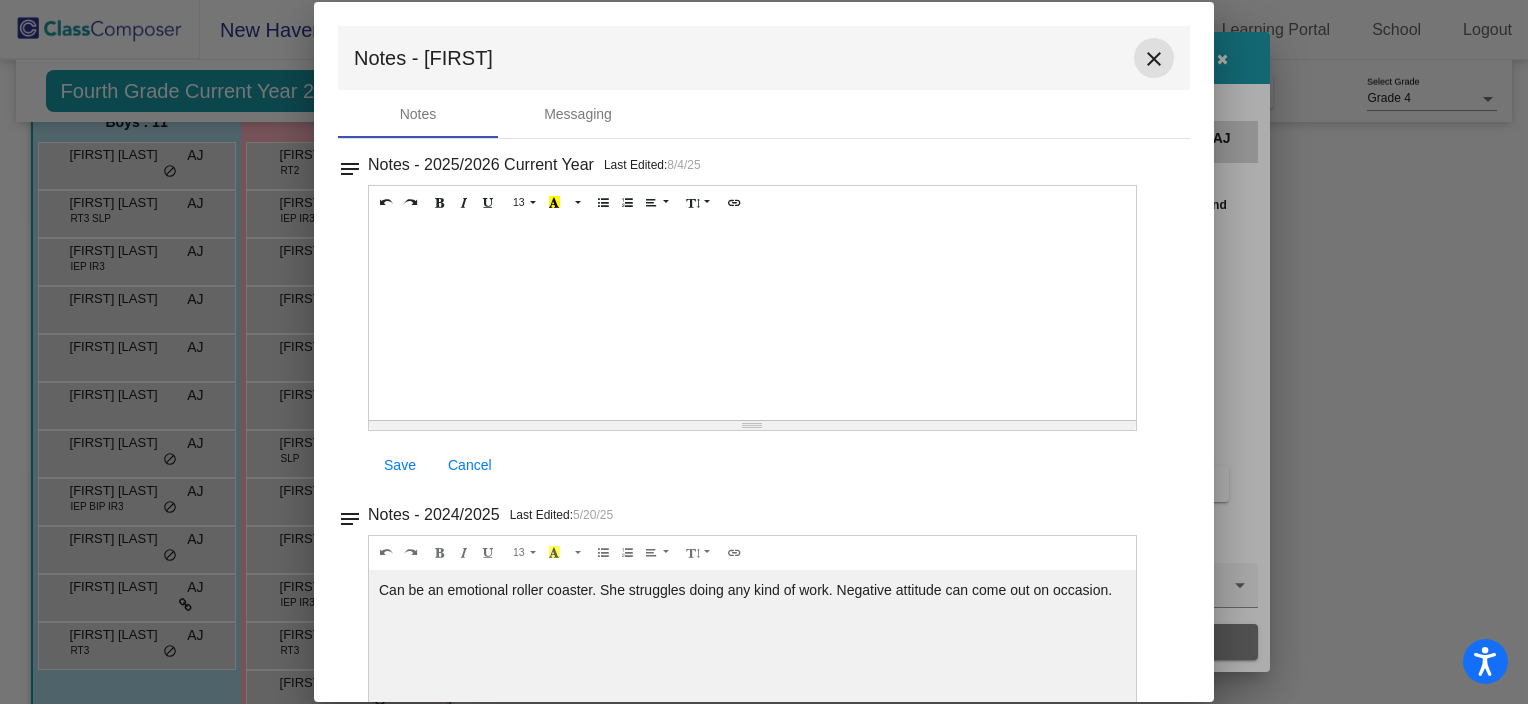 click on "close" at bounding box center [1154, 59] 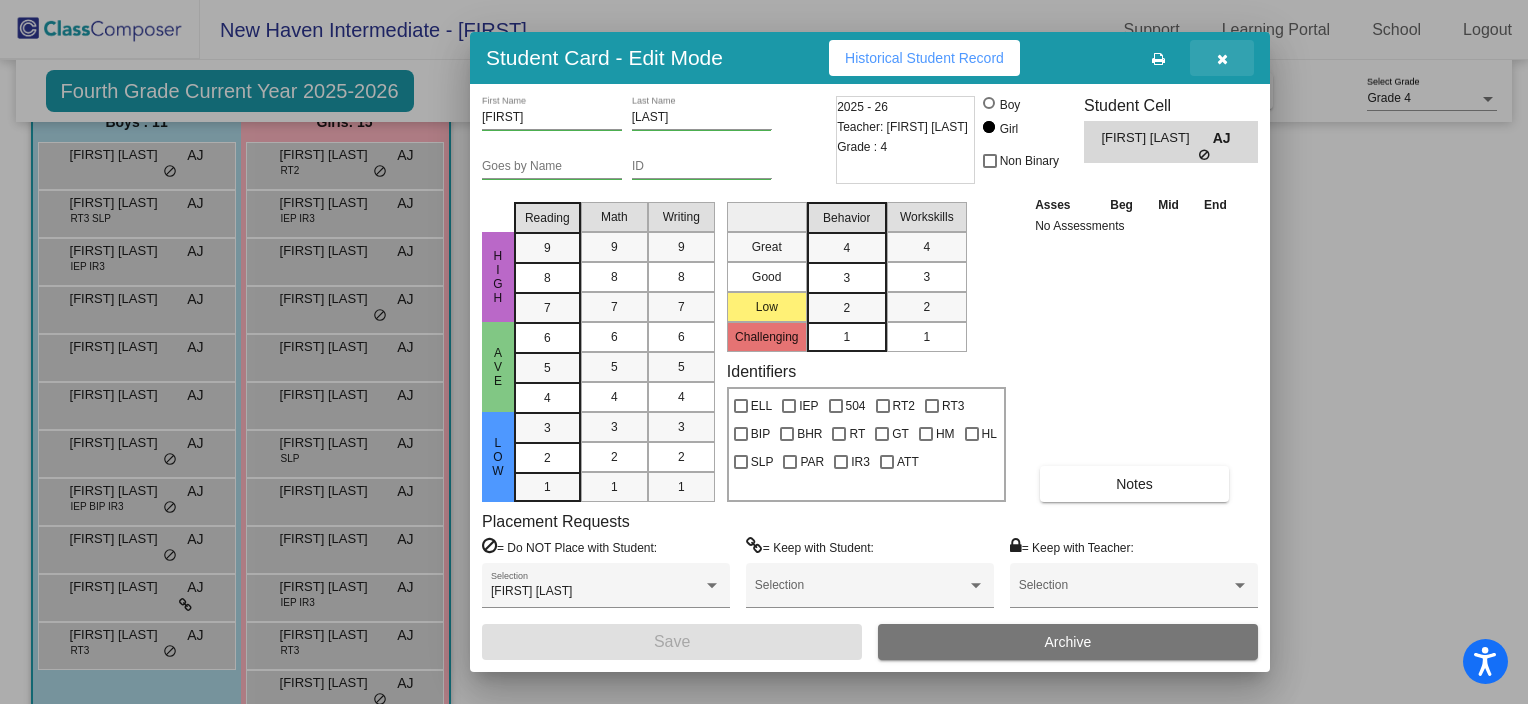 click at bounding box center (1222, 58) 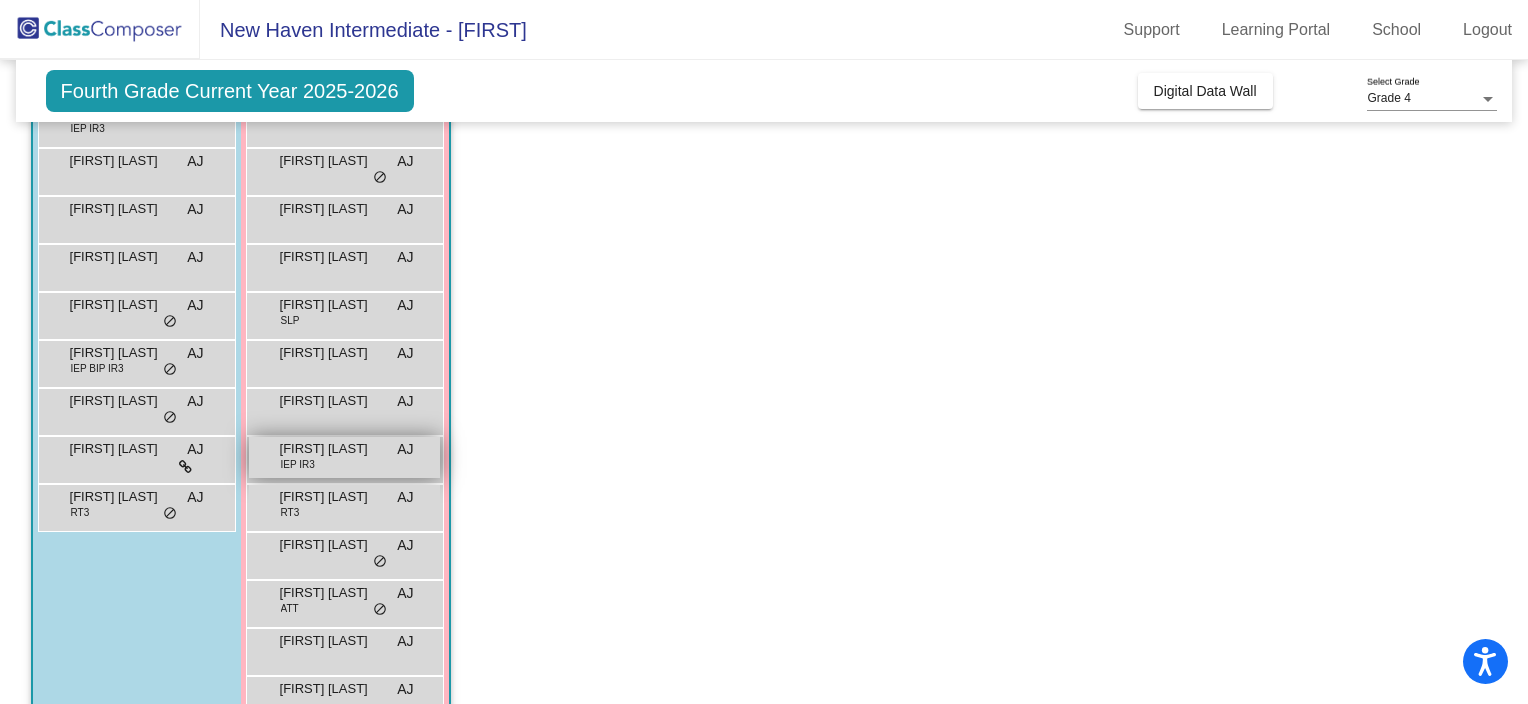 scroll, scrollTop: 318, scrollLeft: 0, axis: vertical 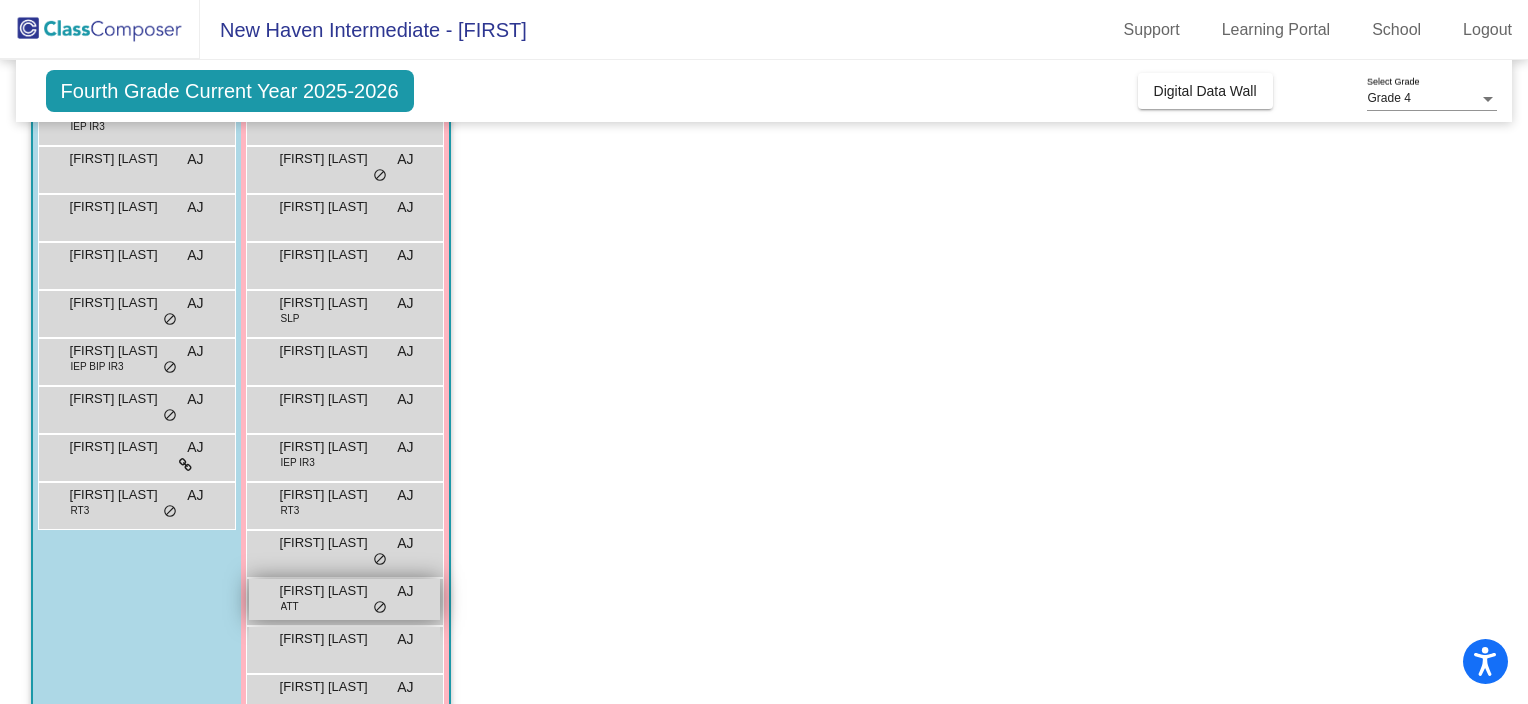 click on "[FIRST] [LAST] ATT AJ lock do_not_disturb_alt" at bounding box center (344, 599) 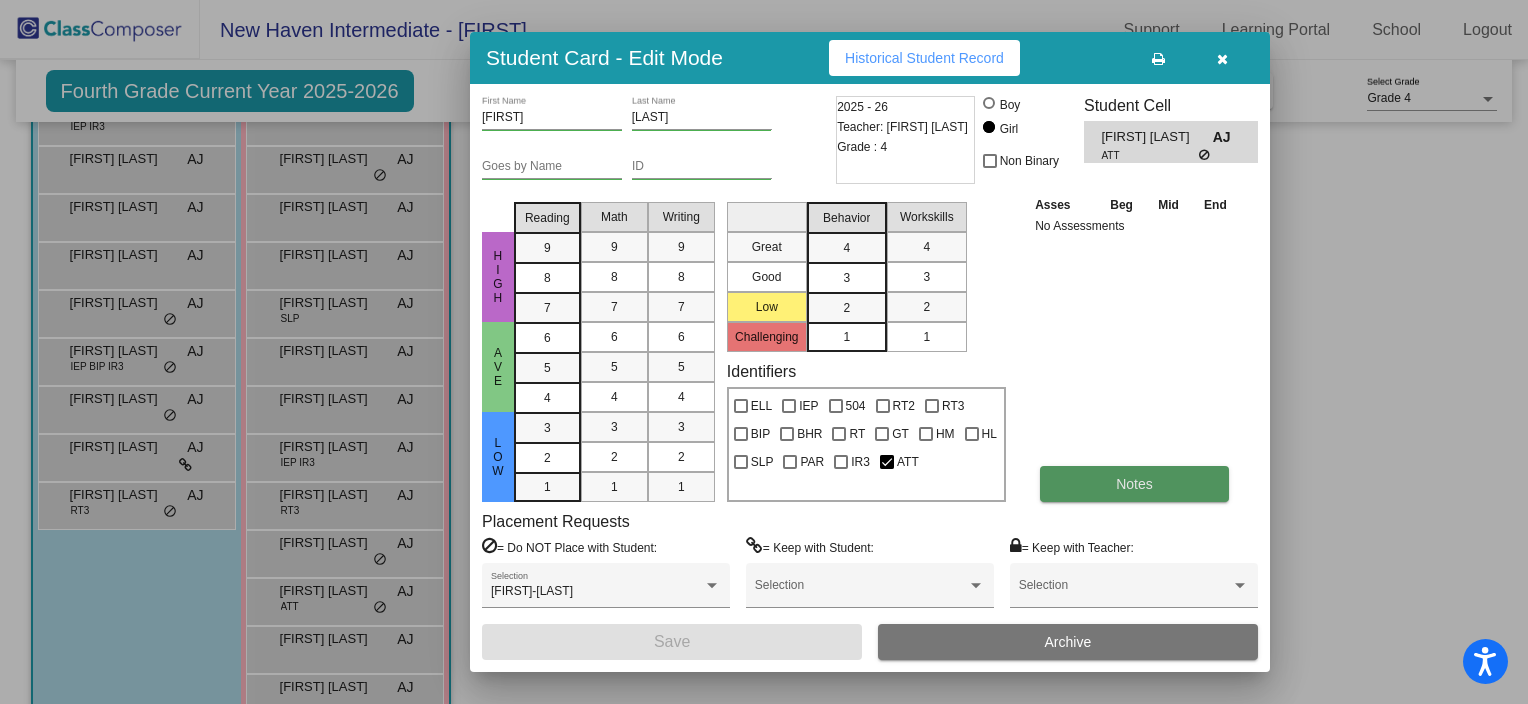 click on "Notes" at bounding box center [1134, 484] 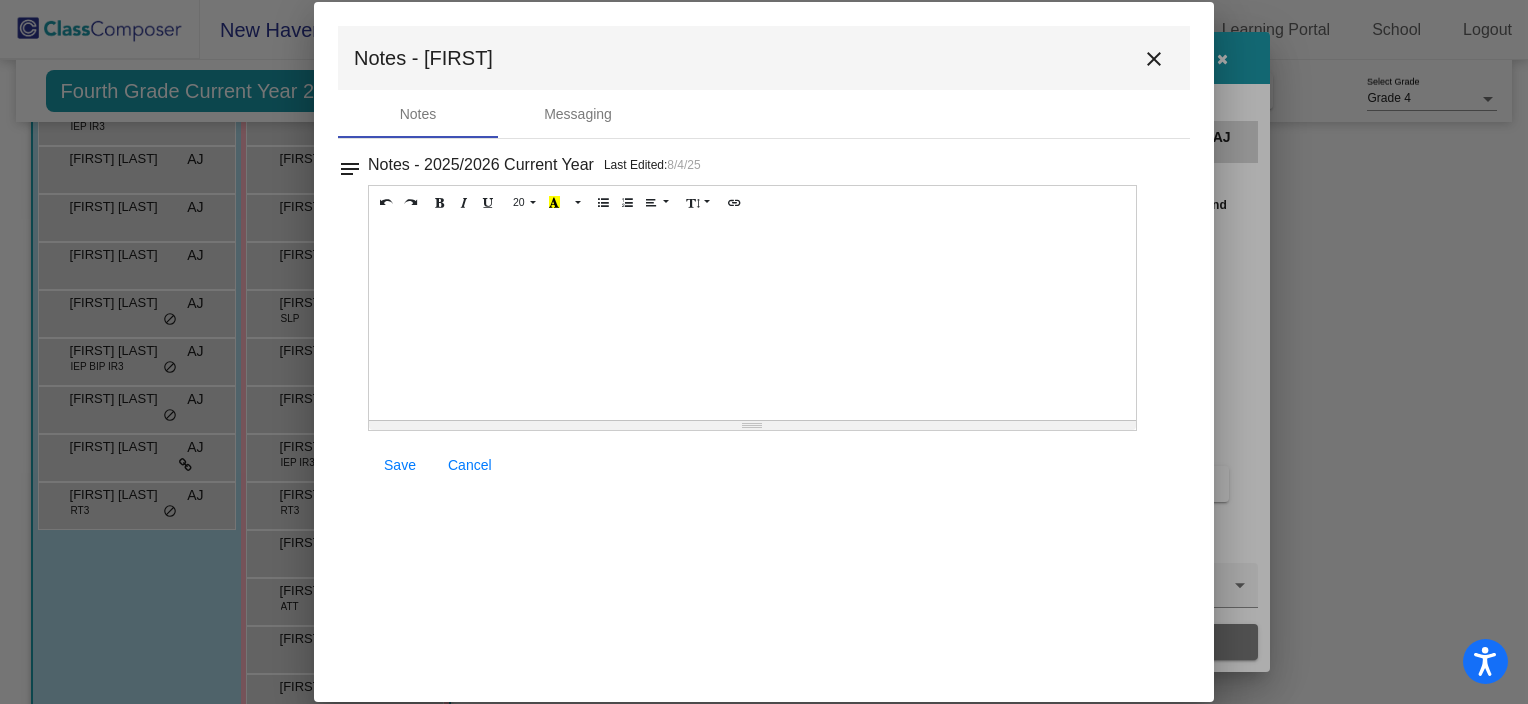 click on "close" at bounding box center (1154, 59) 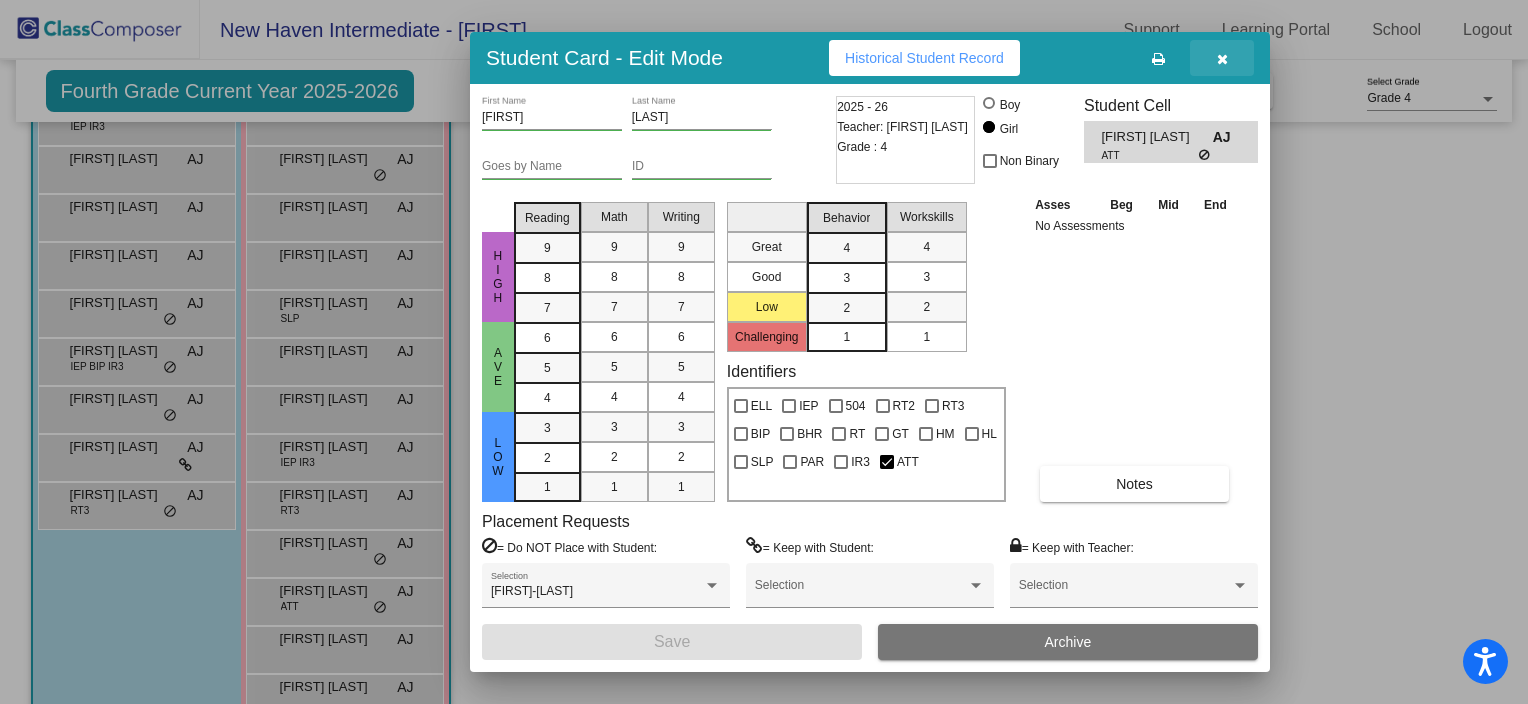 click at bounding box center [1222, 58] 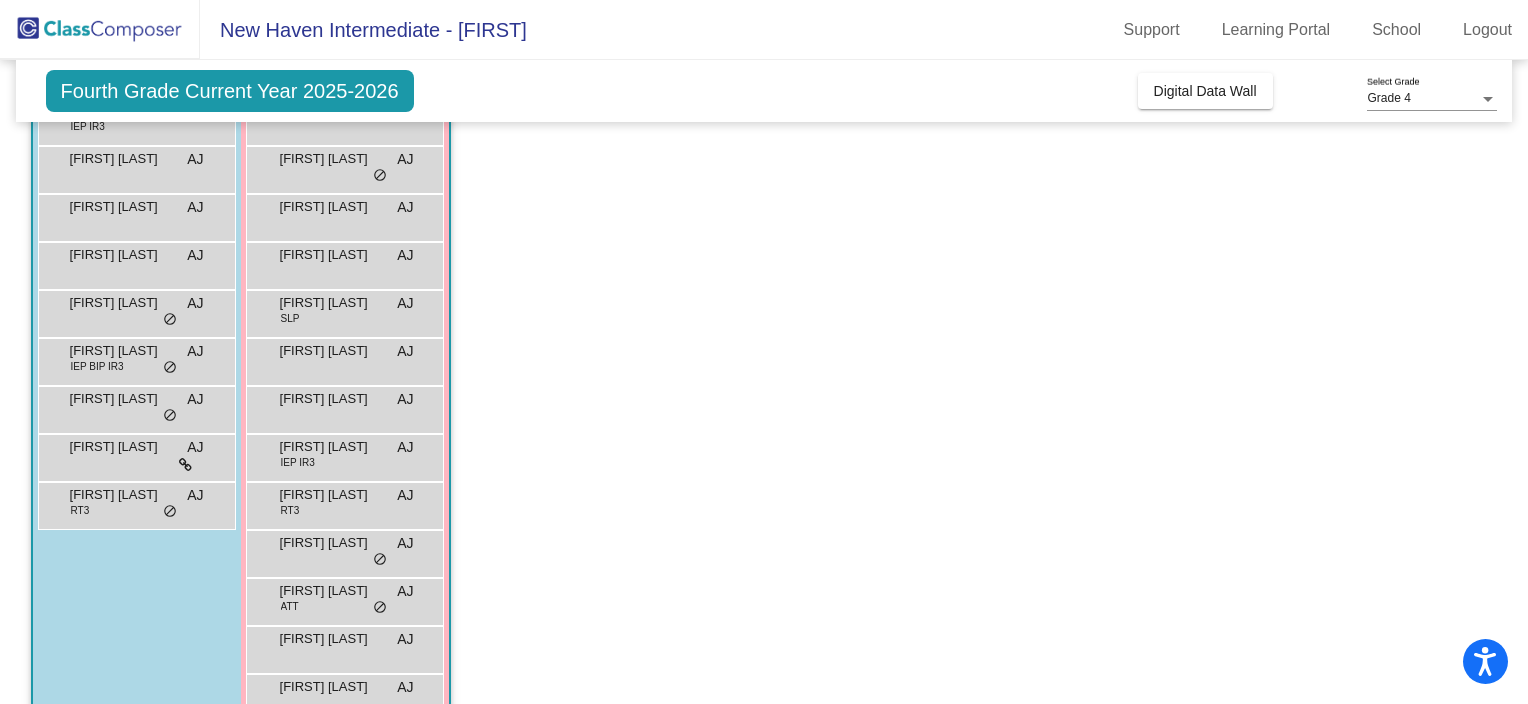 click on "[FIRST] [LAST] AJ lock do_not_disturb_alt" at bounding box center [345, 650] 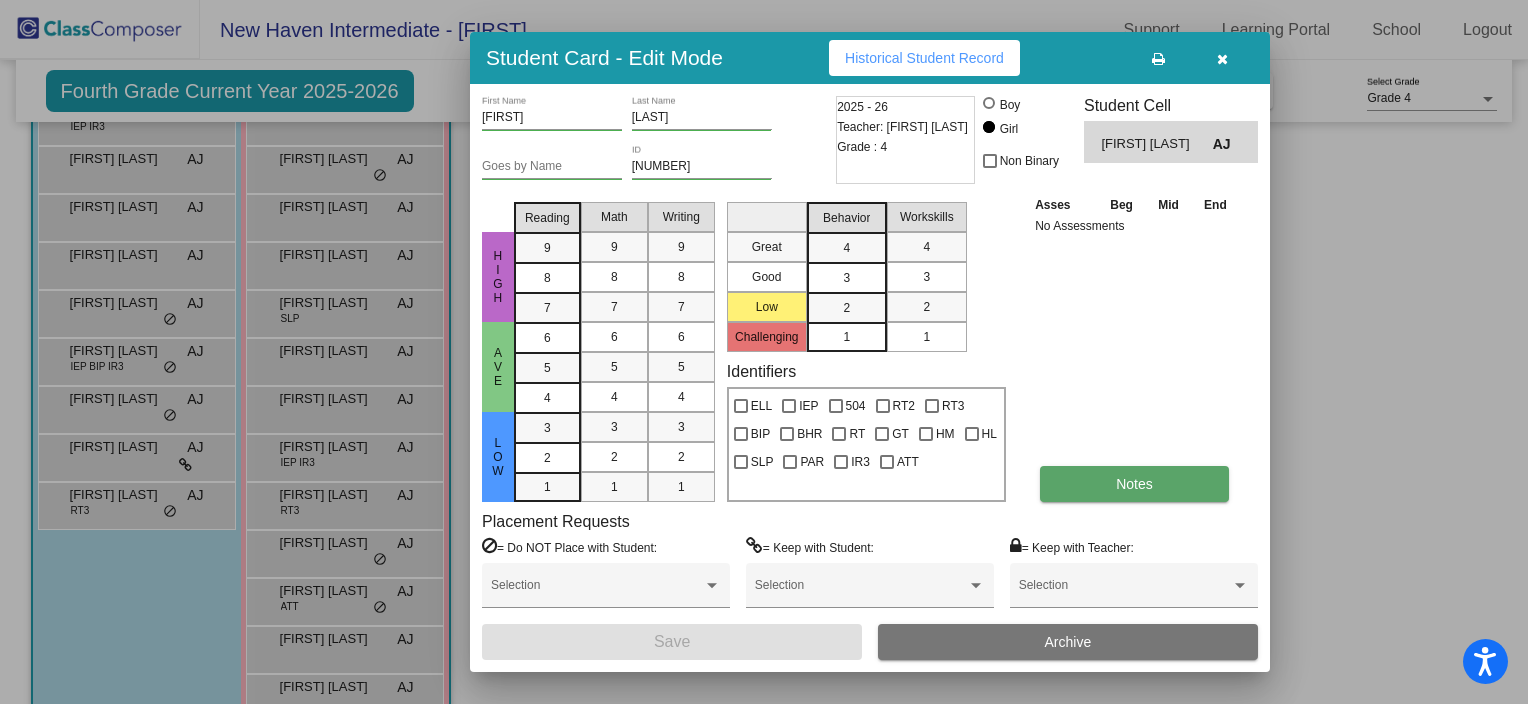 click on "Notes" at bounding box center [1134, 484] 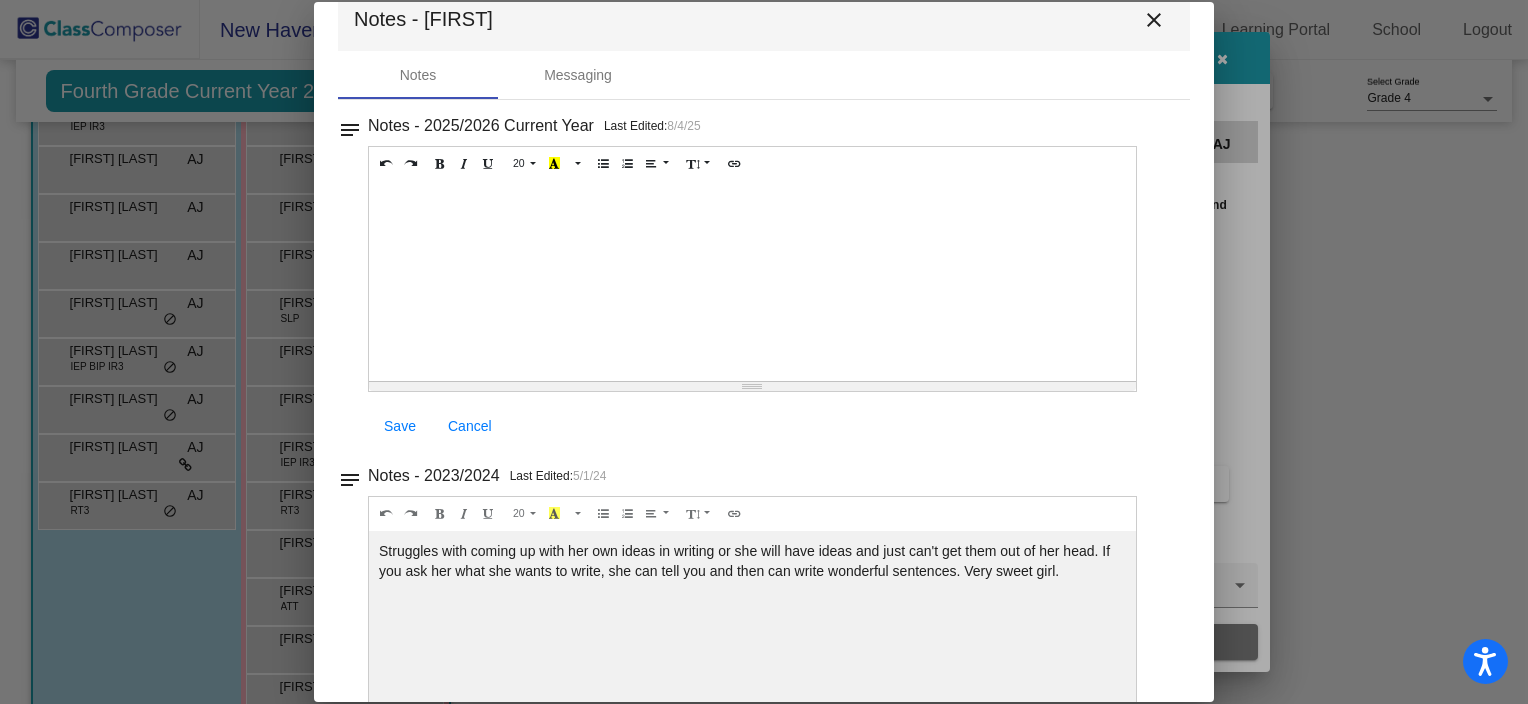 scroll, scrollTop: 0, scrollLeft: 0, axis: both 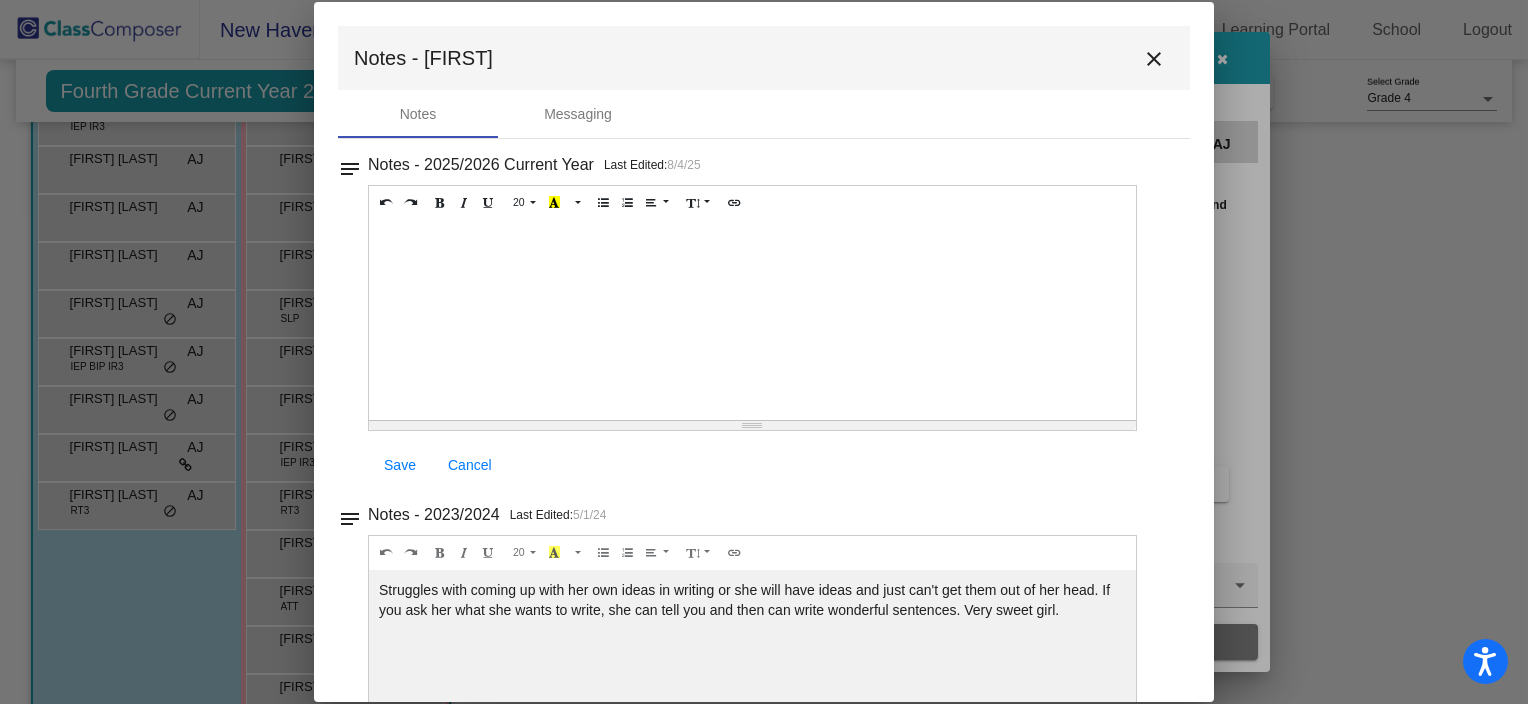 click on "Notes - [FIRST] close" at bounding box center [764, 58] 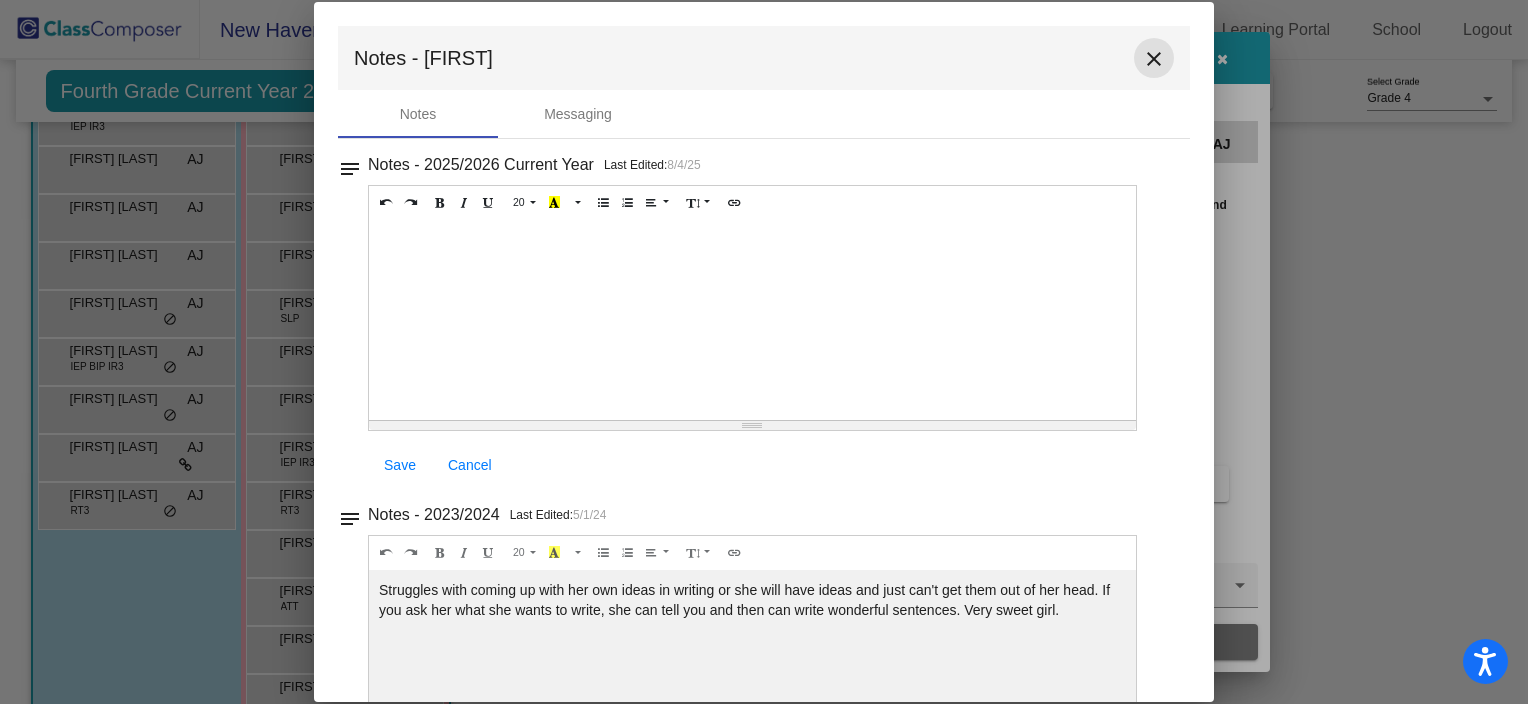 click on "close" at bounding box center (1154, 59) 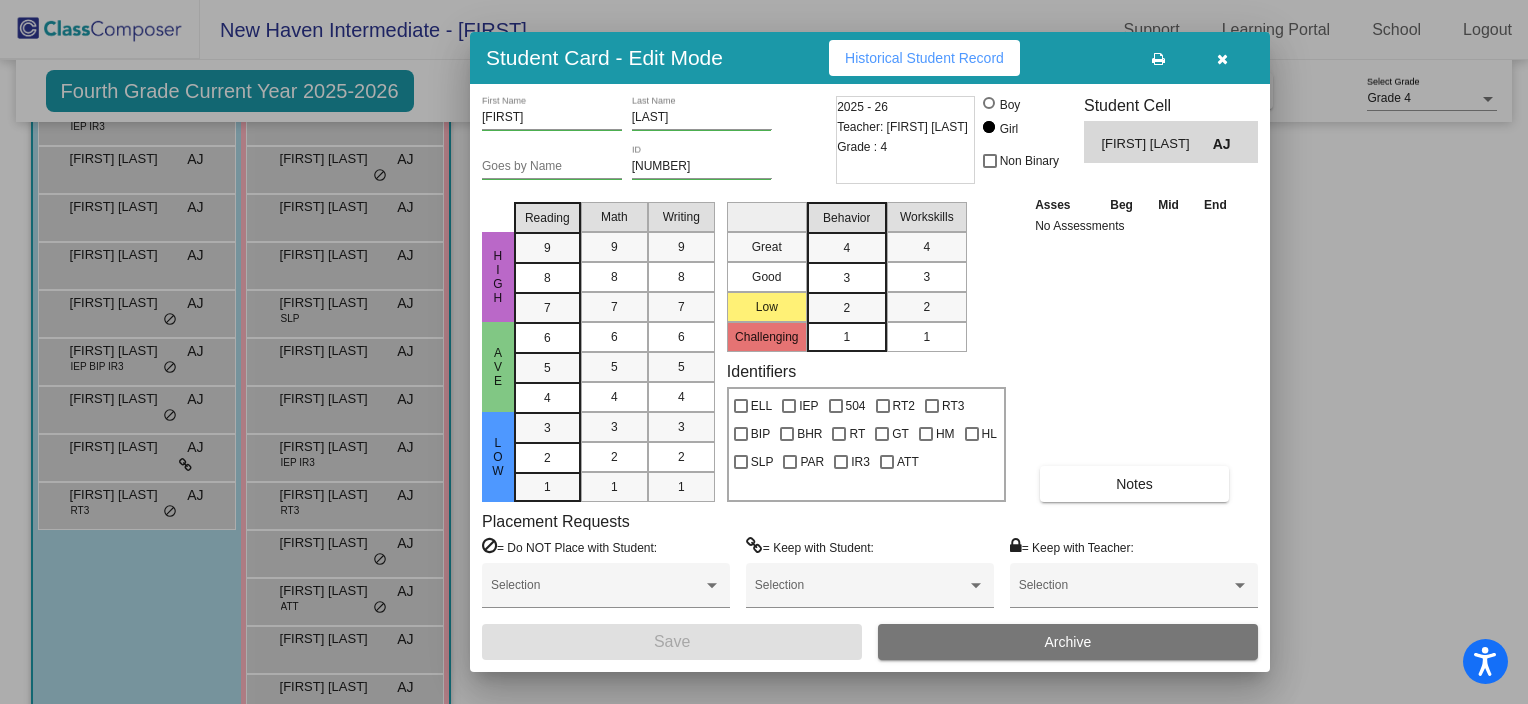 click at bounding box center [1222, 58] 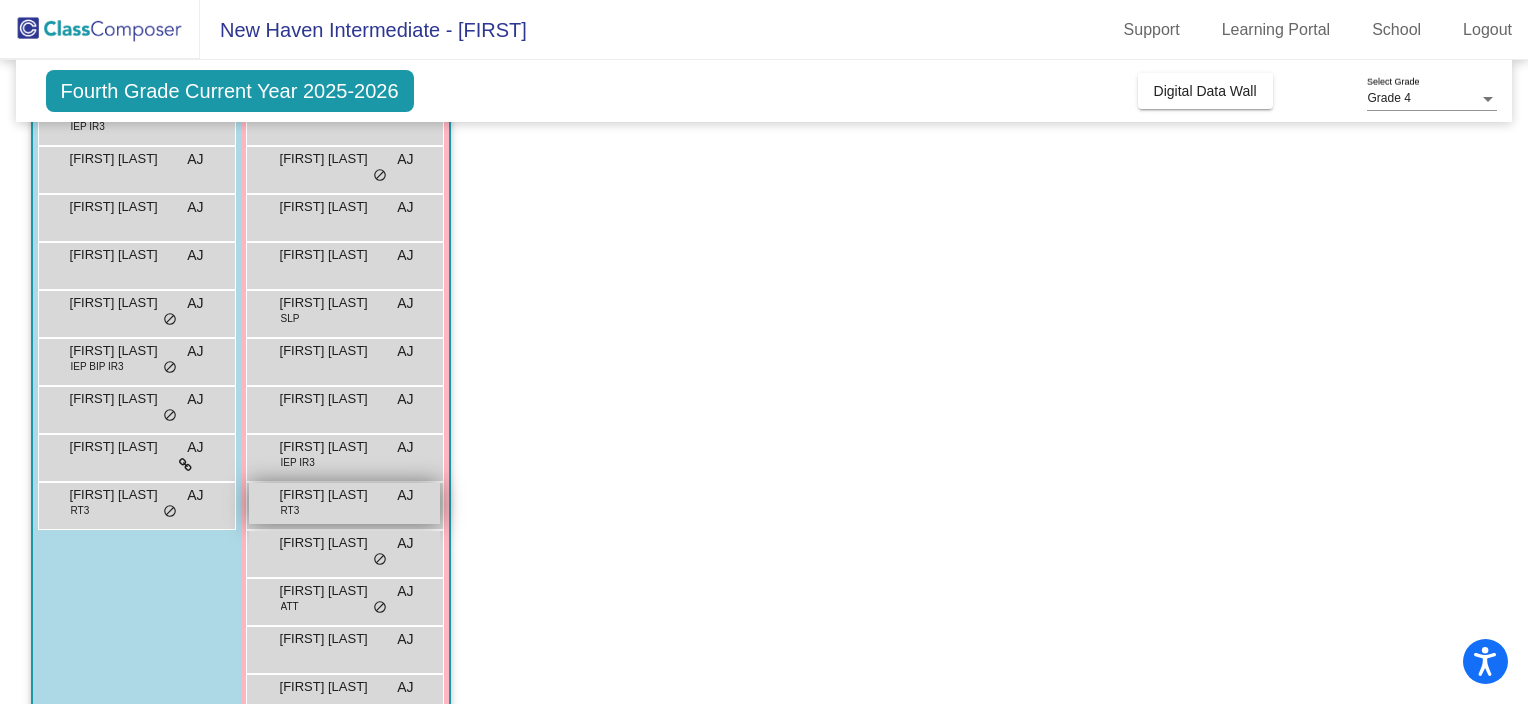 scroll, scrollTop: 367, scrollLeft: 0, axis: vertical 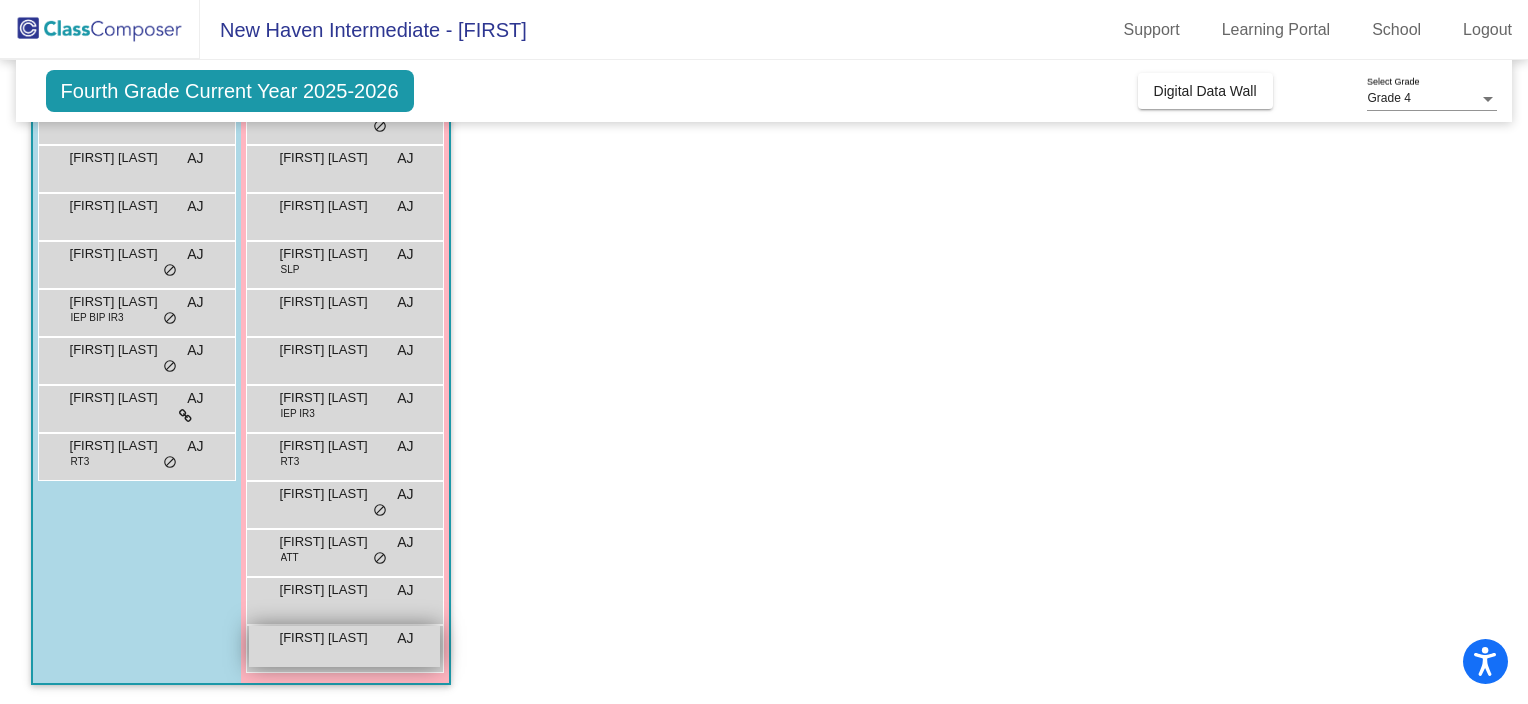 click on "[FIRST] [LAST]" at bounding box center (330, 638) 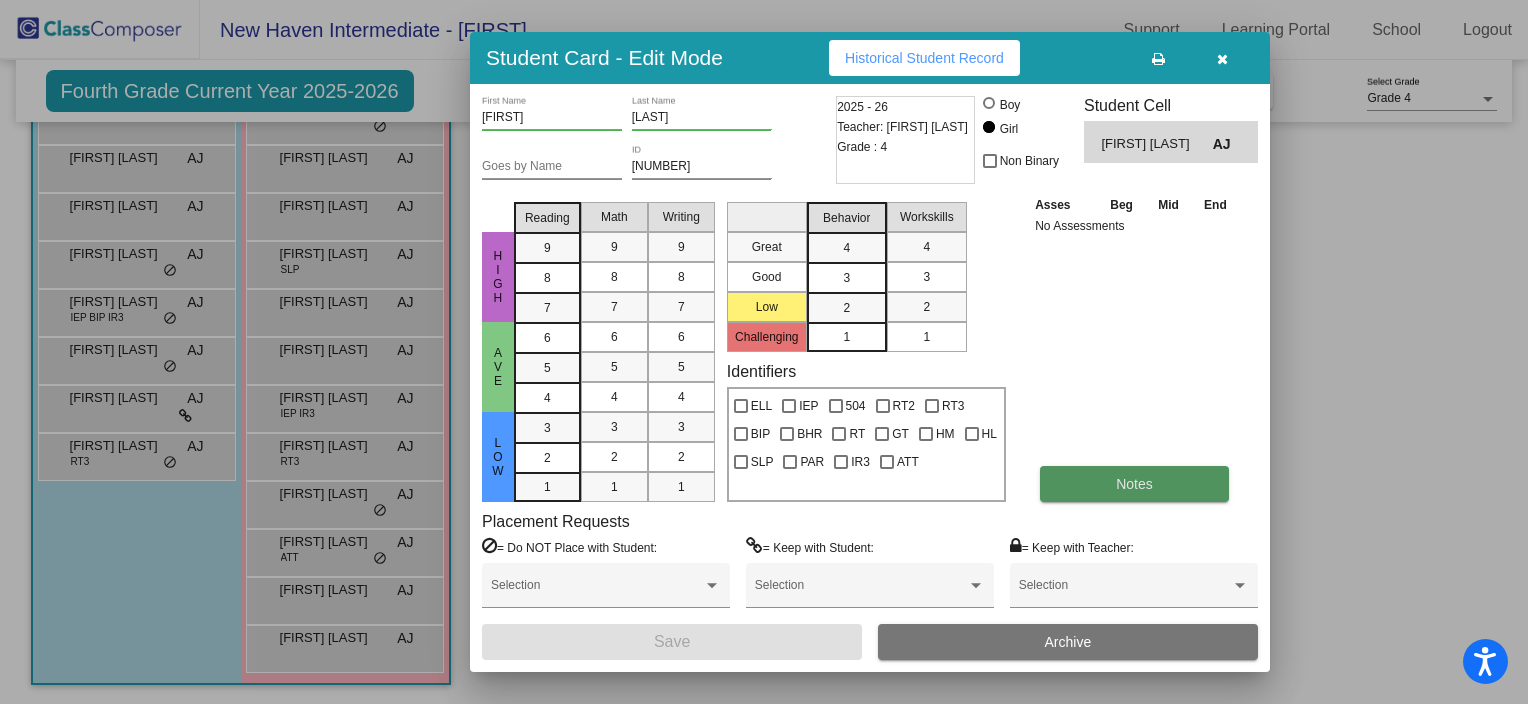 click on "Notes" at bounding box center (1134, 484) 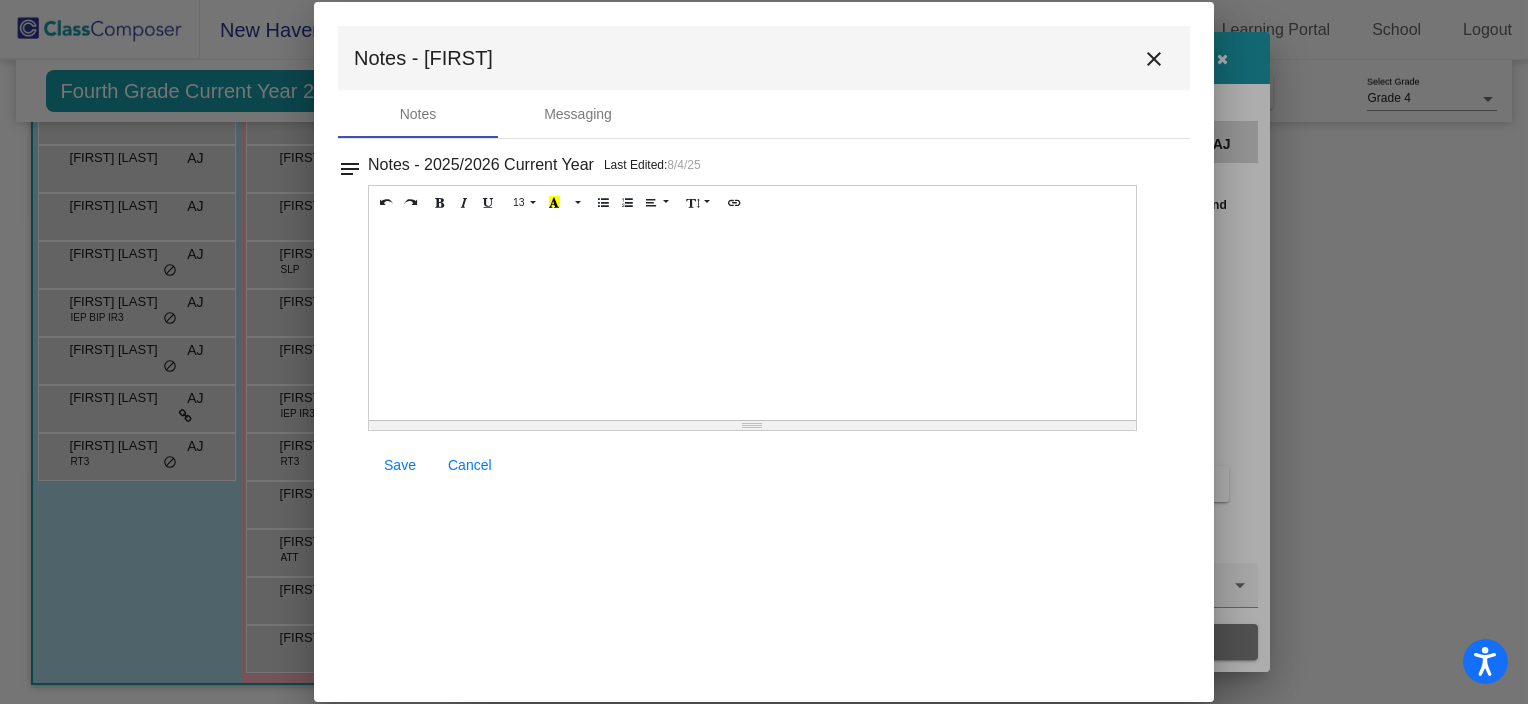 click on "close" at bounding box center (1154, 59) 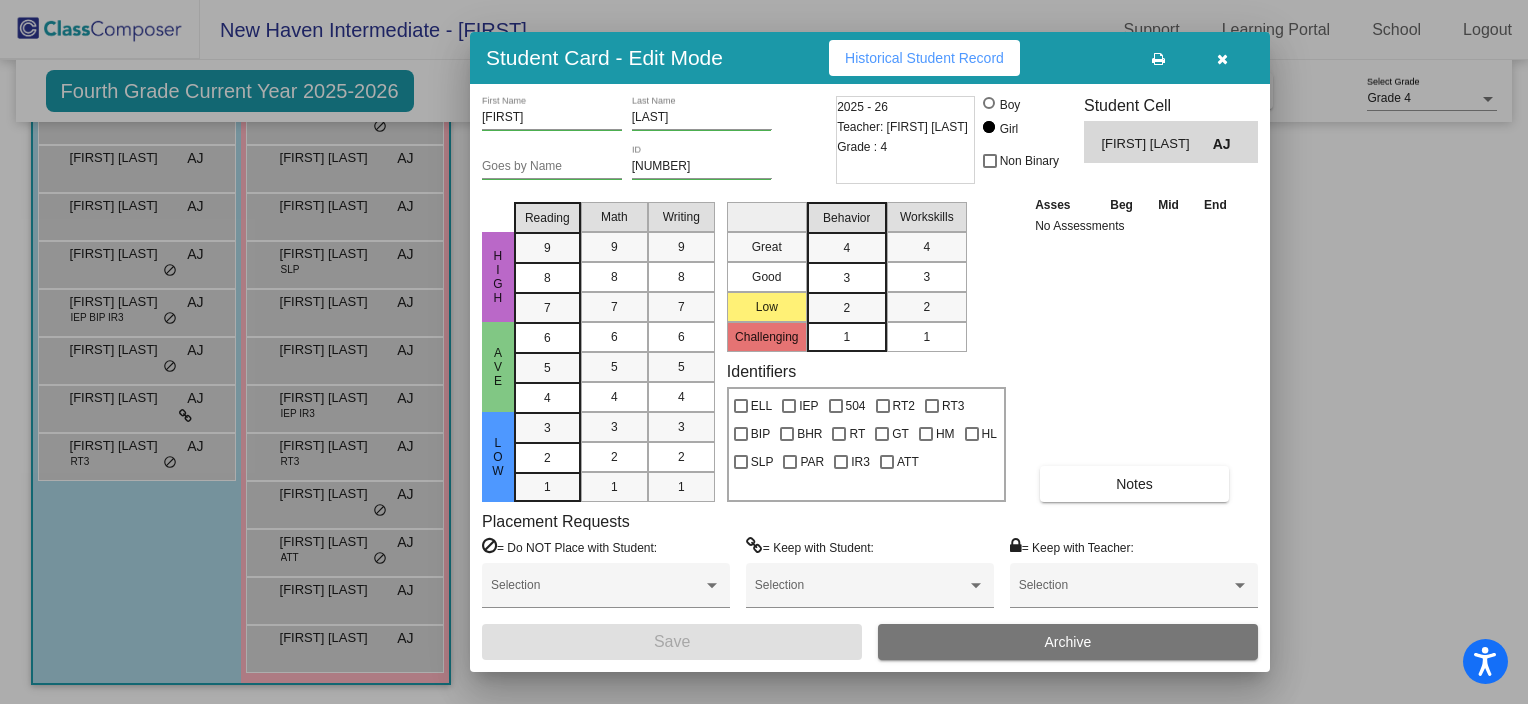 click at bounding box center (1222, 58) 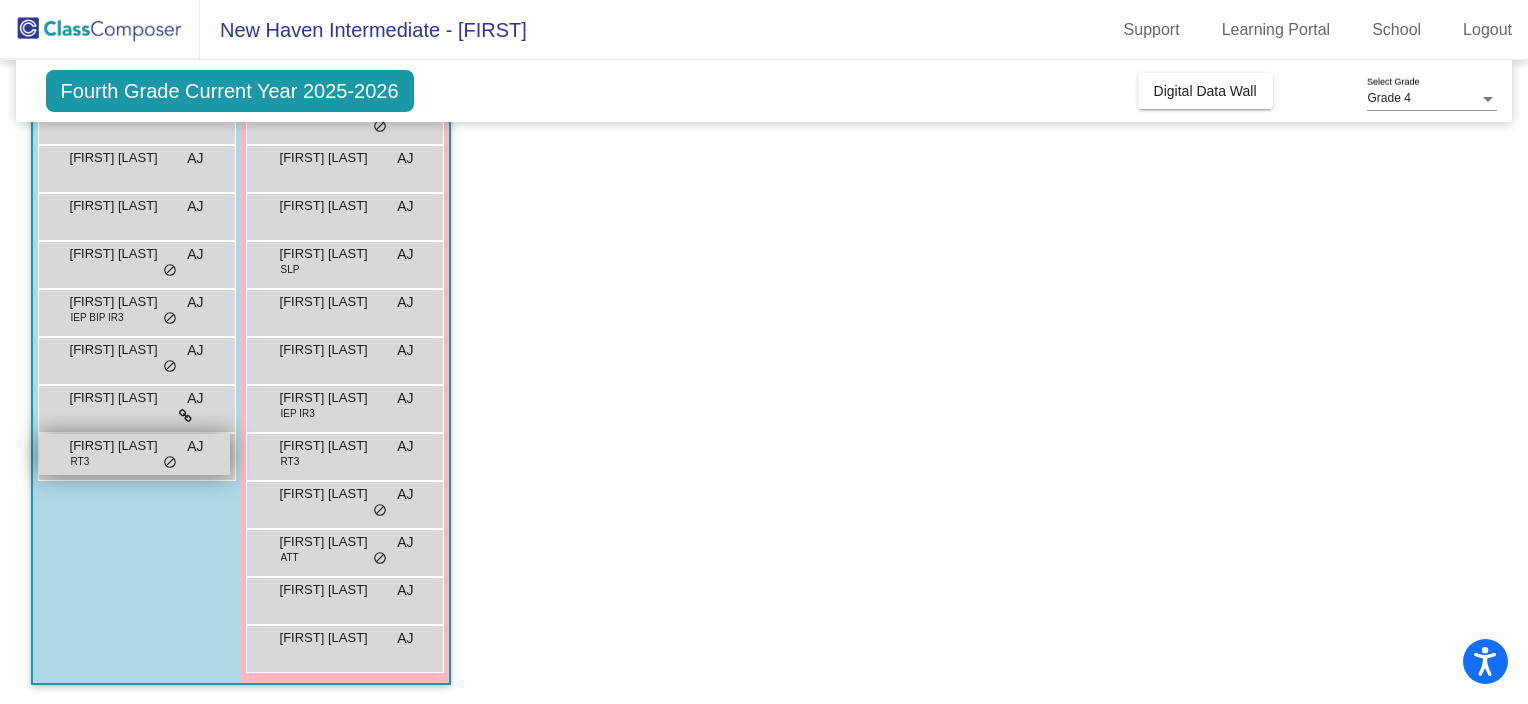 click on "[FIRST] [LAST] AJ lock do_not_disturb_alt" at bounding box center (134, 454) 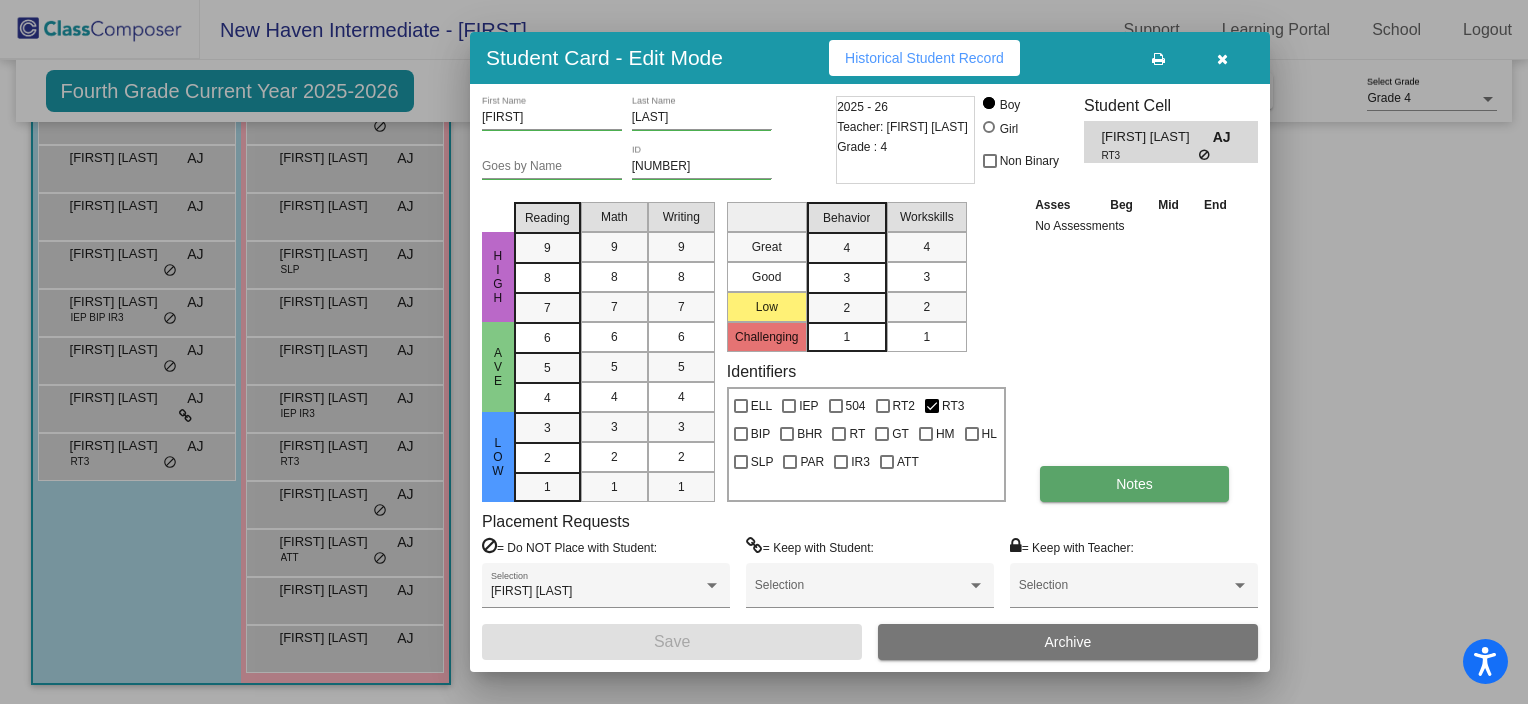 click on "Notes" at bounding box center (1134, 484) 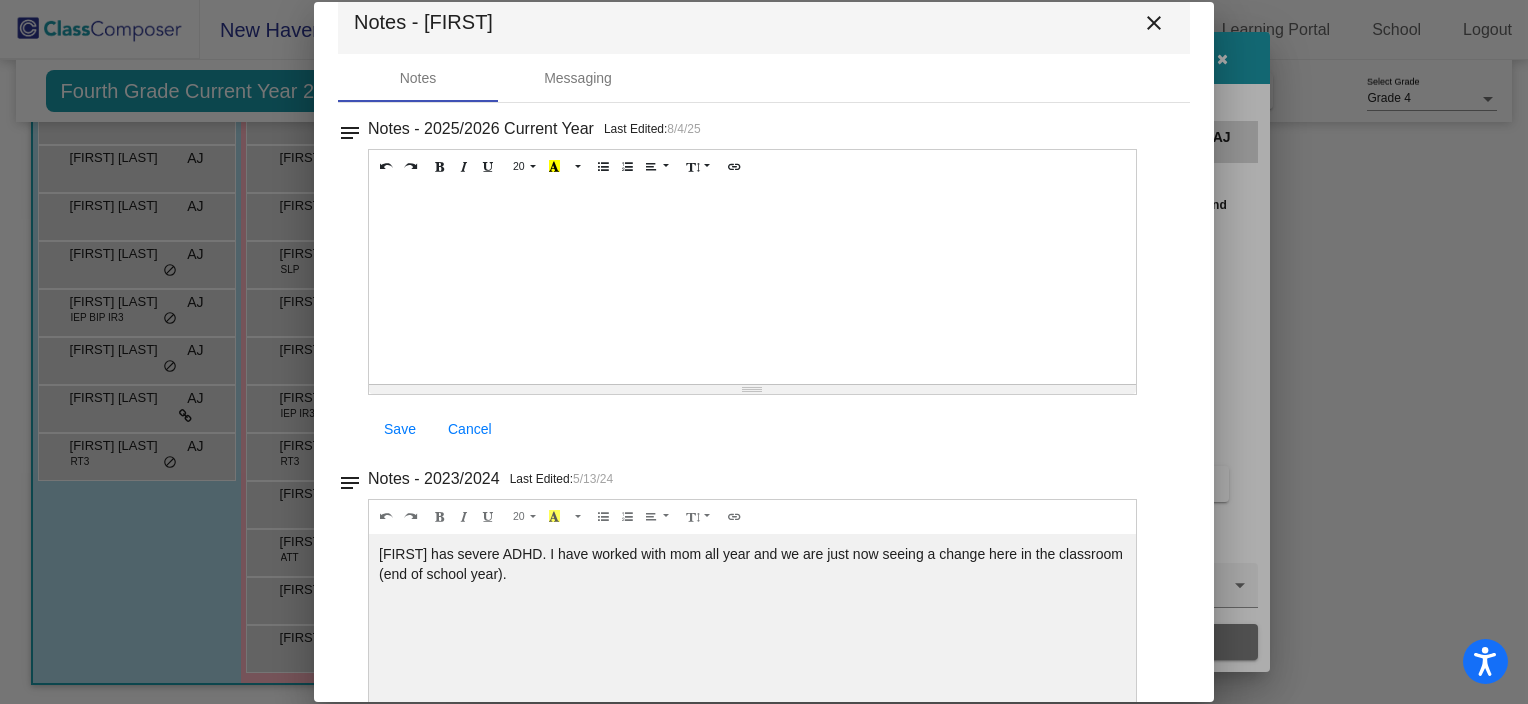 scroll, scrollTop: 0, scrollLeft: 0, axis: both 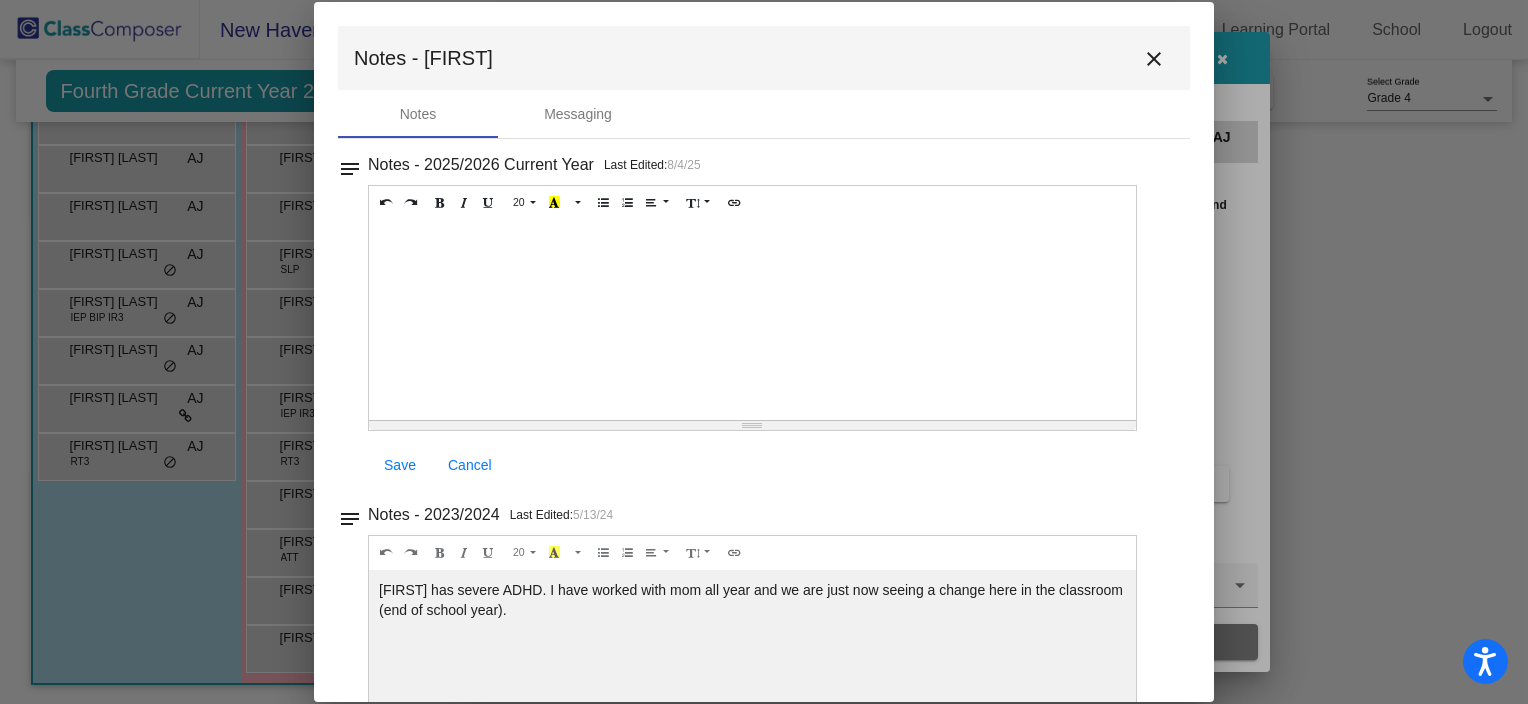 click on "Notes - [FIRST] close" at bounding box center [764, 58] 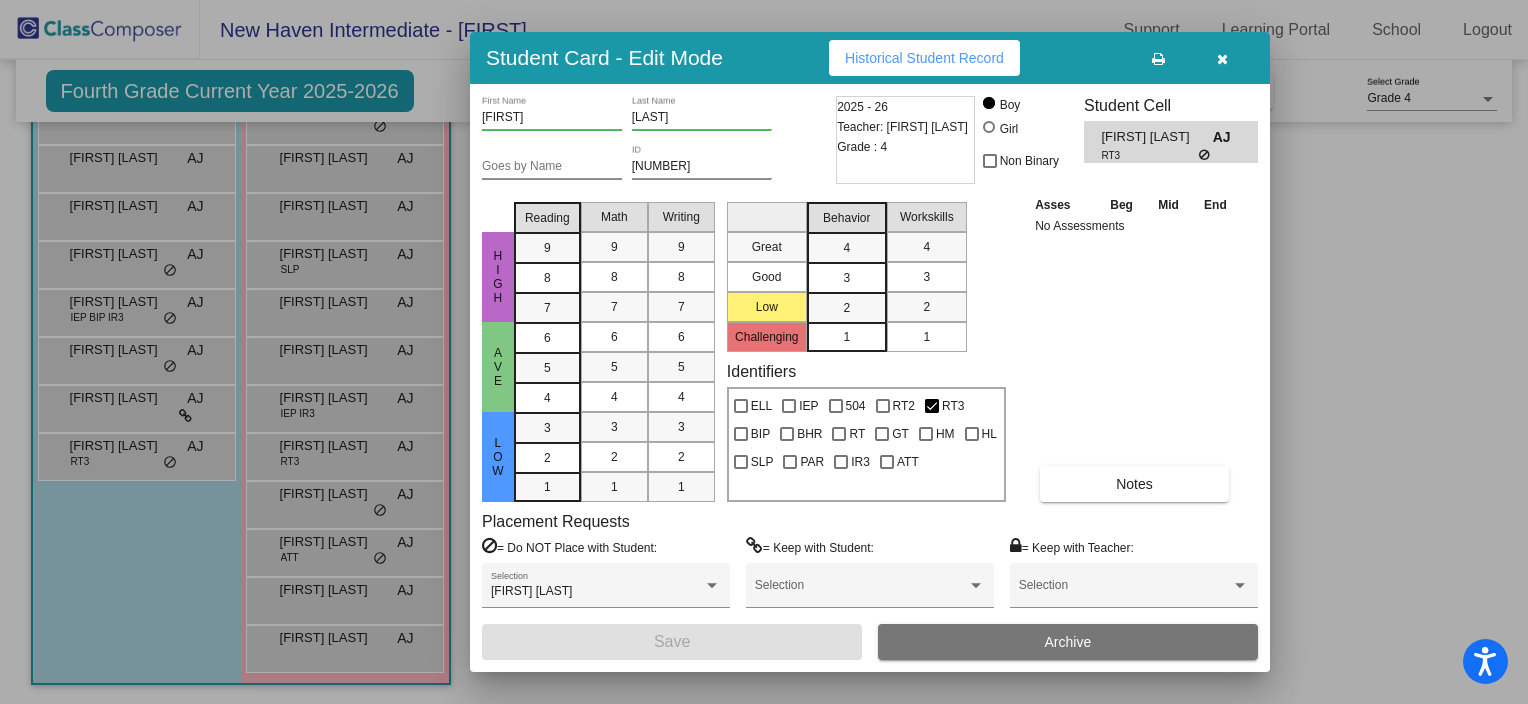 click at bounding box center (1222, 58) 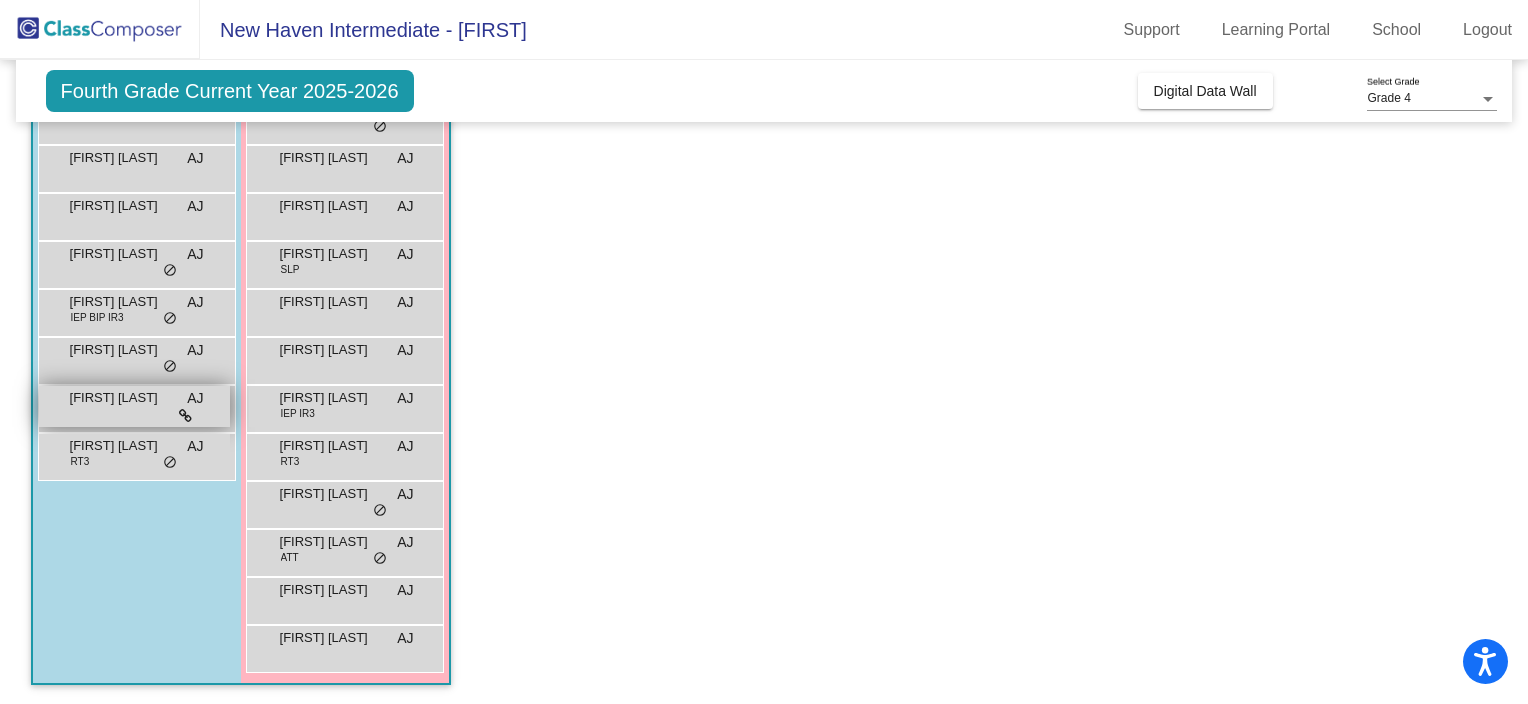 click on "[FIRST] [LAST] AJ lock do_not_disturb_alt" at bounding box center (134, 406) 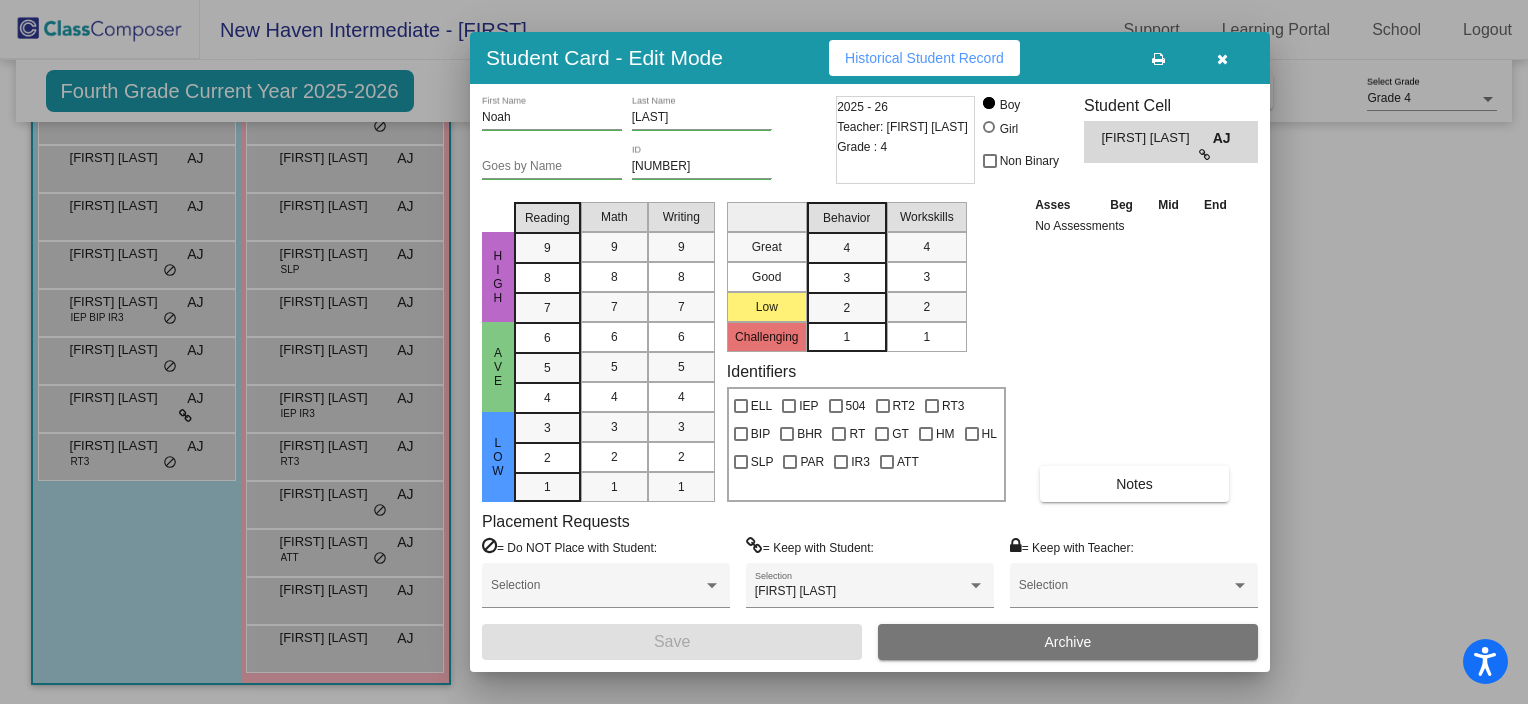 click on "Noah First Name Brunk Last Name Goes by Name 3400174 ID 2025 - 26 Teacher: Abbie Janes Grade : 4   Boy   Girl   Non Binary Student Cell Noah Brunk AJ  High   Ave   Low  Reading 9 8 7 6 5 4 3 2 1 Math 9 8 7 6 5 4 3 2 1 Writing 9 8 7 6 5 4 3 2 1 Great Good Low Challenging Behavior 4 3 2 1 Workskills 4 3 2 1 Identifiers   ELL   IEP   504   RT2   RT3   BIP   BHR   RT   GT   HM   HL   SLP   PAR   IR3   ATT Asses Beg Mid End No Assessments  Notes  Placement Requests  = Do NOT Place with Student:   Selection  = Keep with Student: Jameson Condra Selection  = Keep with Teacher:   Selection  Save   Archive" at bounding box center [870, 378] 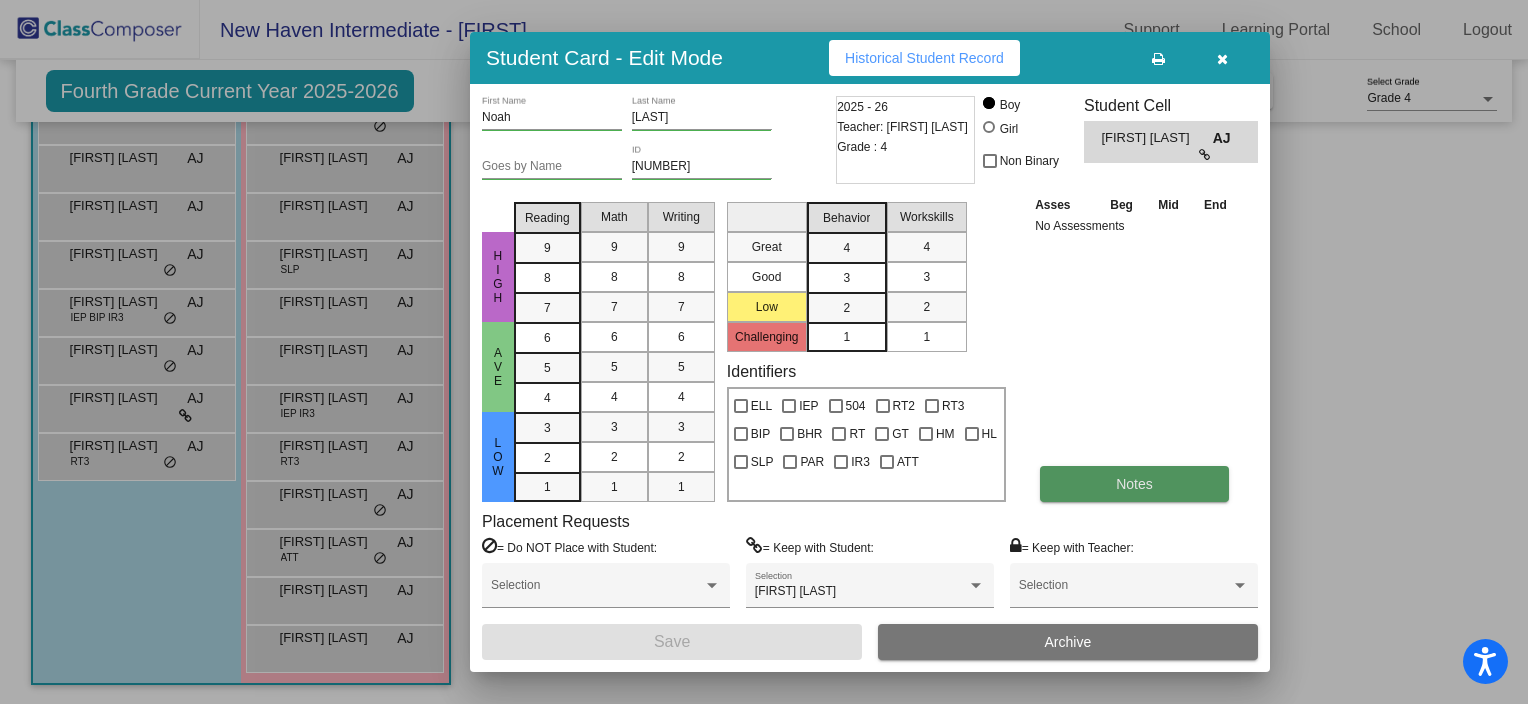click on "Notes" at bounding box center [1134, 484] 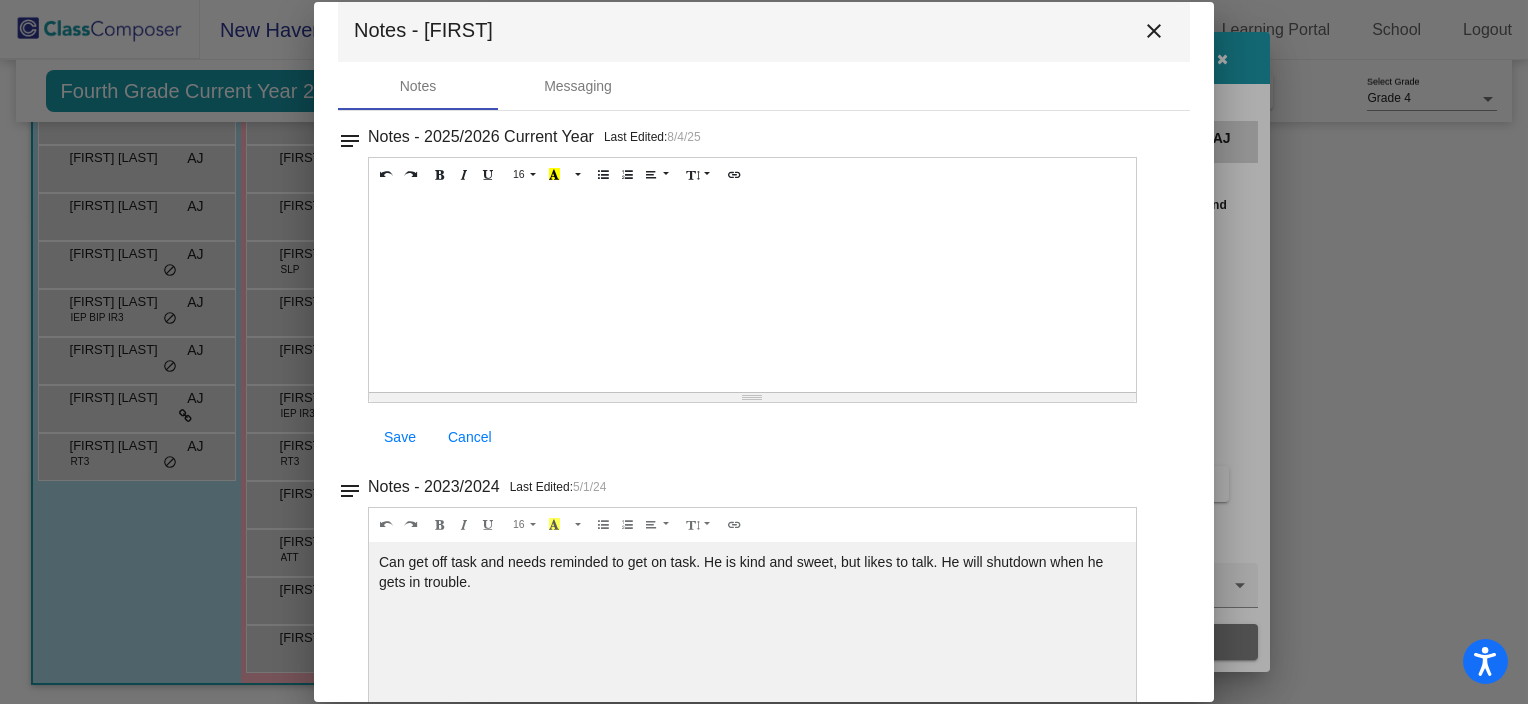 scroll, scrollTop: 0, scrollLeft: 0, axis: both 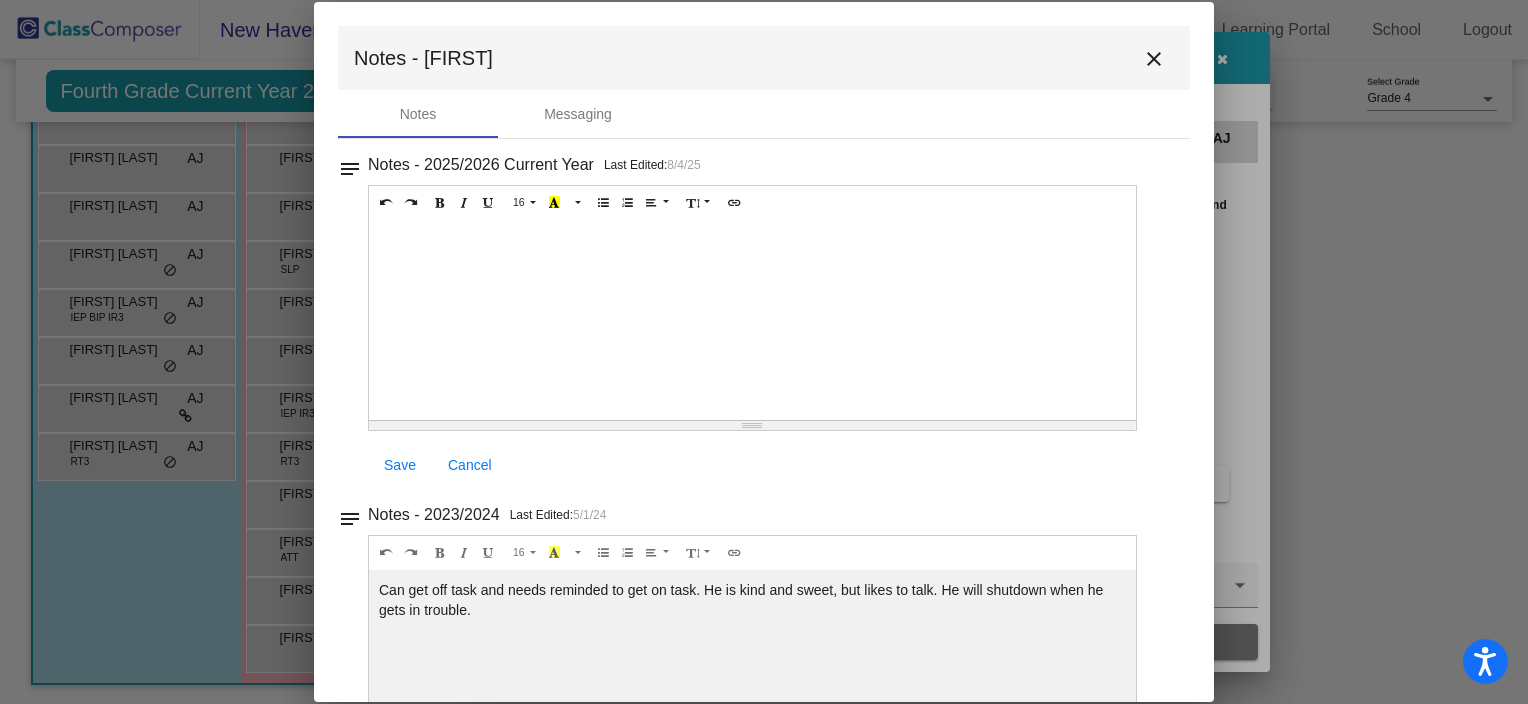 click on "Notes - [FIRST] close" at bounding box center [764, 58] 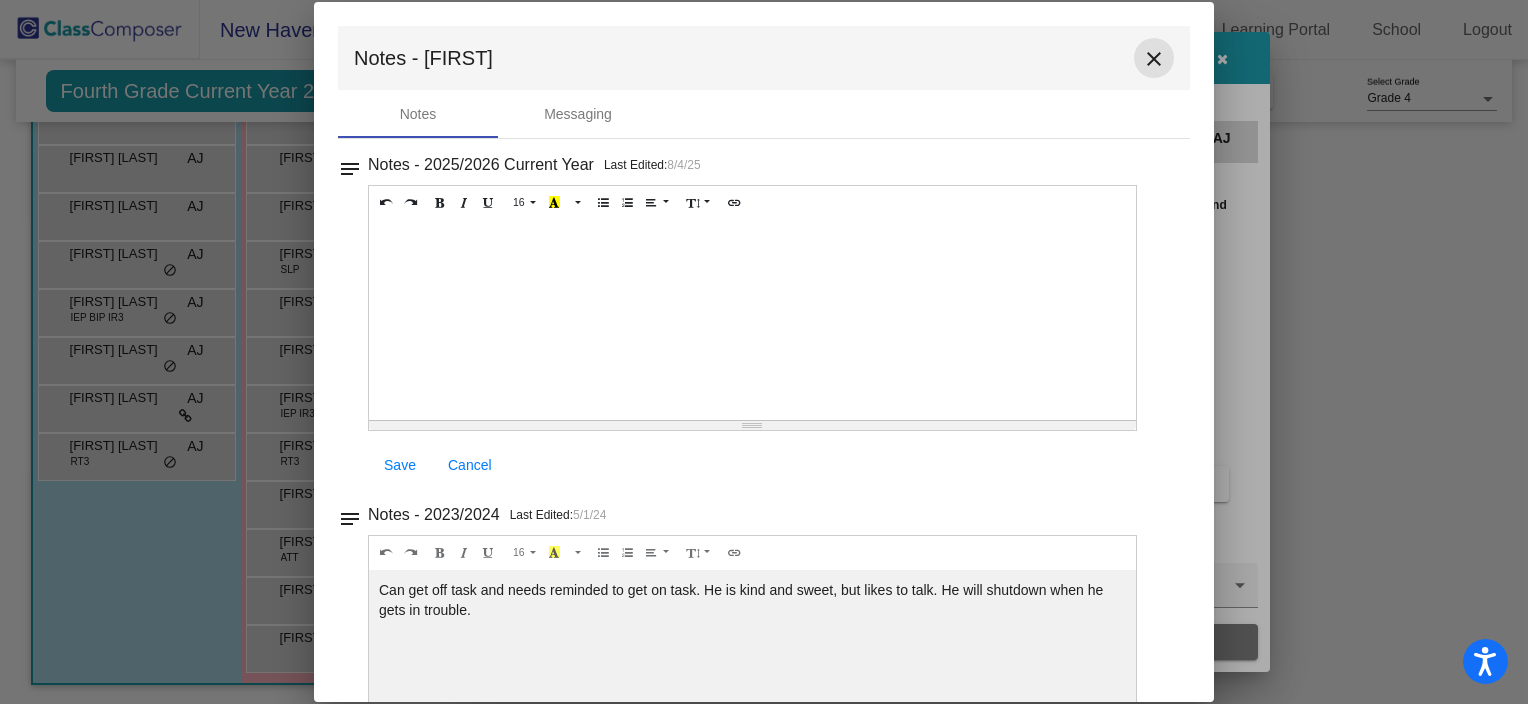 click on "close" at bounding box center [1154, 58] 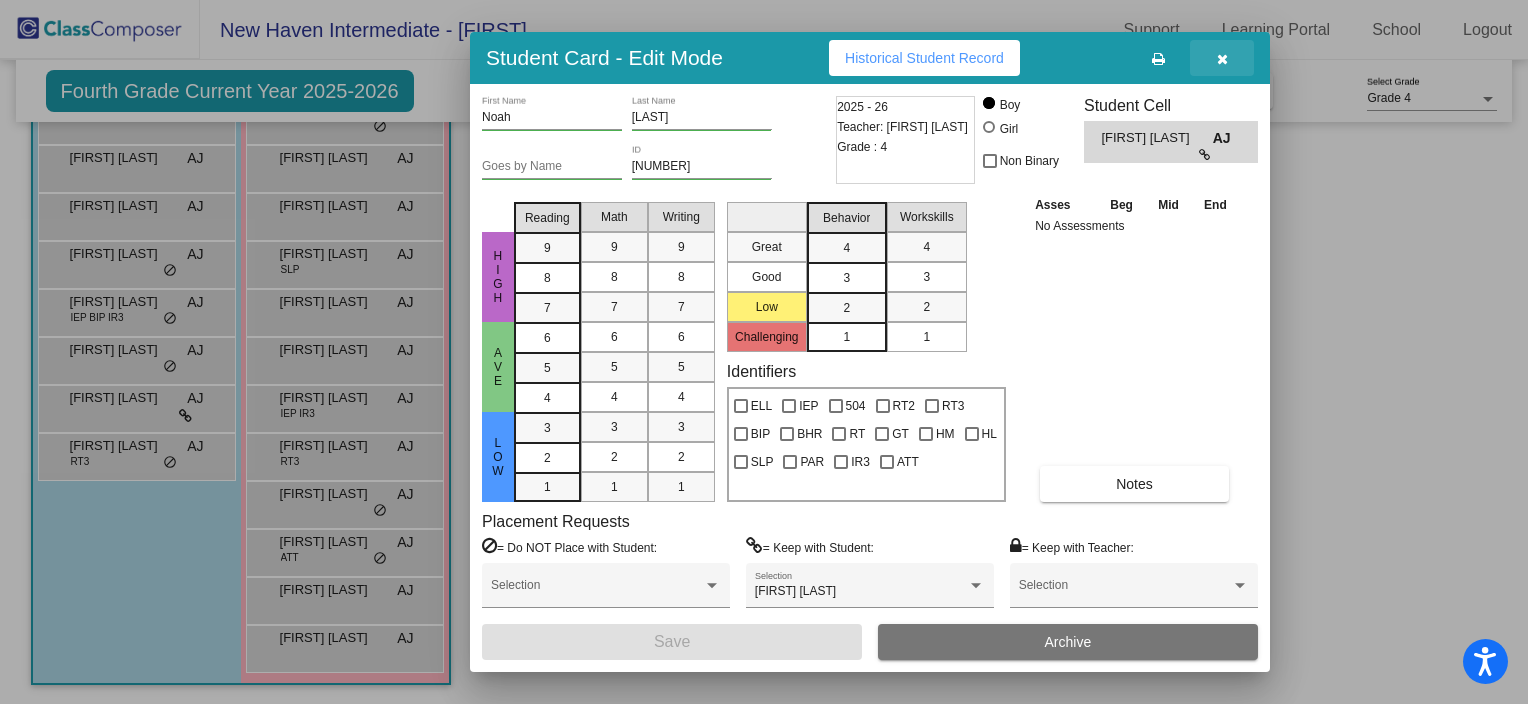 click at bounding box center [1222, 58] 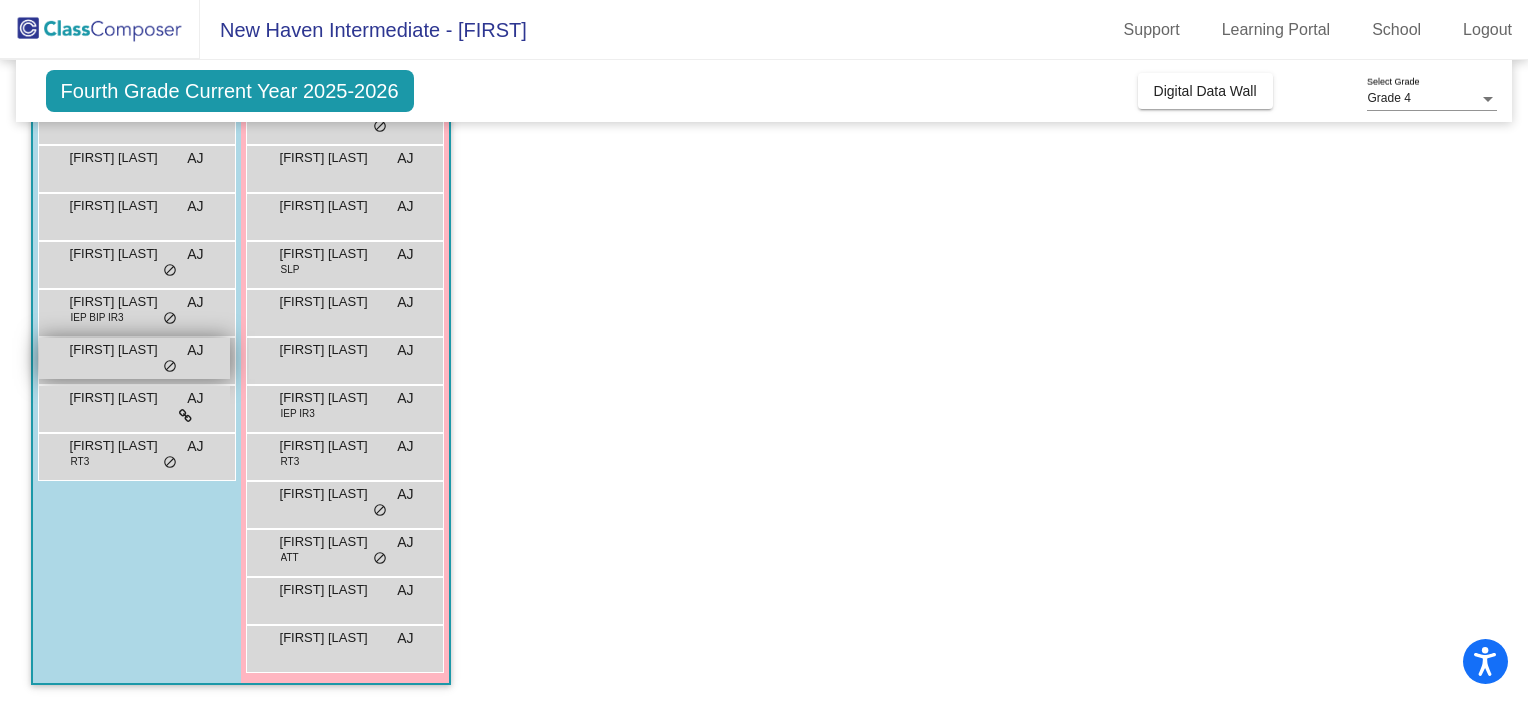 click on "[FIRST] [LAST] AJ lock do_not_disturb_alt" at bounding box center [134, 358] 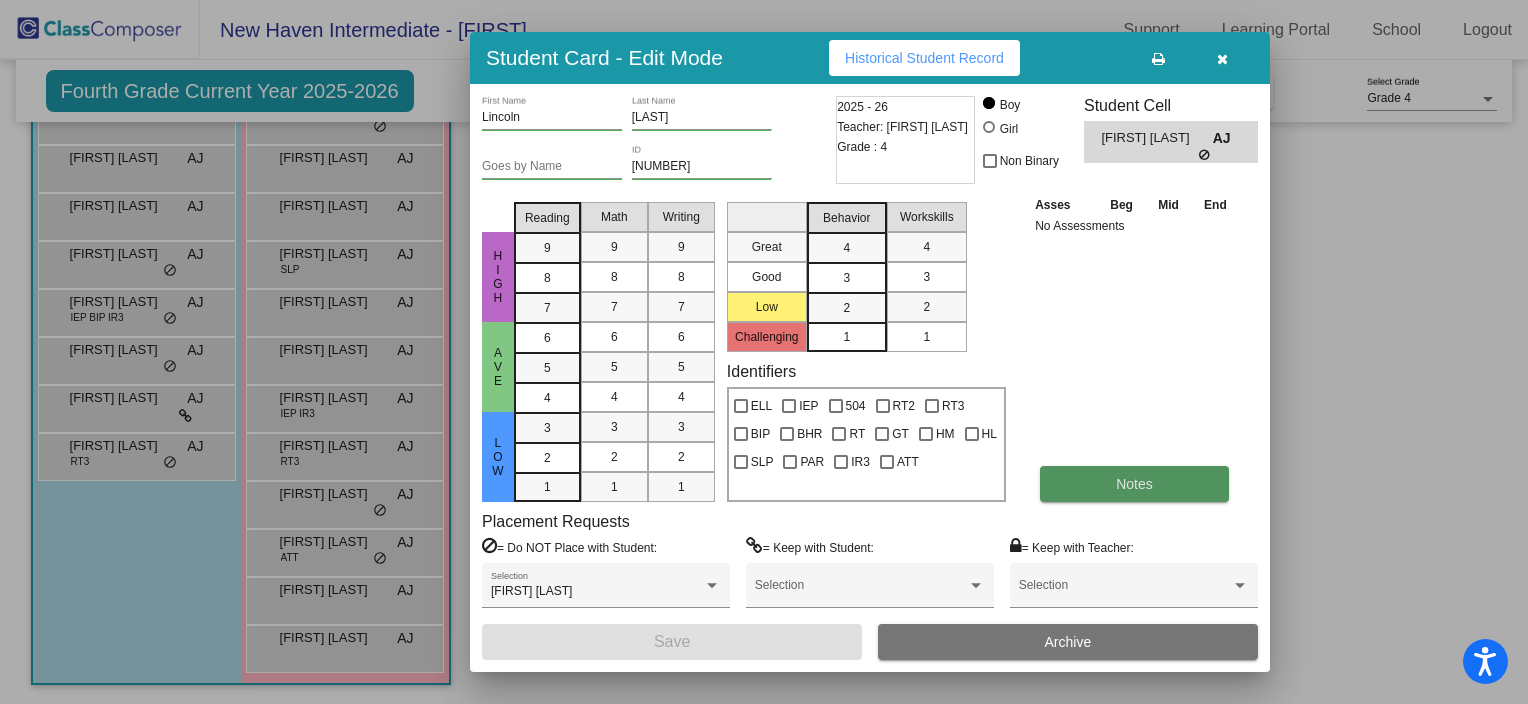 click on "Notes" at bounding box center [1134, 484] 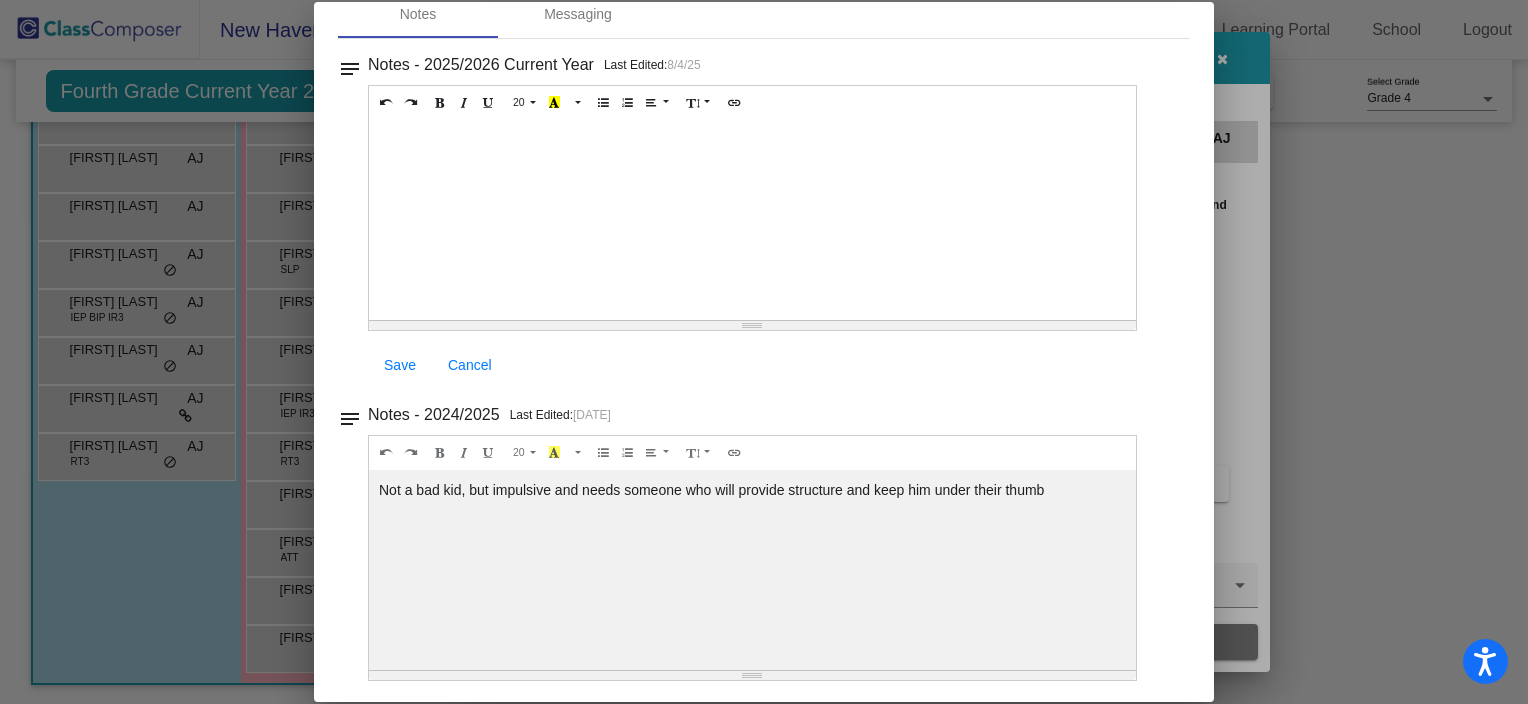 scroll, scrollTop: 0, scrollLeft: 0, axis: both 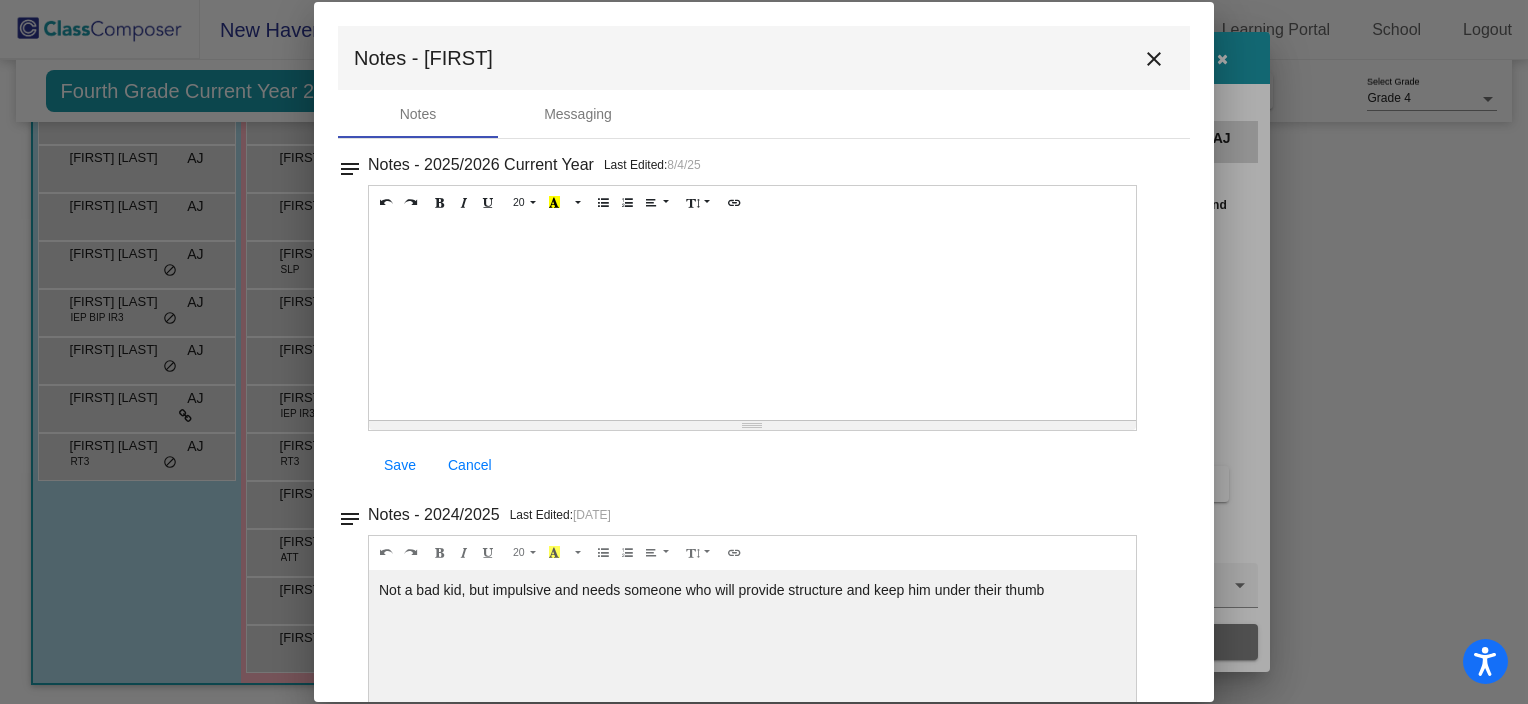 click on "close" at bounding box center (1154, 58) 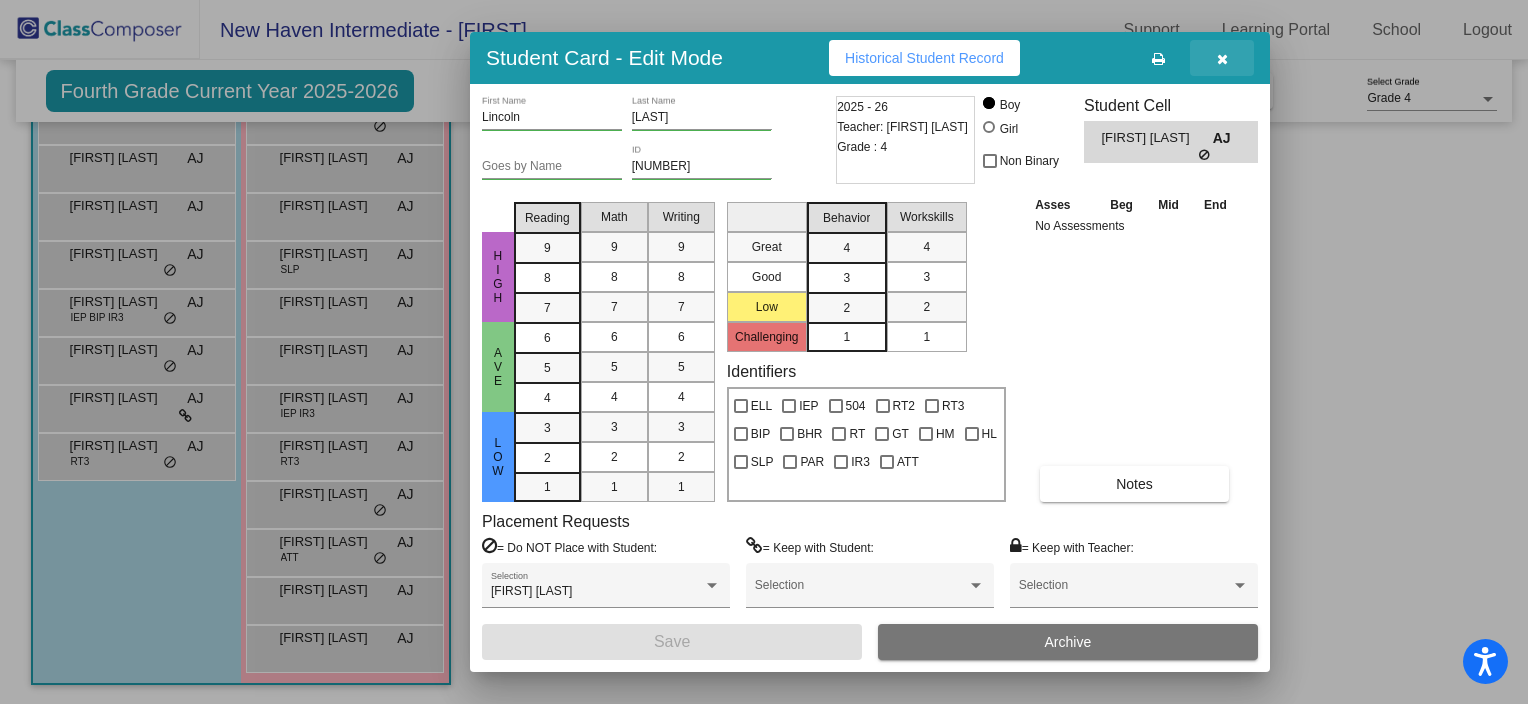 click at bounding box center (1222, 59) 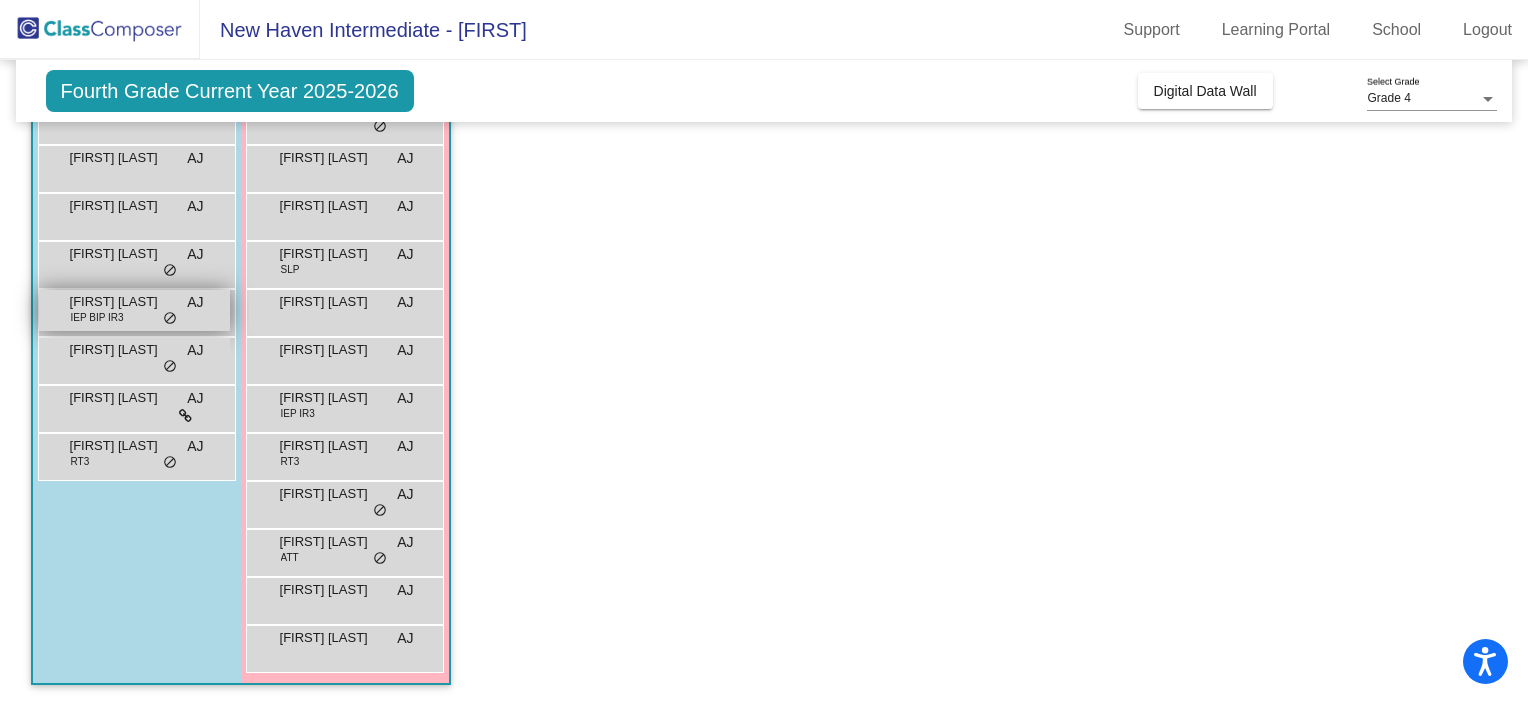 click on "[FIRST] [LAST]" at bounding box center (120, 302) 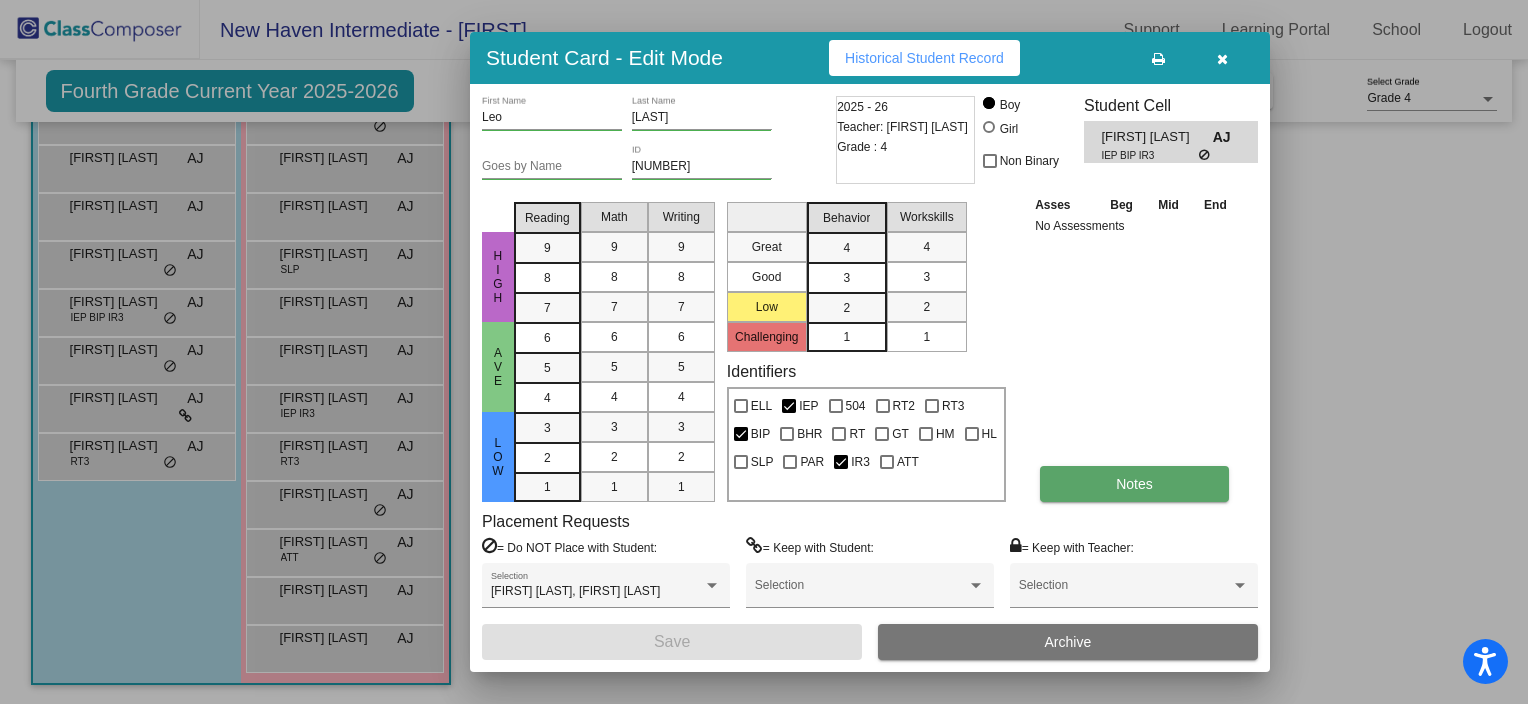 click on "Notes" at bounding box center [1134, 484] 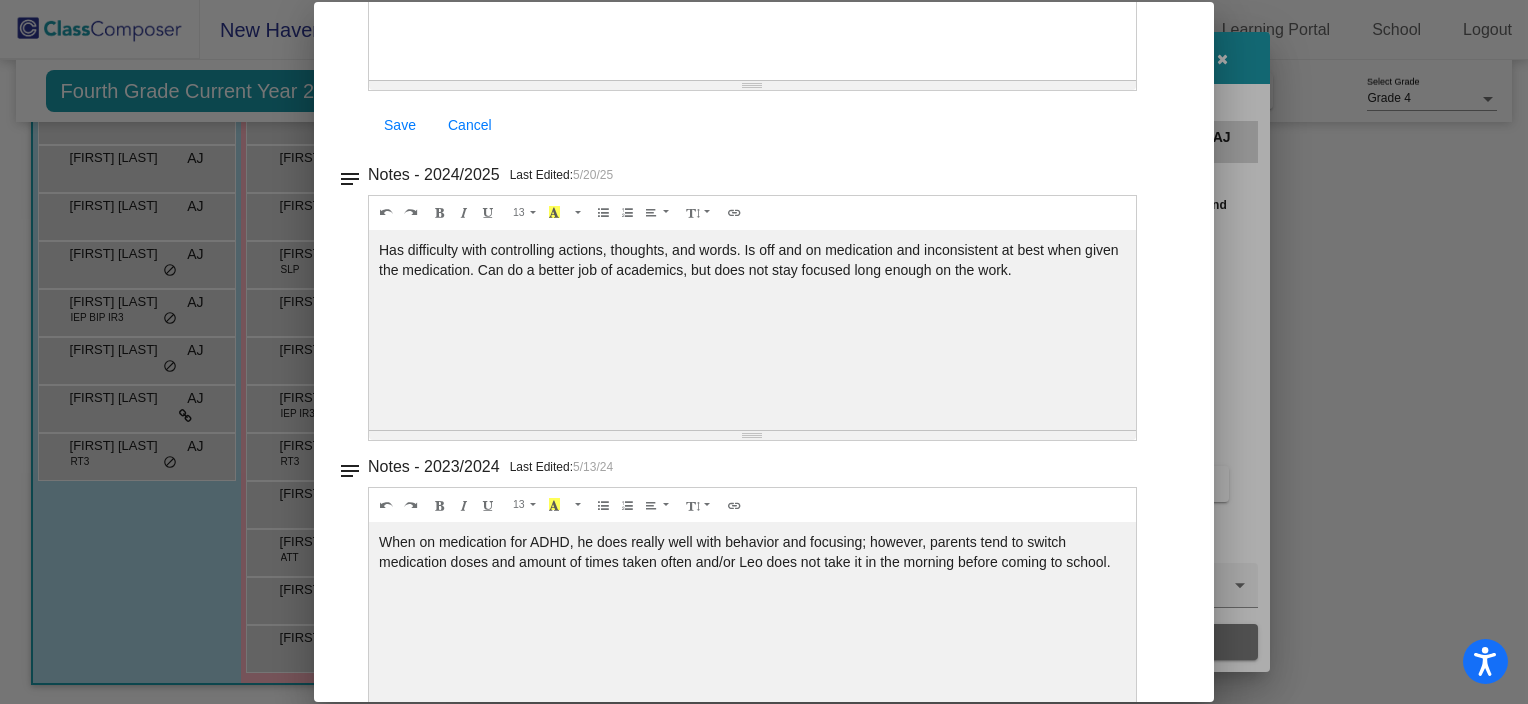 scroll, scrollTop: 0, scrollLeft: 0, axis: both 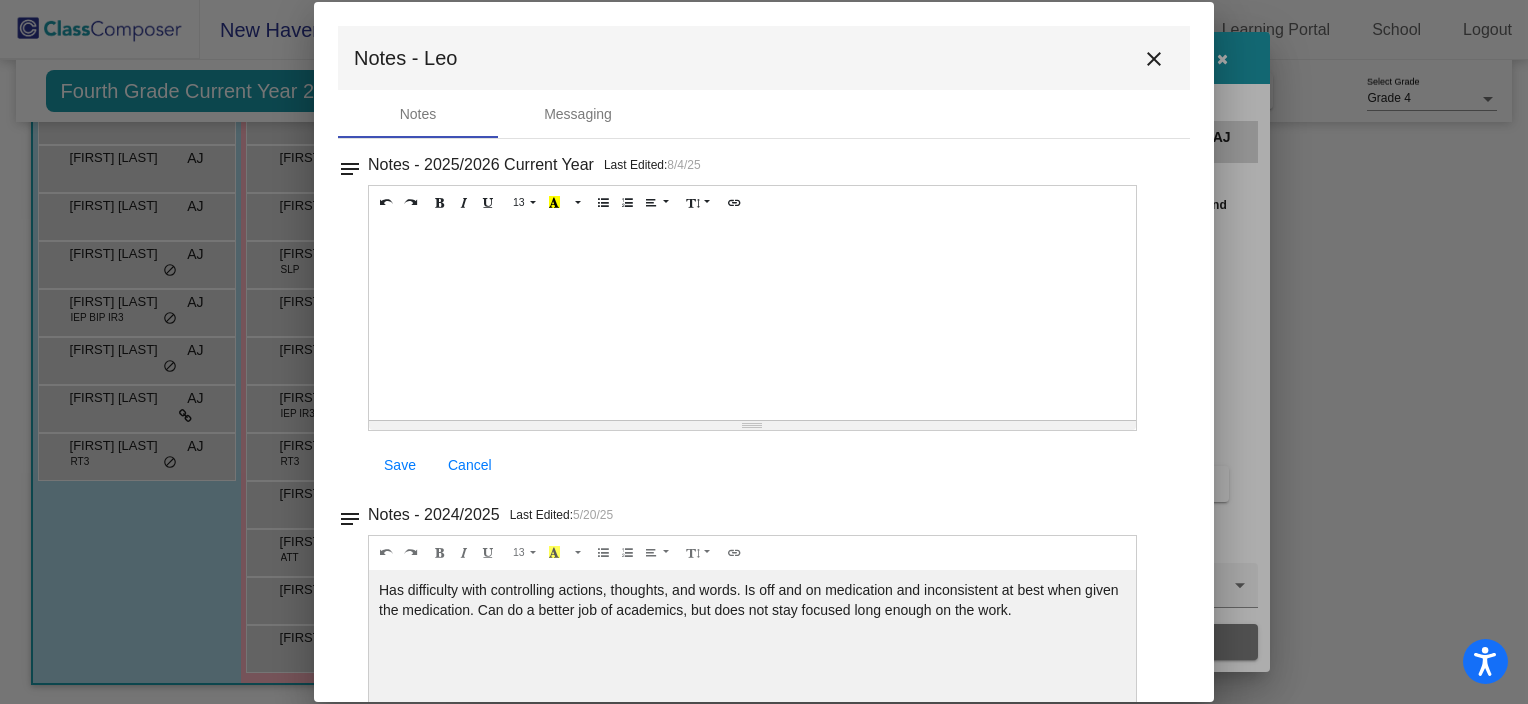 click on "close" at bounding box center [1154, 59] 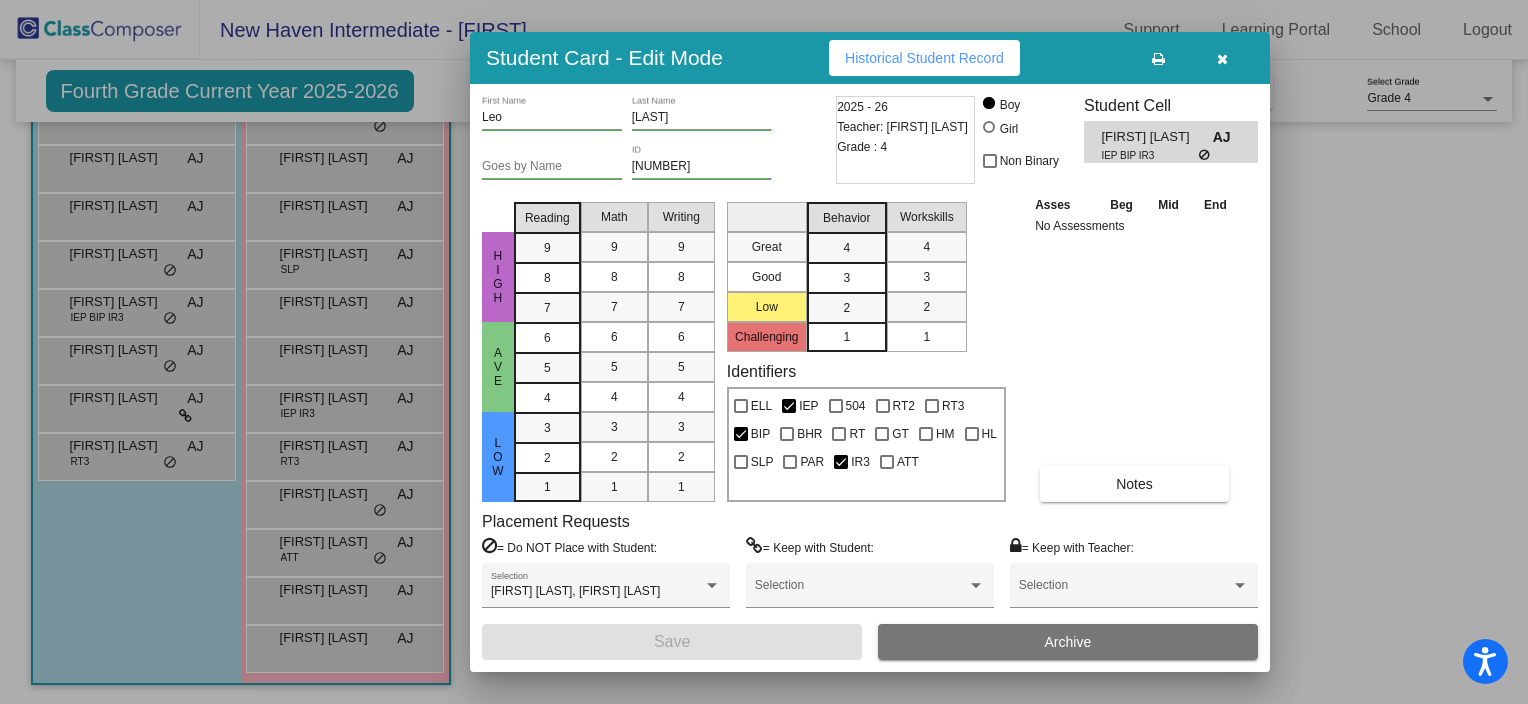 click on "Student Card - Edit Mode   Historical Student Record" at bounding box center (870, 58) 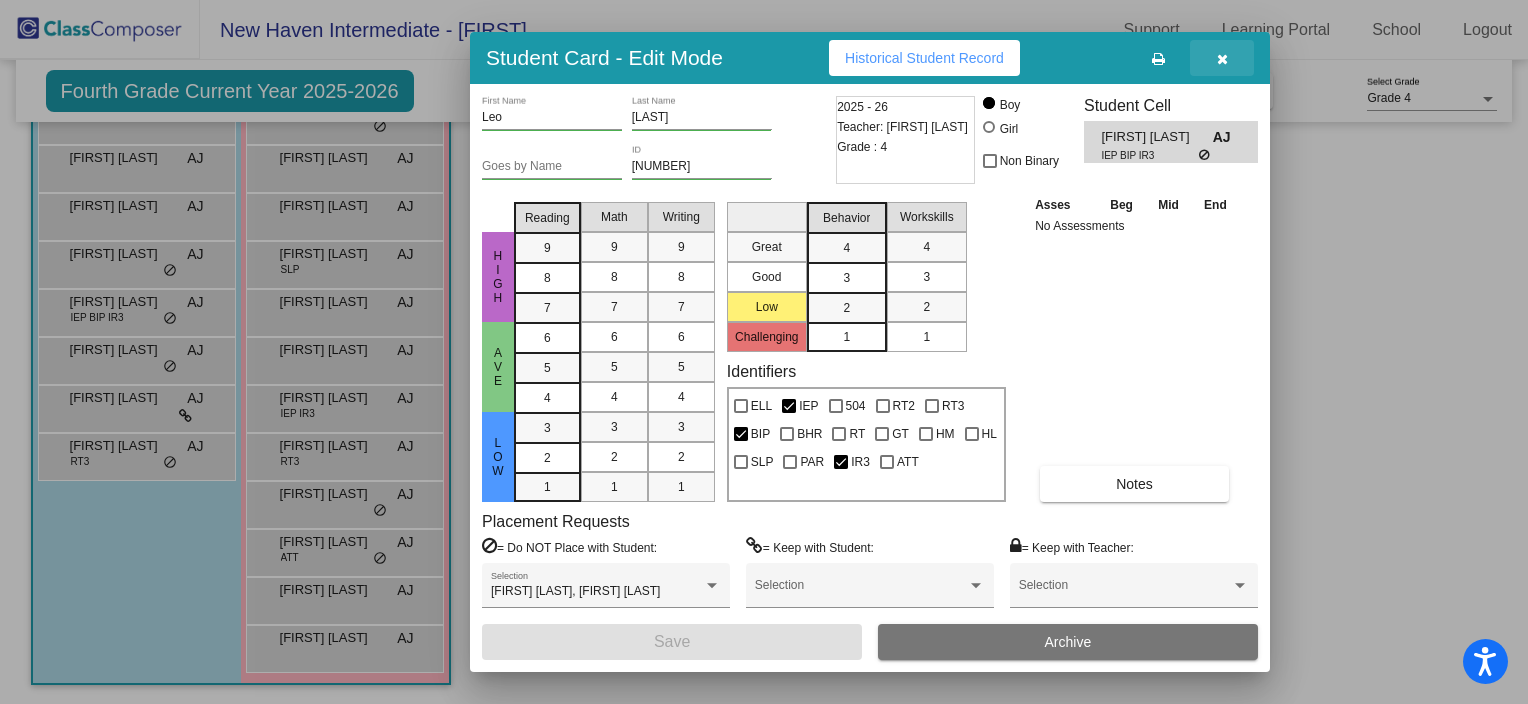 click at bounding box center (1222, 58) 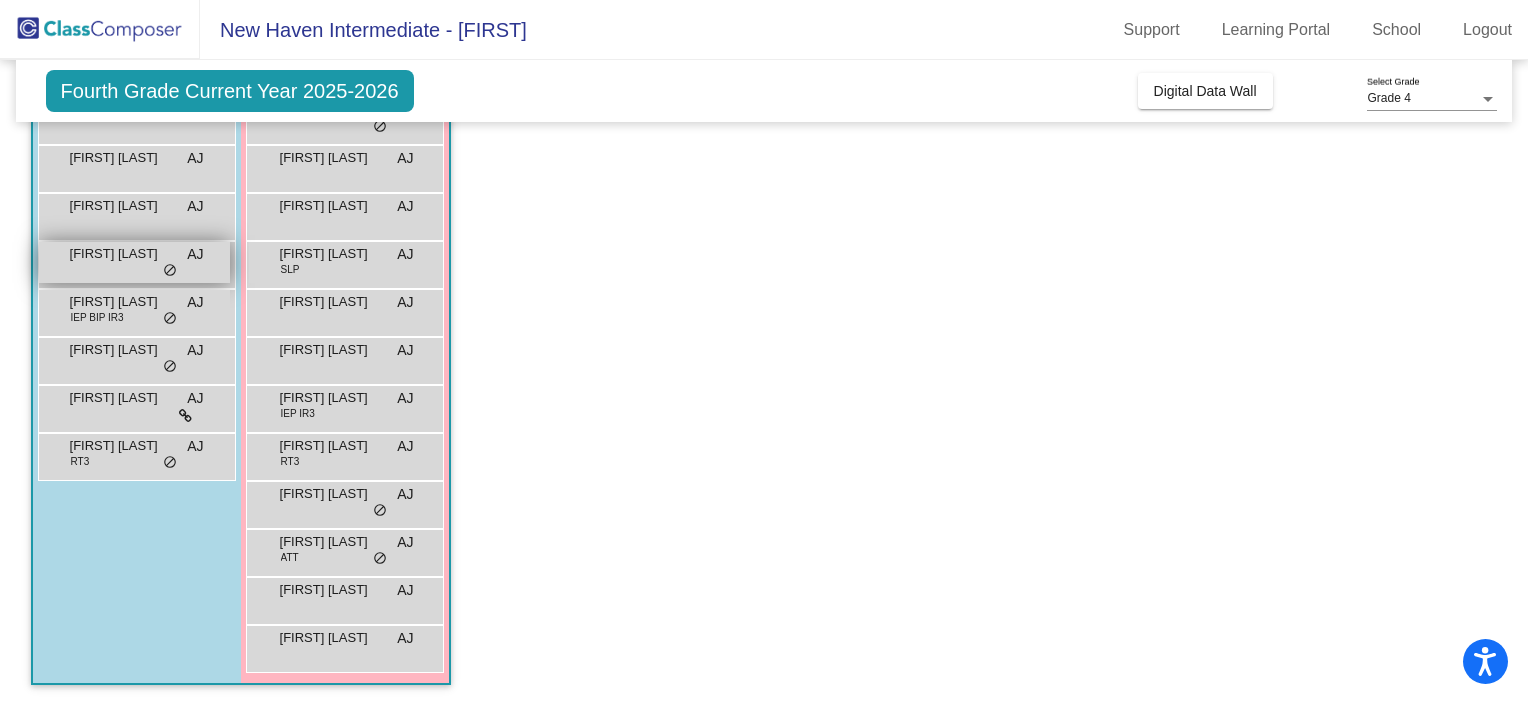 click on "[FIRST] [LAST]" at bounding box center [120, 254] 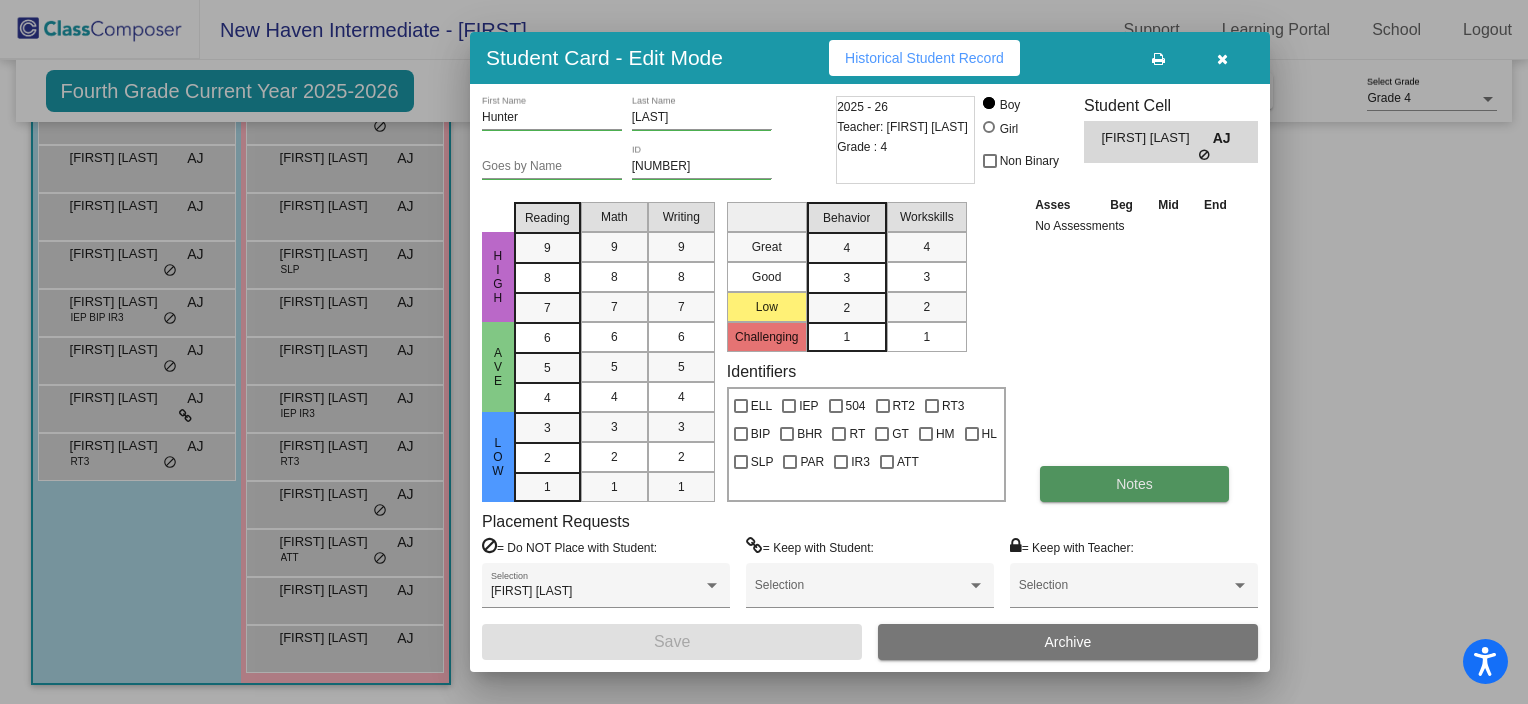 click on "Notes" at bounding box center (1134, 484) 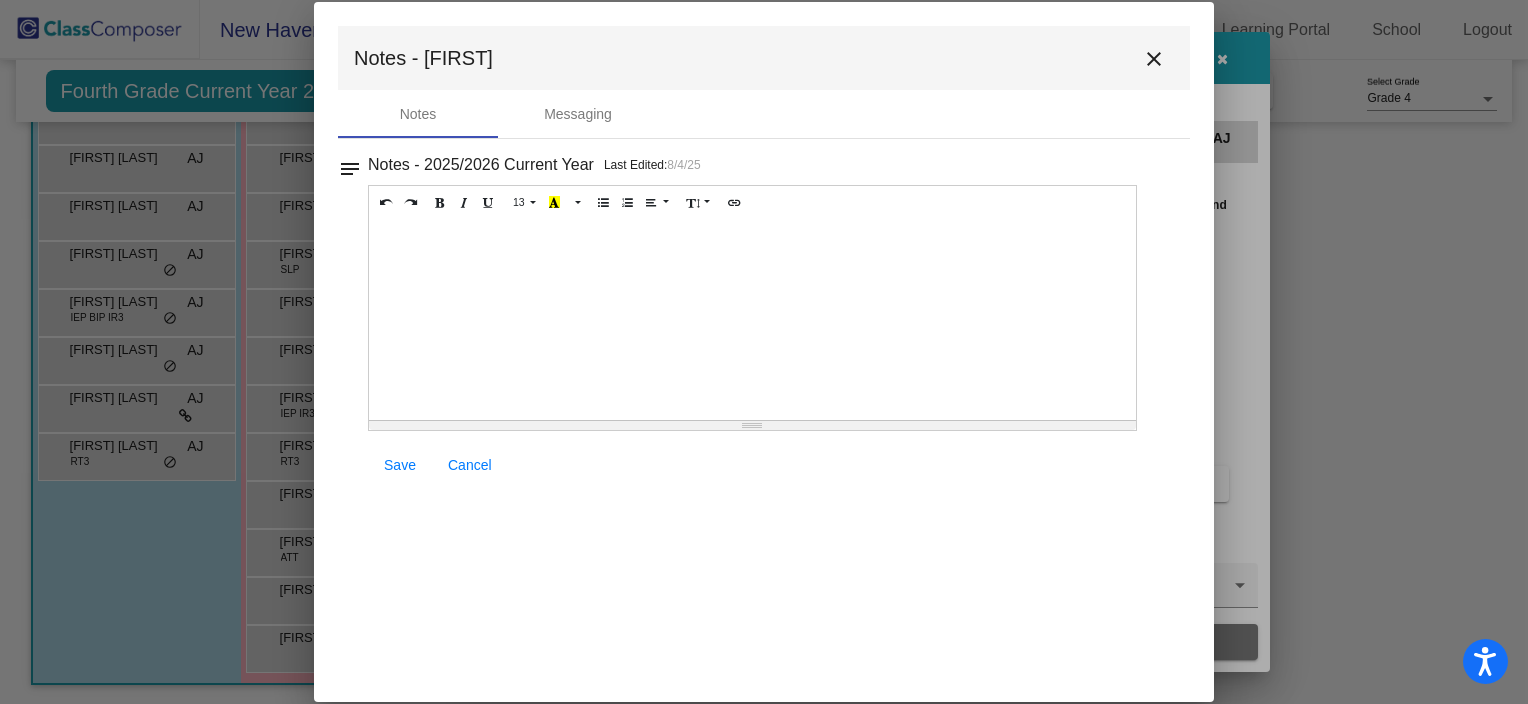 click on "close" at bounding box center (1154, 59) 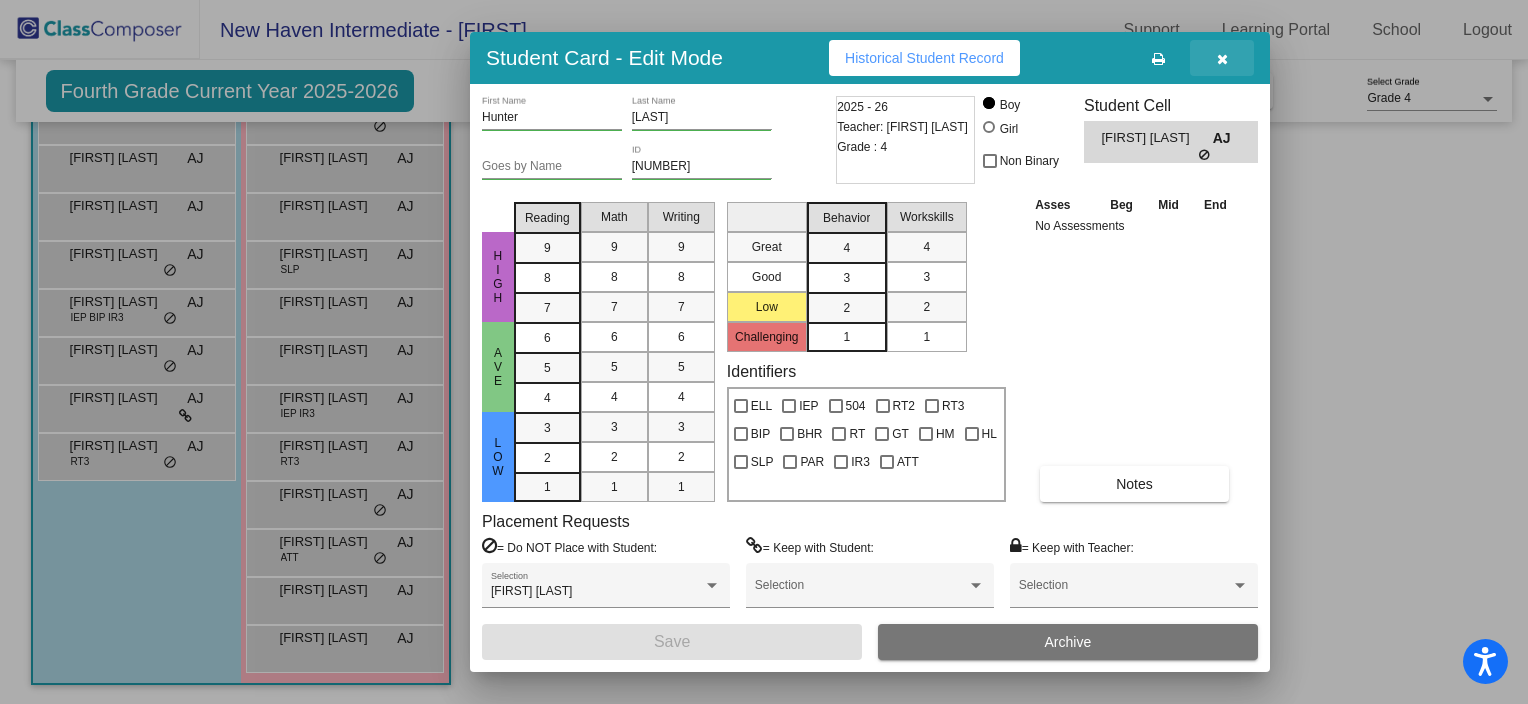 click at bounding box center [1222, 58] 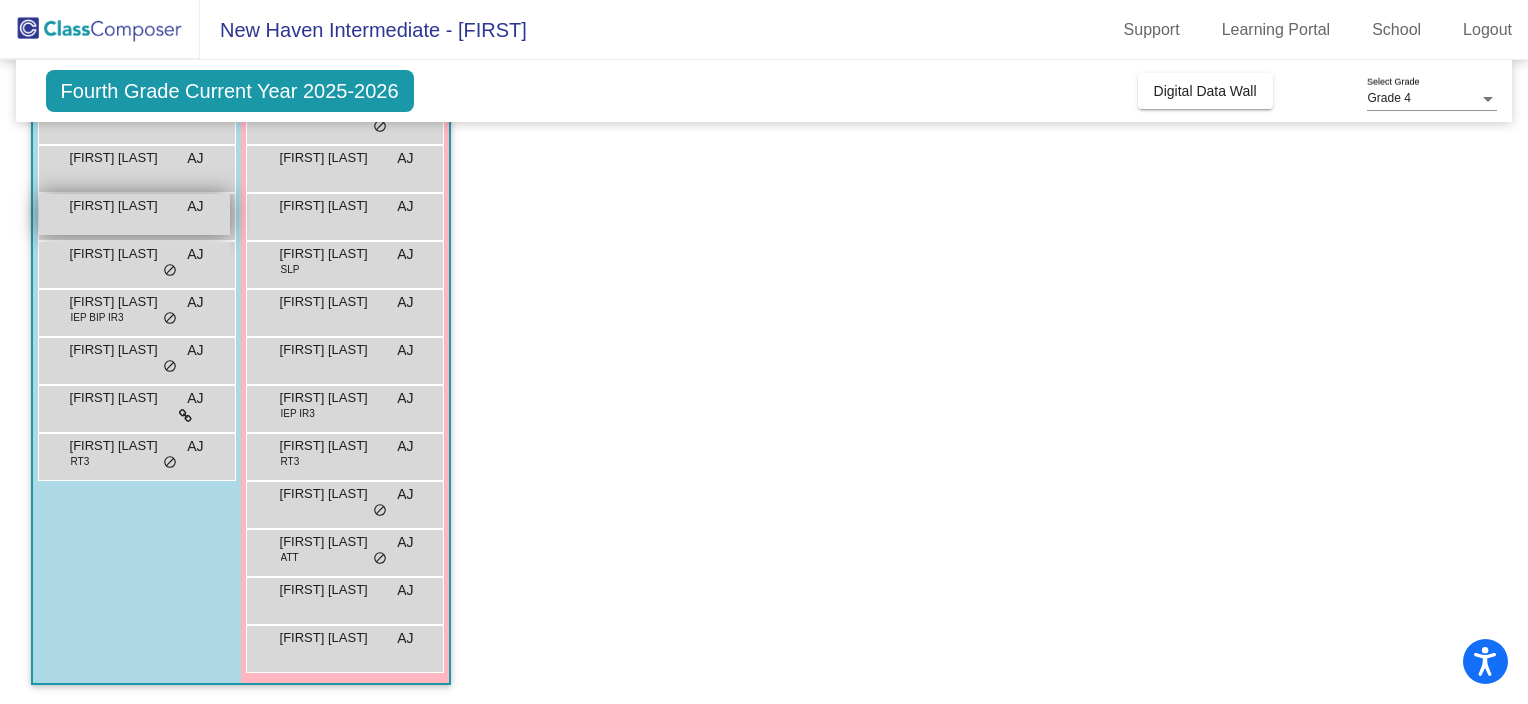 click on "[FIRST] [LAST] AJ lock do_not_disturb_alt" at bounding box center (134, 214) 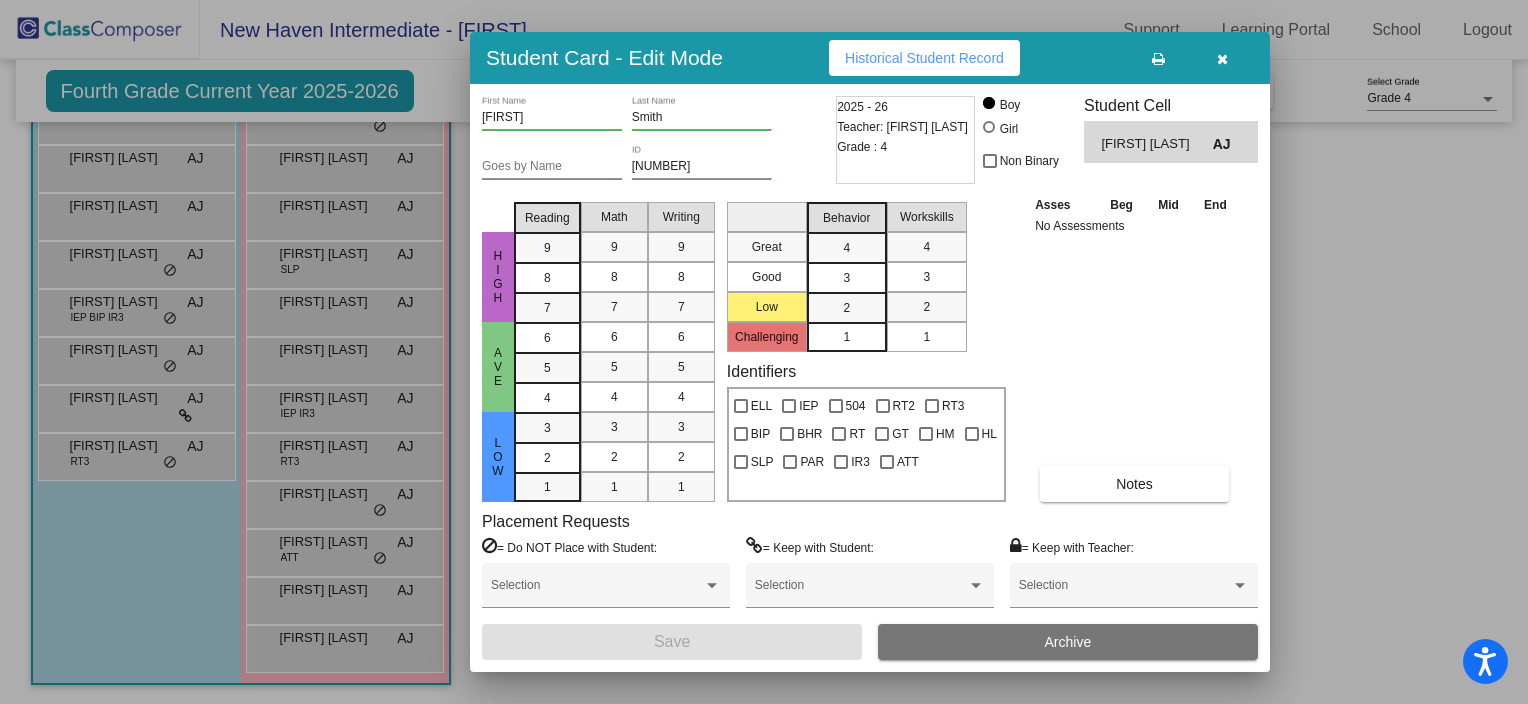 click on "Placement Requests  = Do NOT Place with Student:   Selection  = Keep with Student:   Selection  = Keep with Teacher:   Selection" at bounding box center [870, 568] 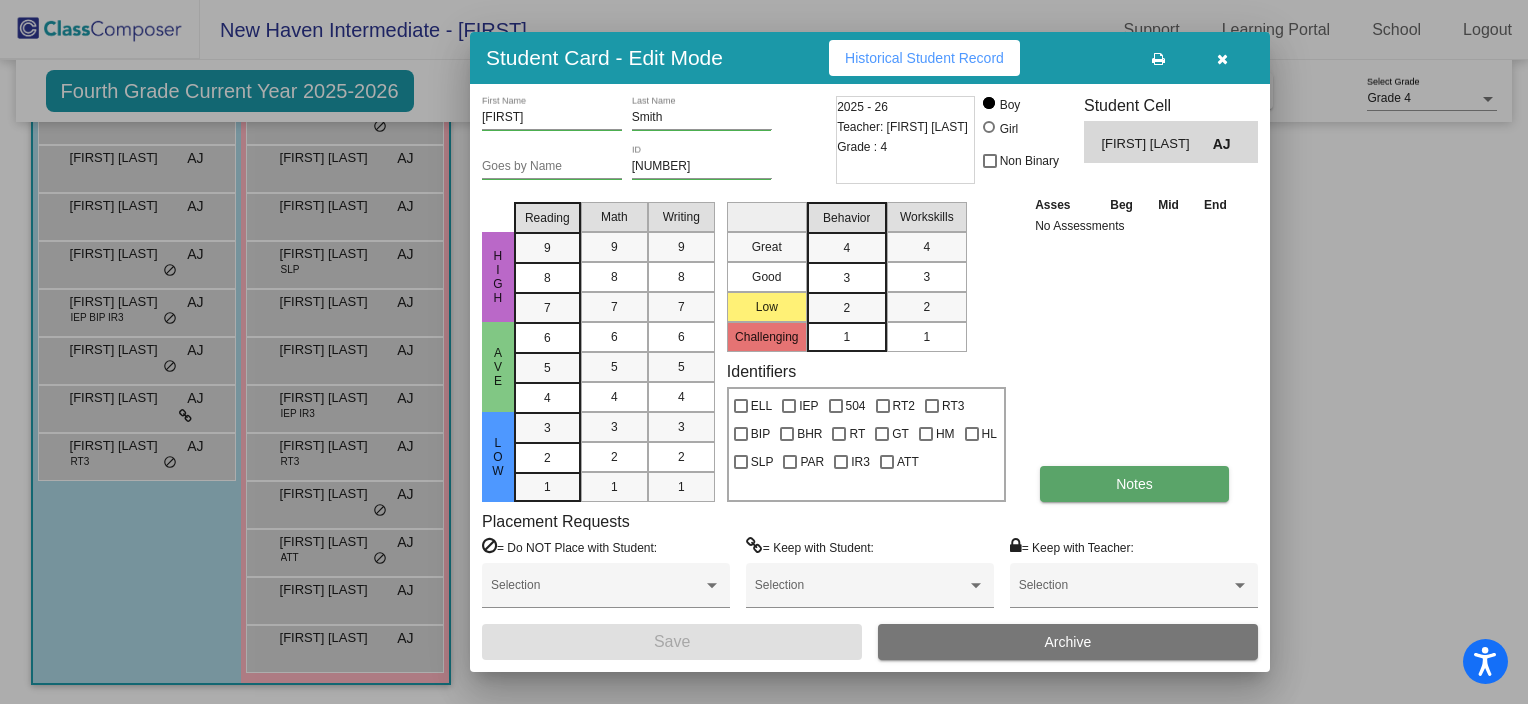 click on "Notes" at bounding box center (1134, 484) 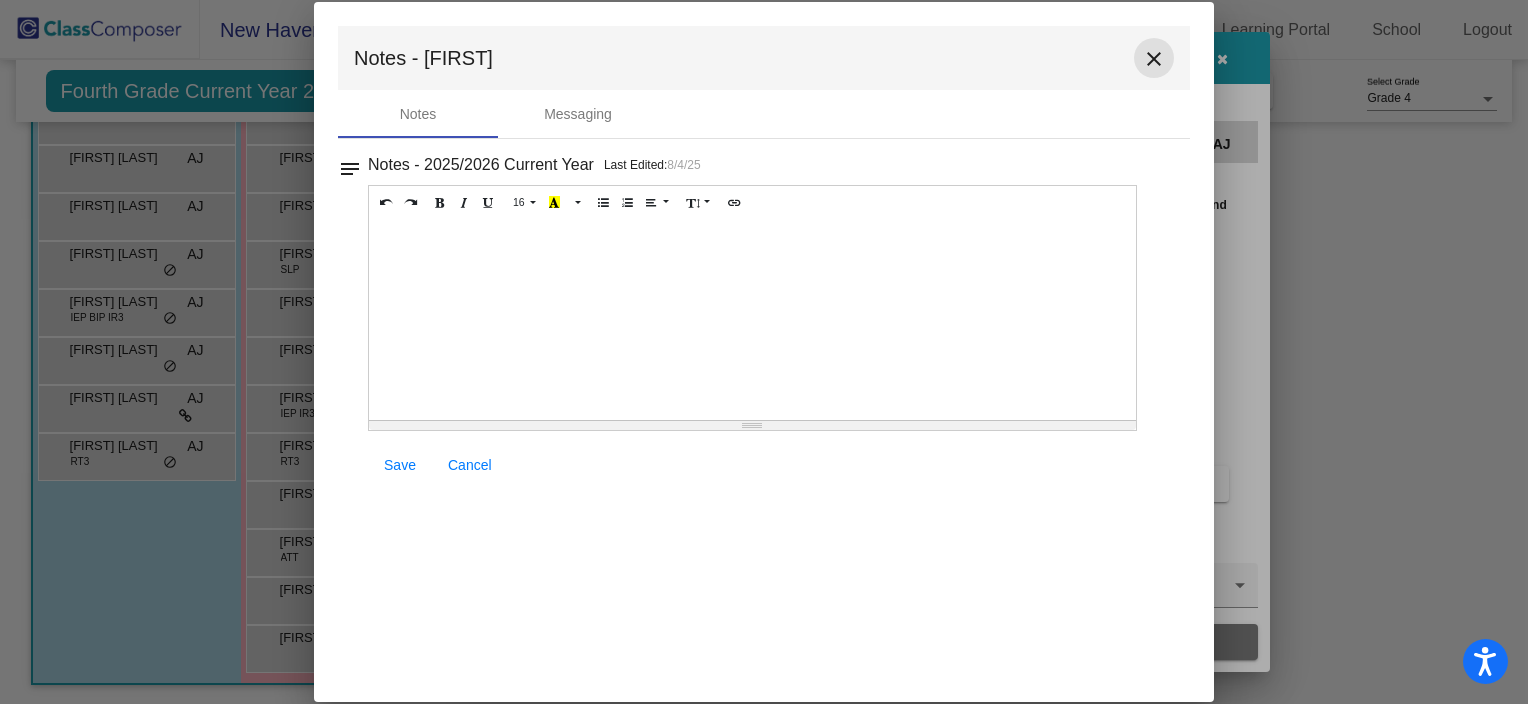 click on "close" at bounding box center [1154, 59] 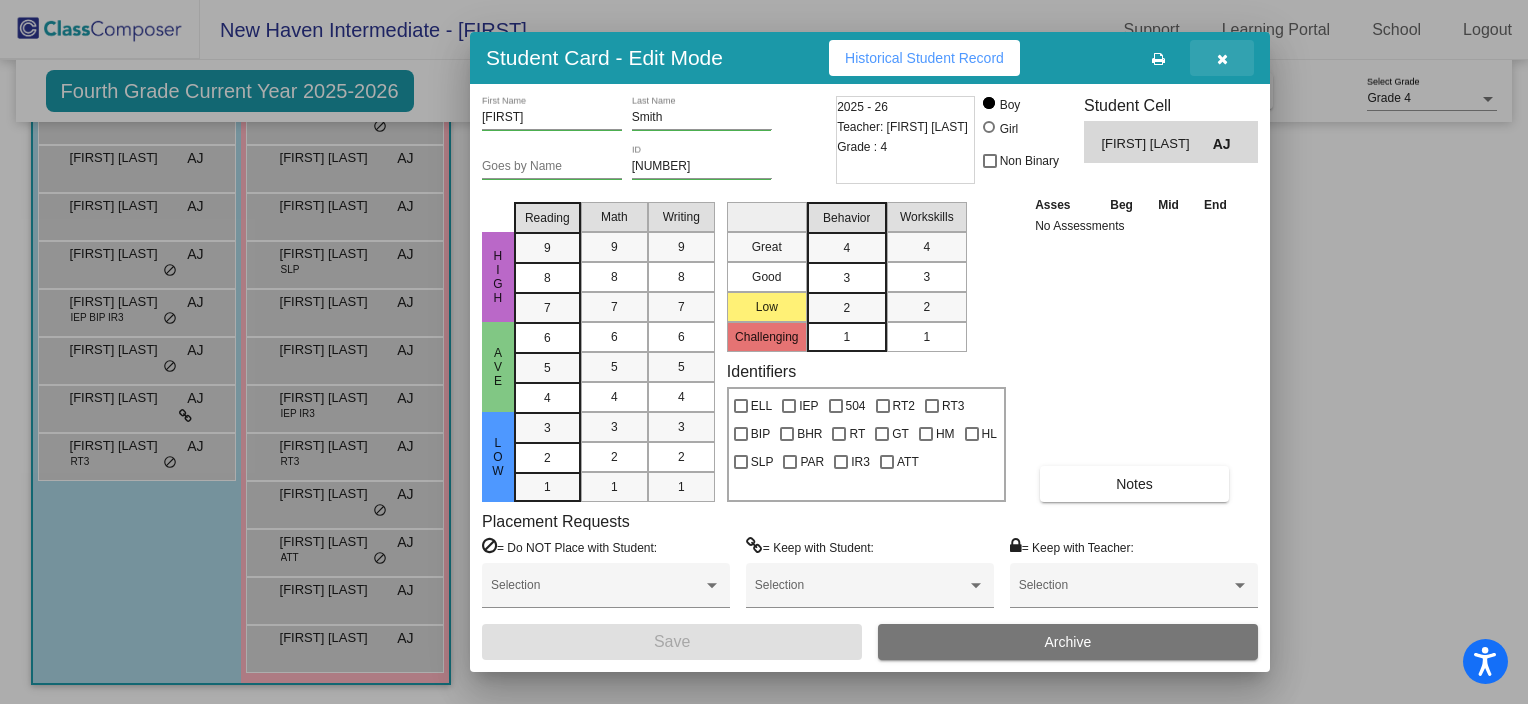 click at bounding box center (1222, 58) 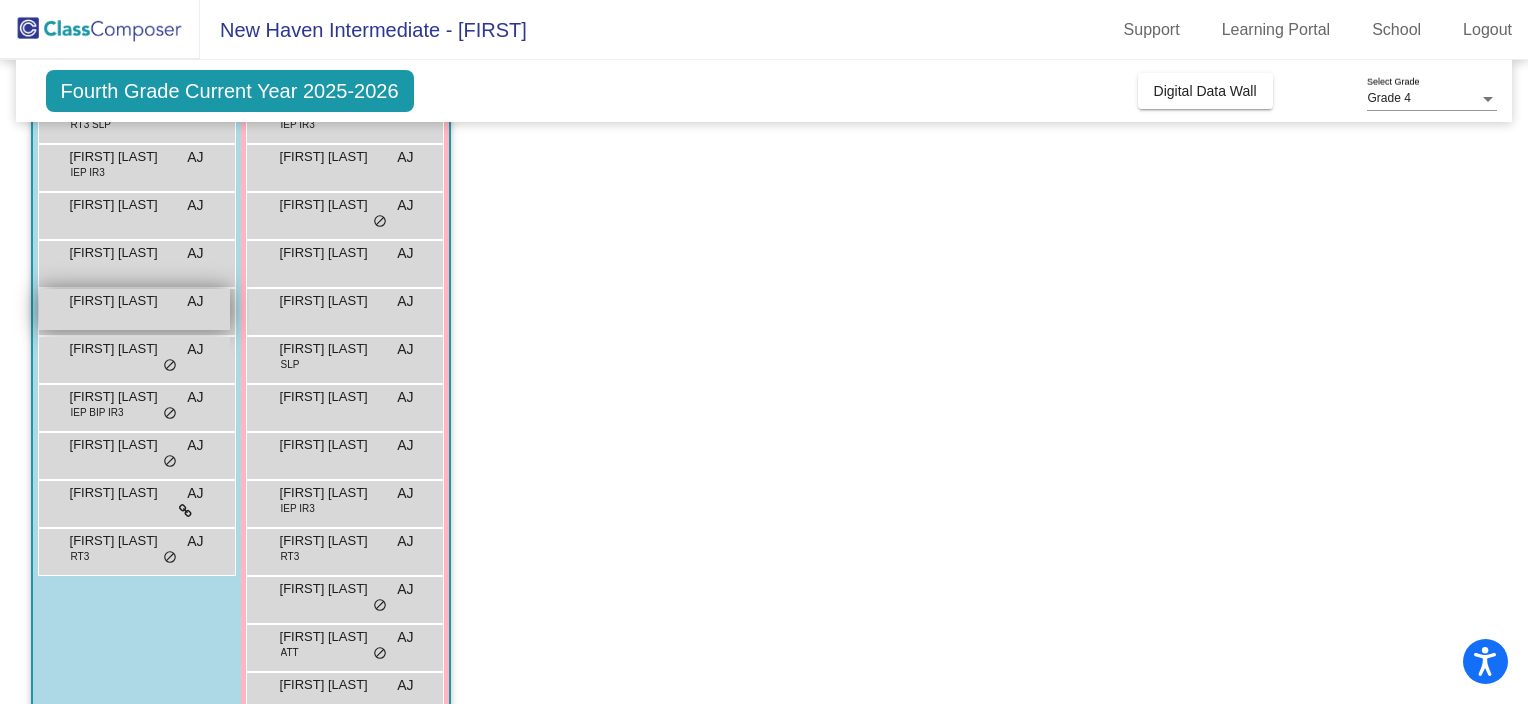 scroll, scrollTop: 243, scrollLeft: 0, axis: vertical 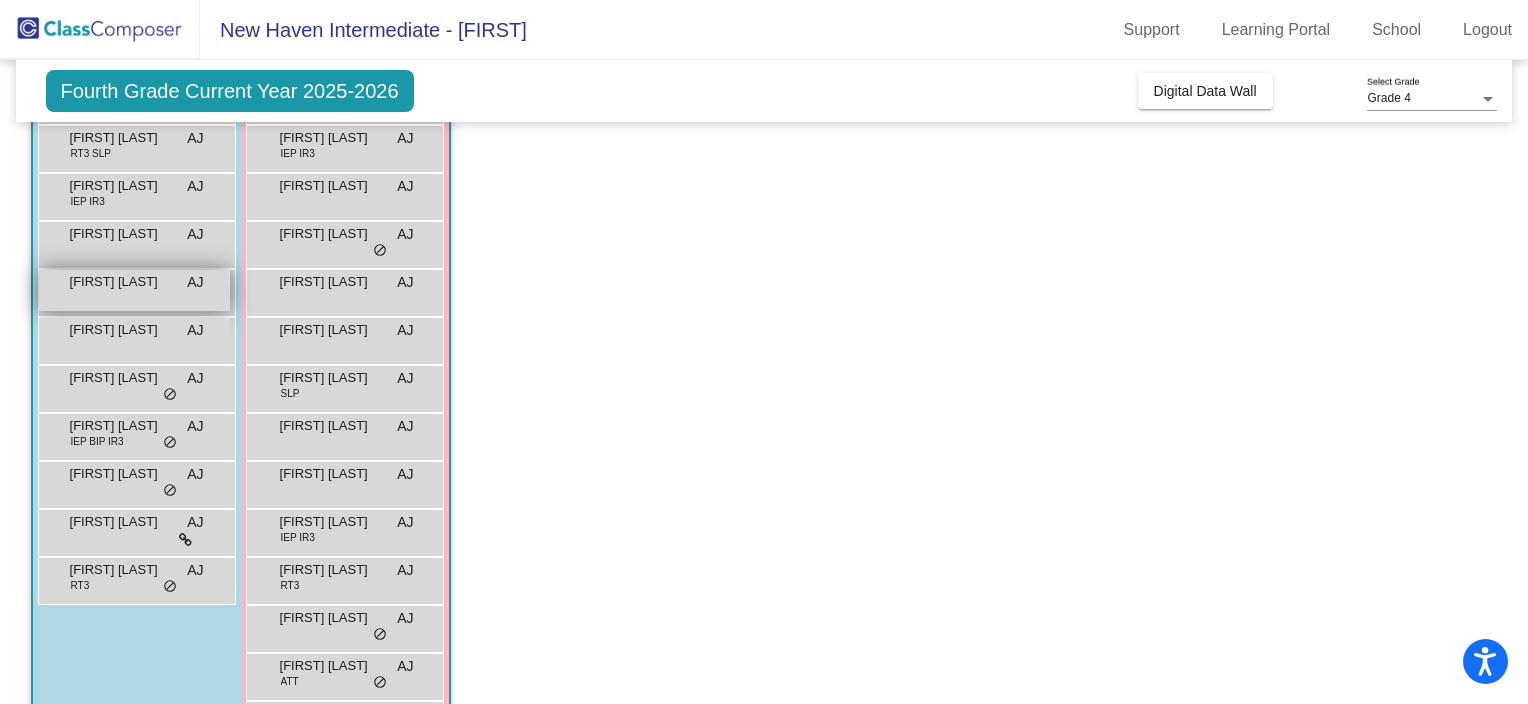 click on "[FIRST] [LAST] AJ lock do_not_disturb_alt" at bounding box center (134, 290) 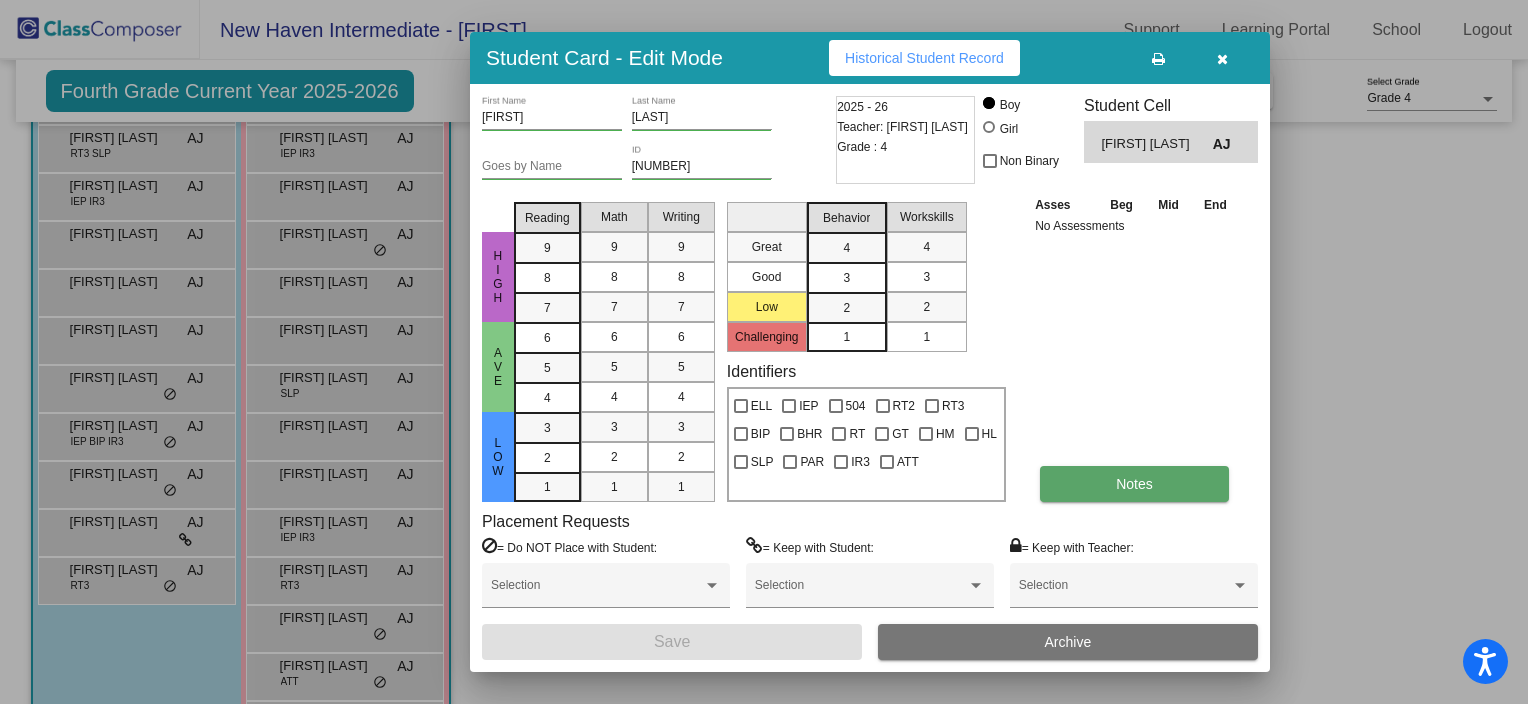 click on "Notes" at bounding box center [1134, 484] 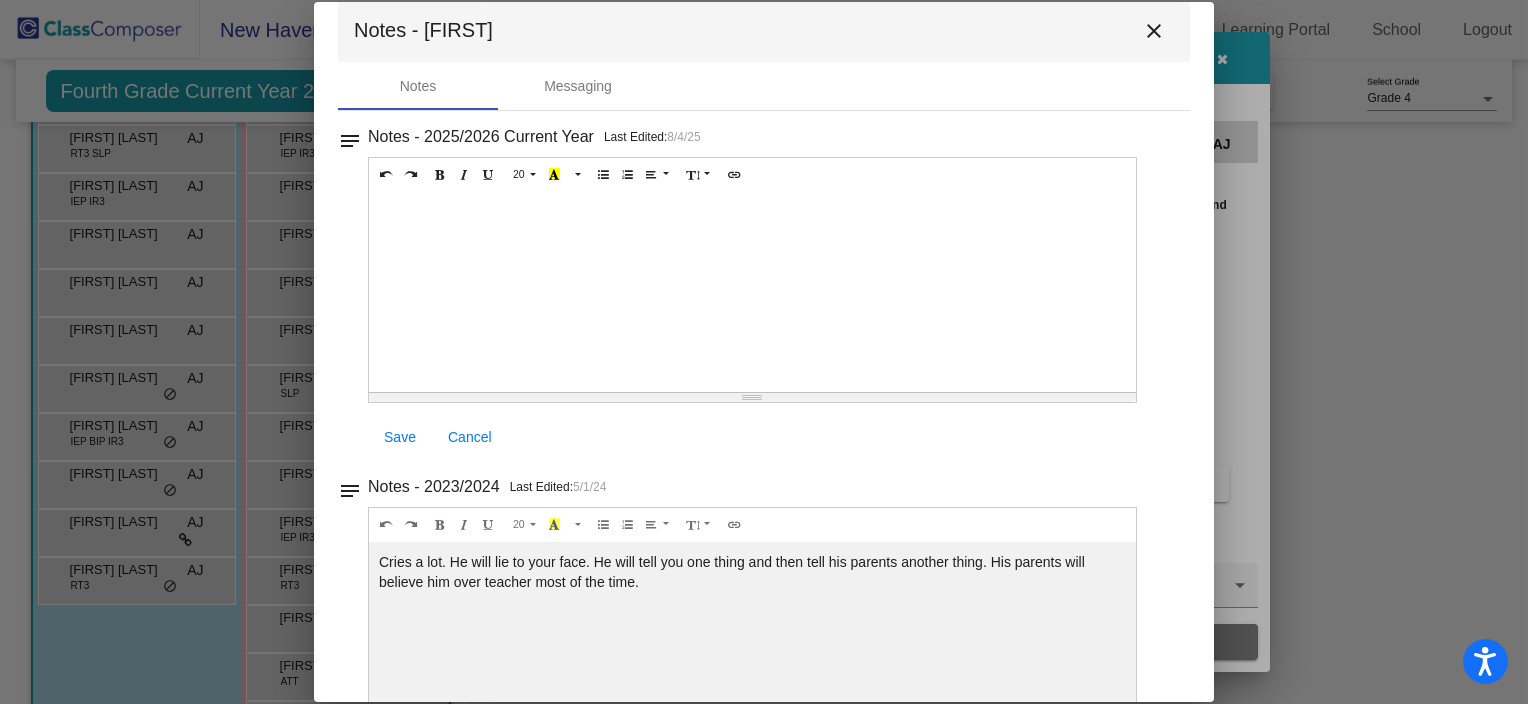 scroll, scrollTop: 0, scrollLeft: 0, axis: both 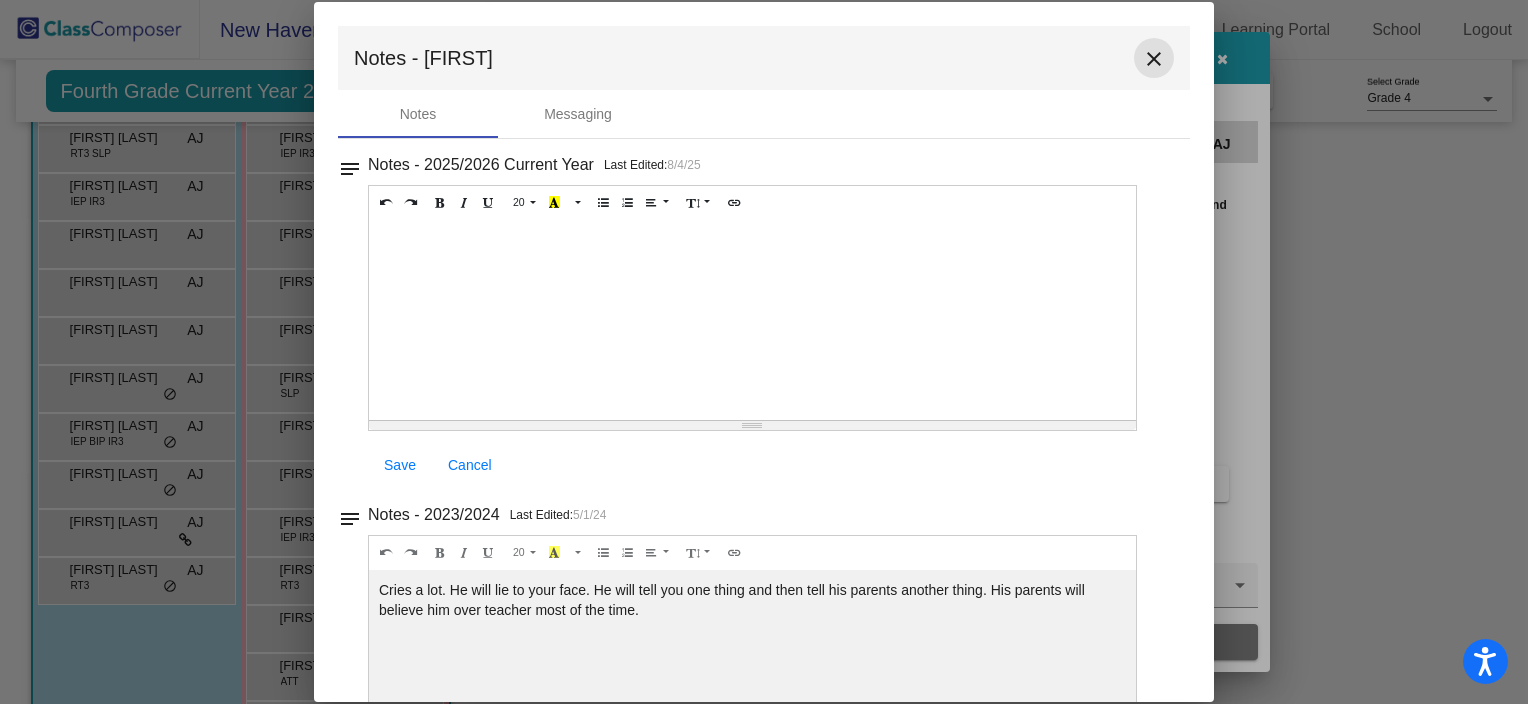 click on "close" at bounding box center [1154, 58] 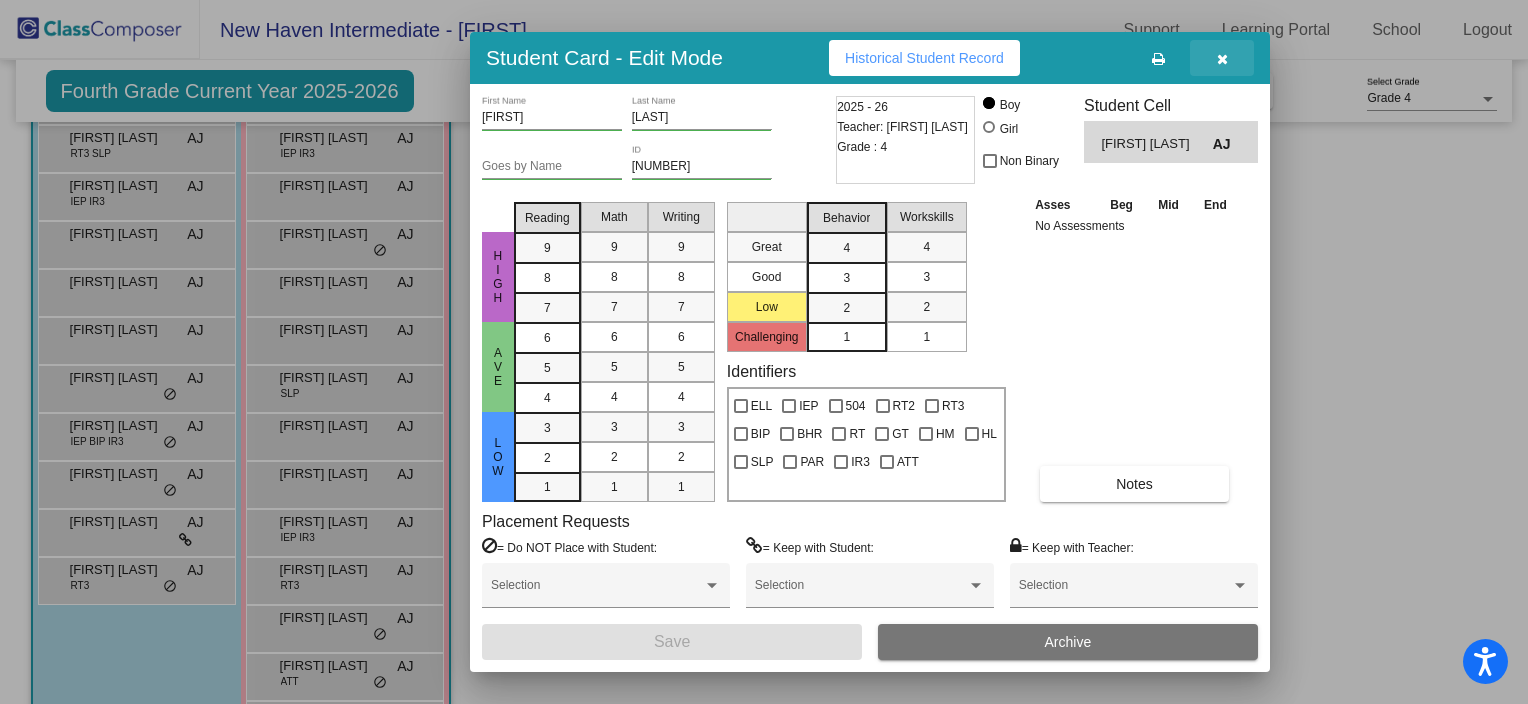 click at bounding box center [1222, 58] 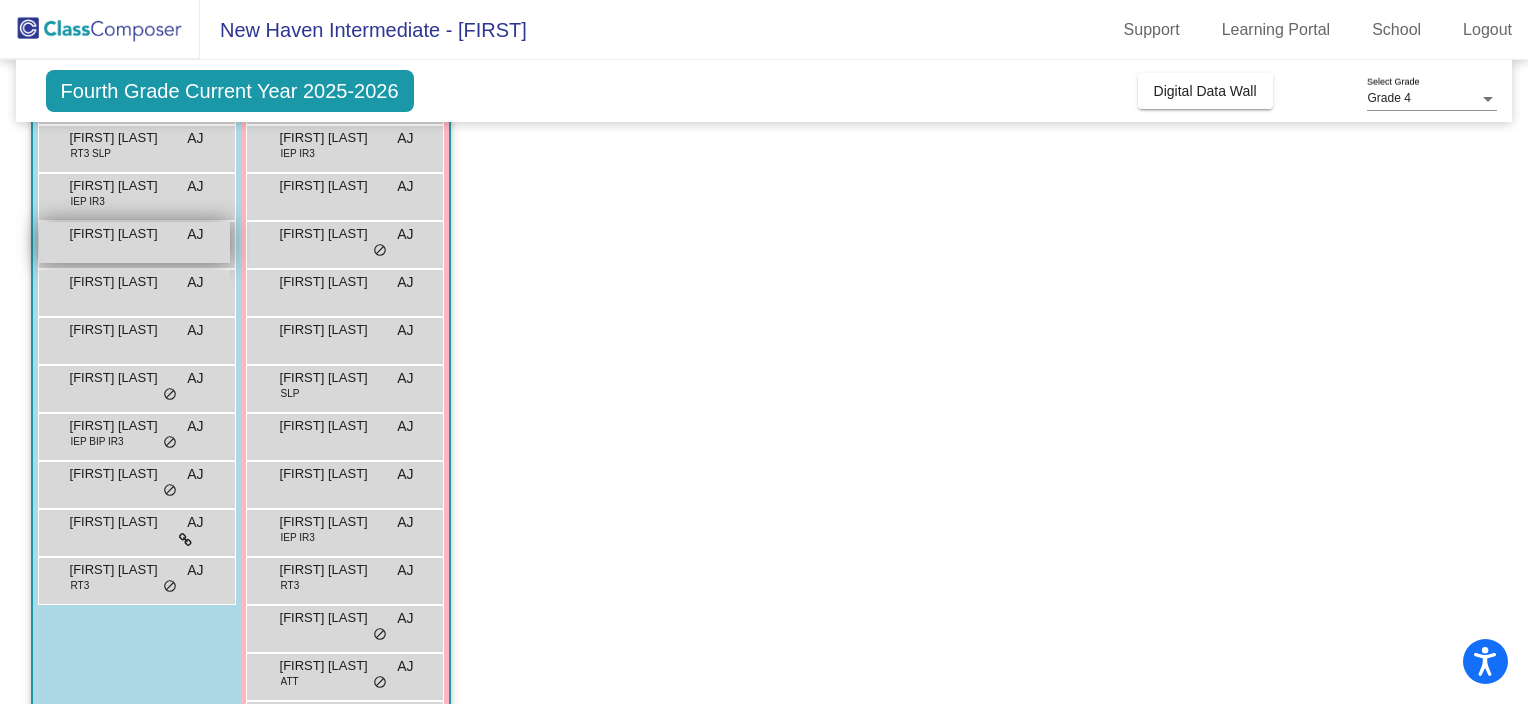 click on "[FIRST] [LAST] AJ lock do_not_disturb_alt" at bounding box center [134, 242] 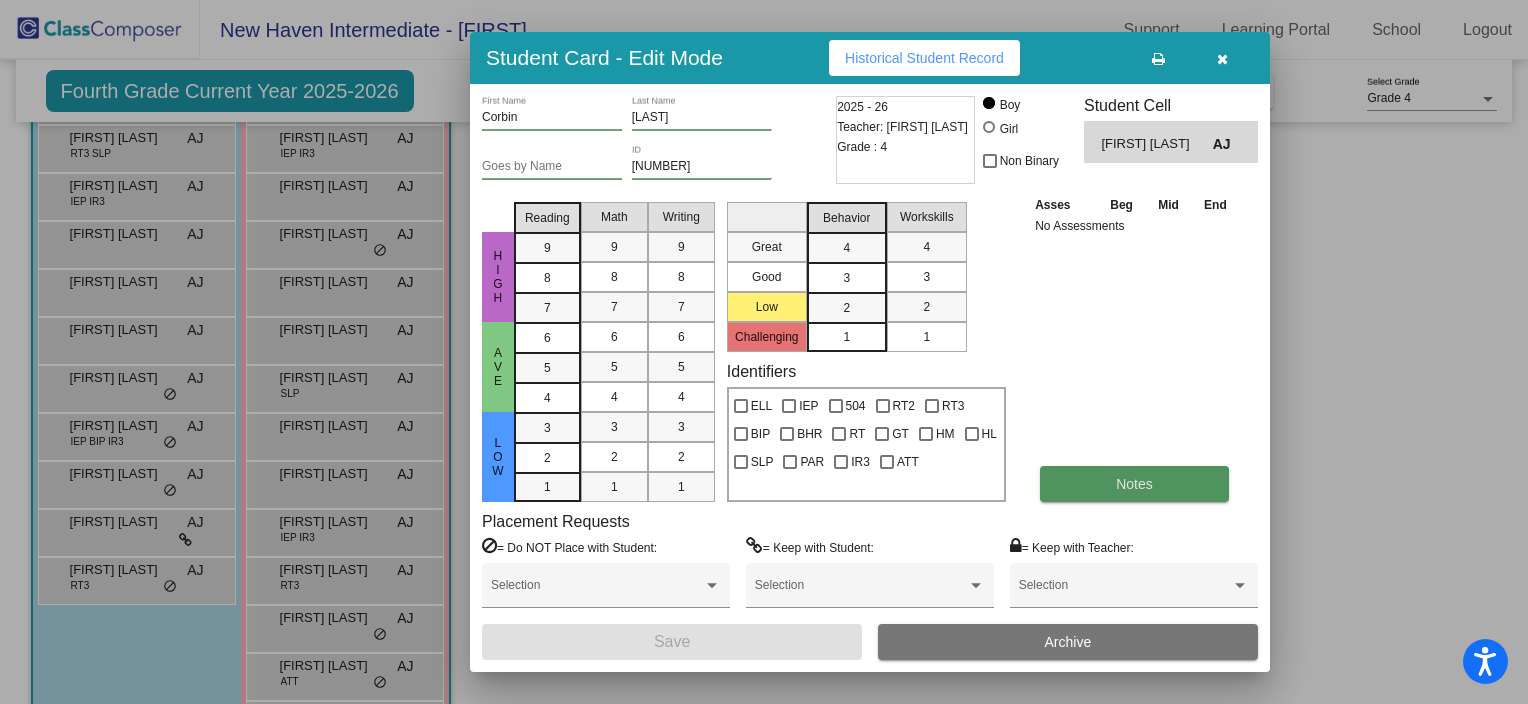 click on "Notes" at bounding box center [1134, 484] 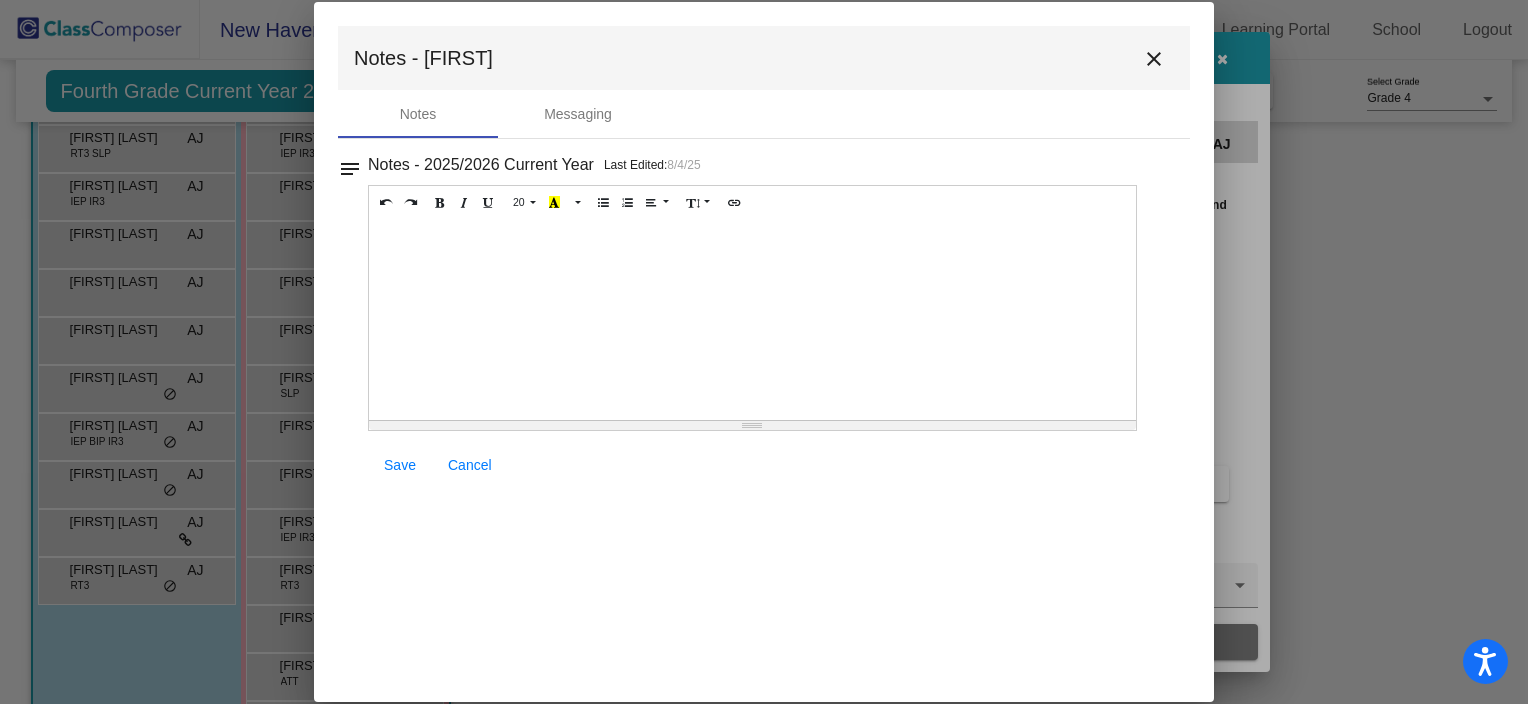 click on "close" at bounding box center [1154, 59] 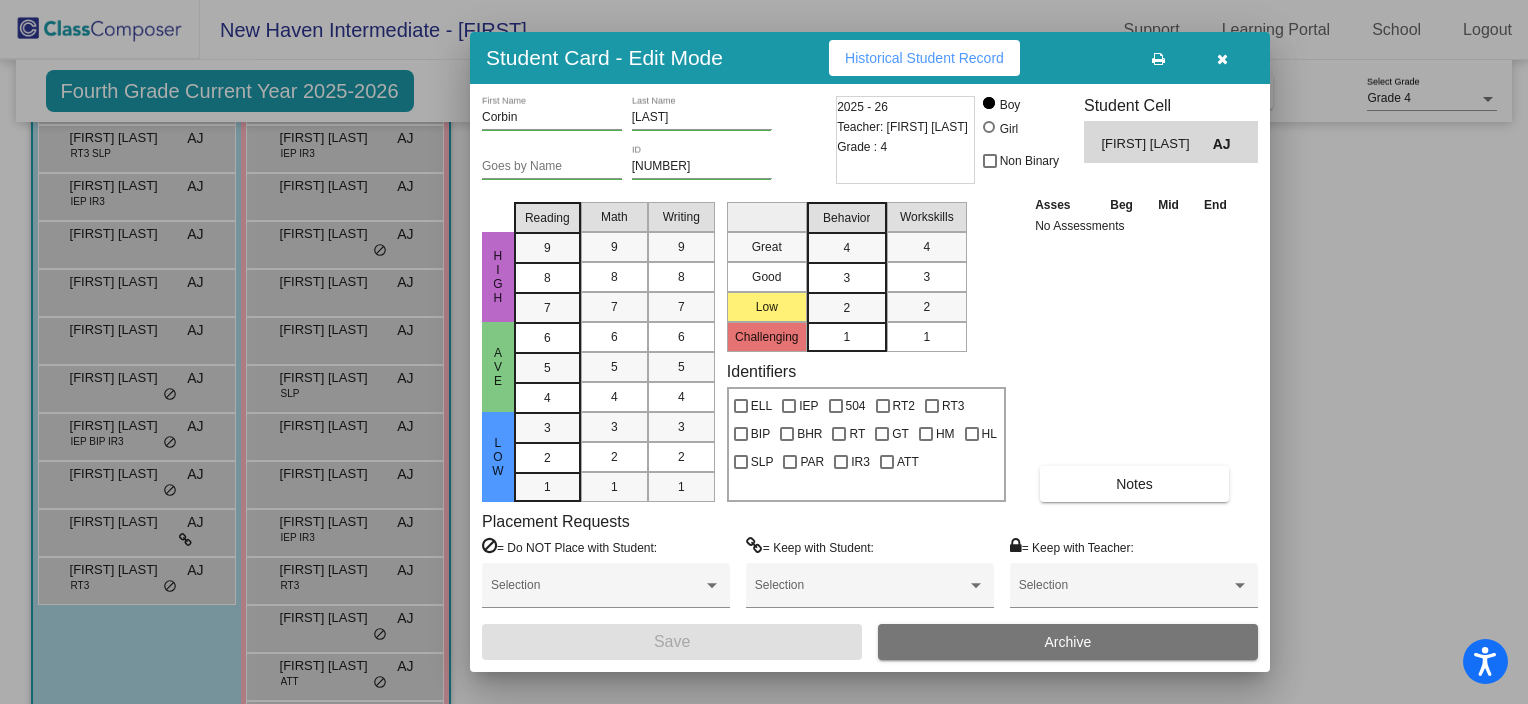 click at bounding box center [1222, 58] 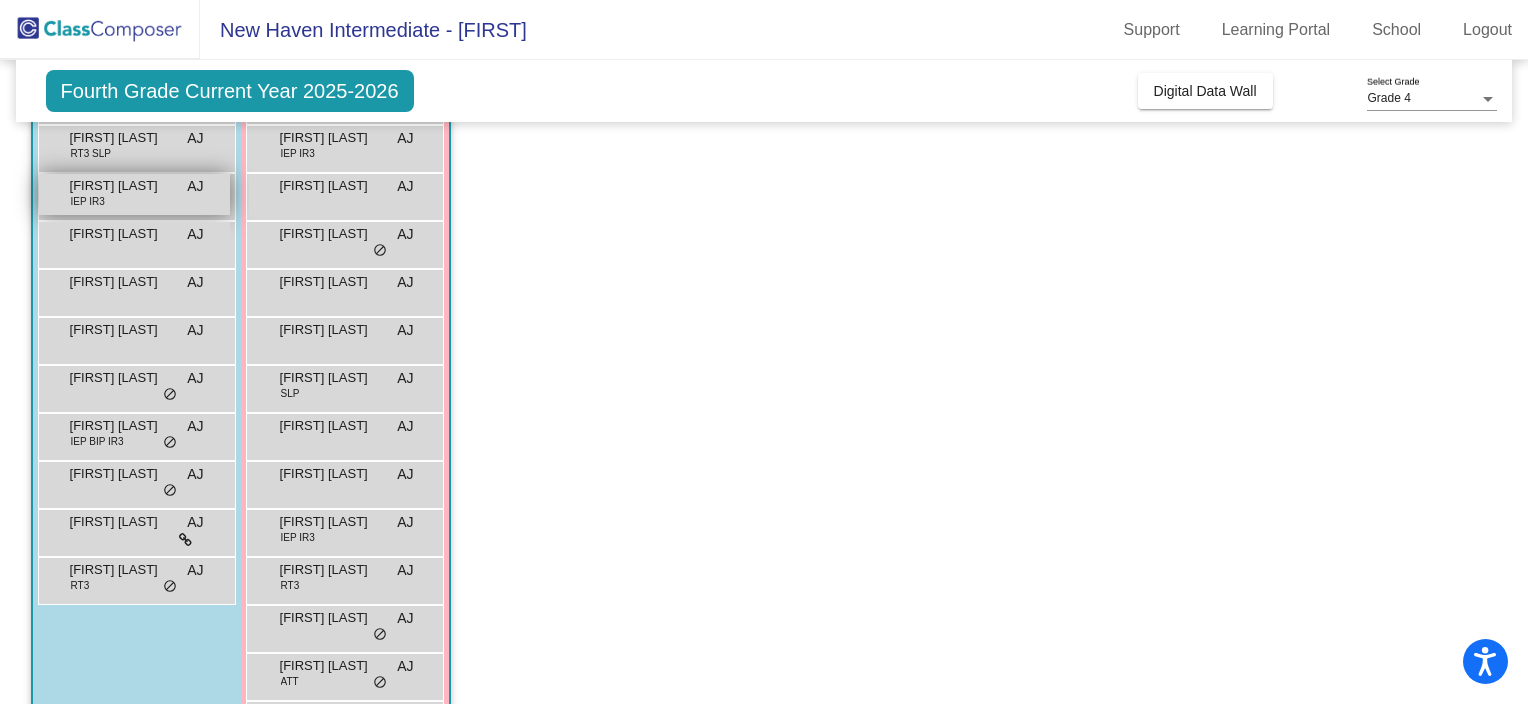 click on "[FIRST] [LAST] IEP IR3 AJ lock do_not_disturb_alt" at bounding box center (134, 194) 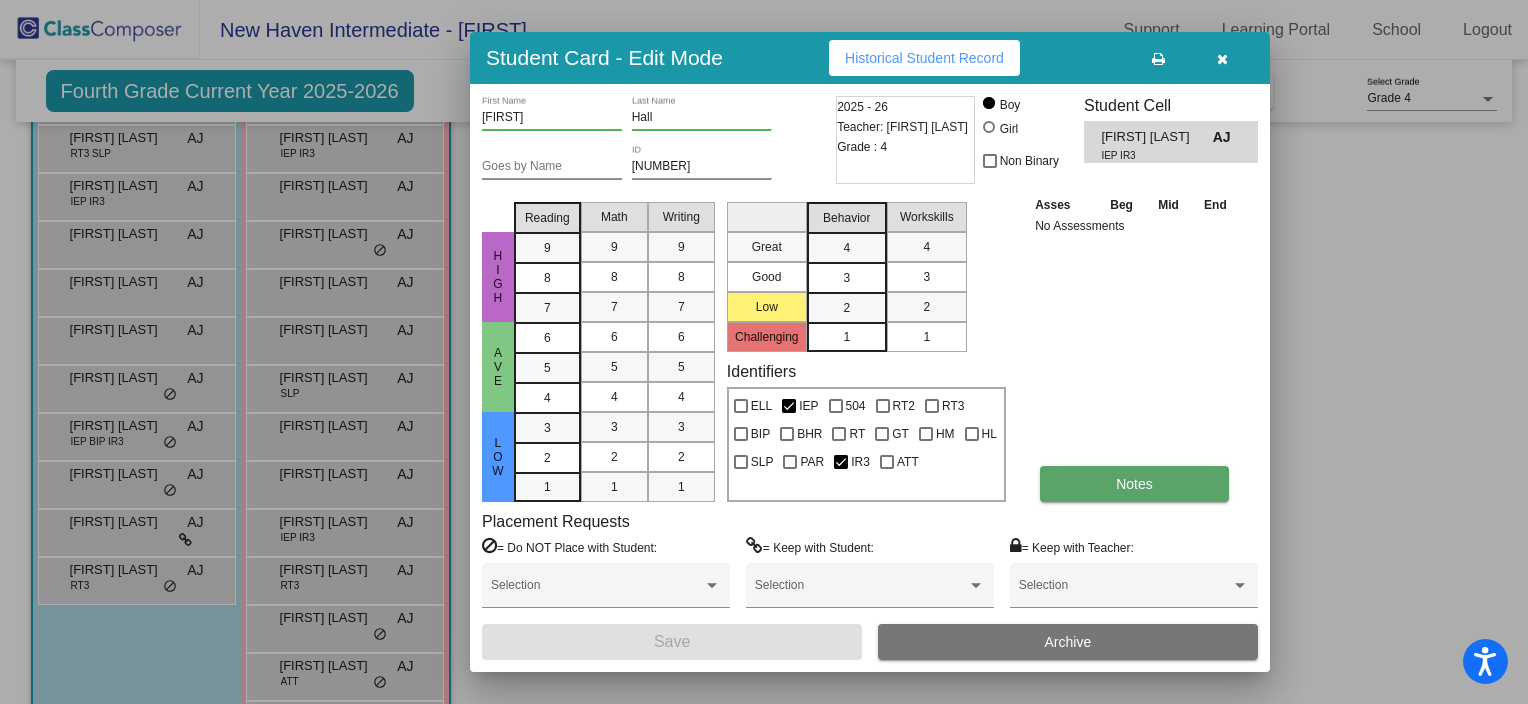 click on "Notes" at bounding box center [1134, 484] 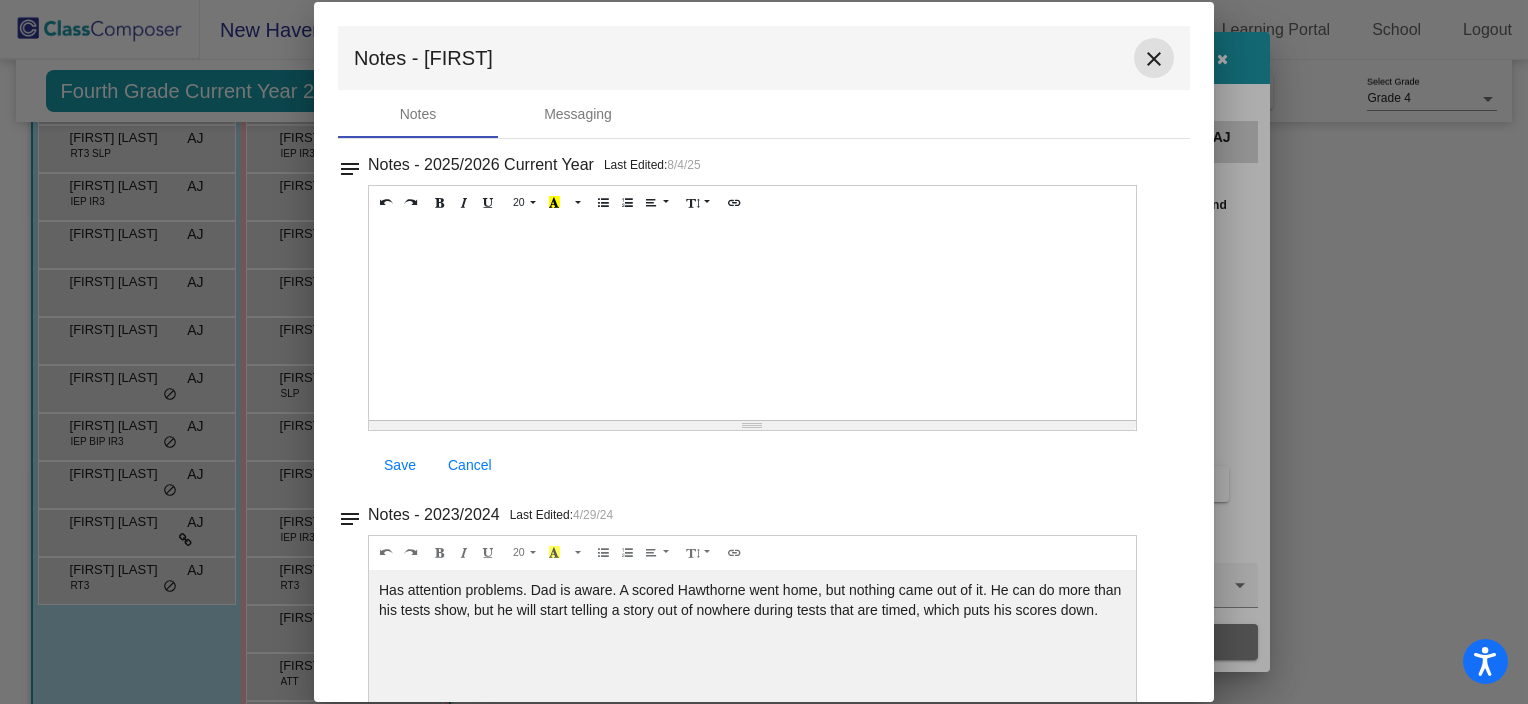 click on "close" at bounding box center (1154, 59) 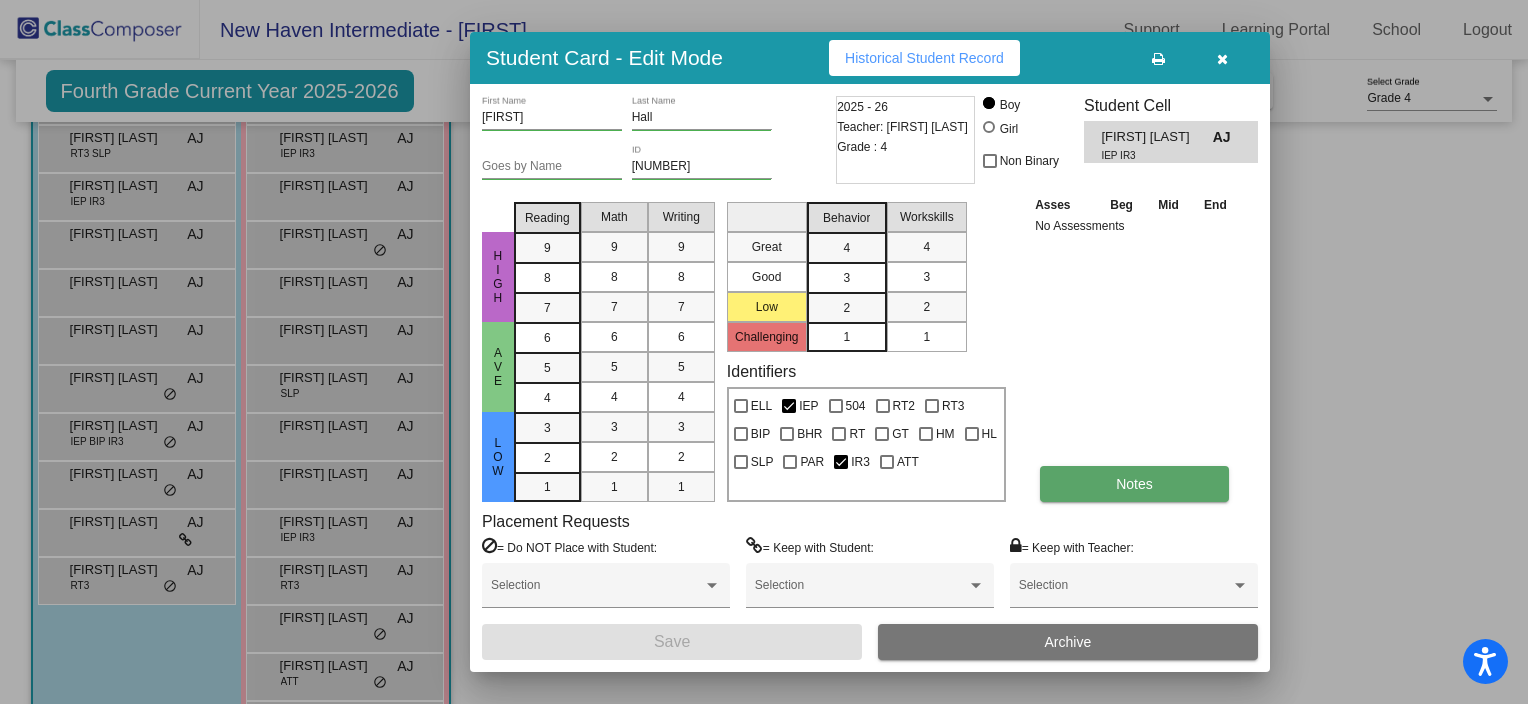 click on "Notes" at bounding box center [1134, 484] 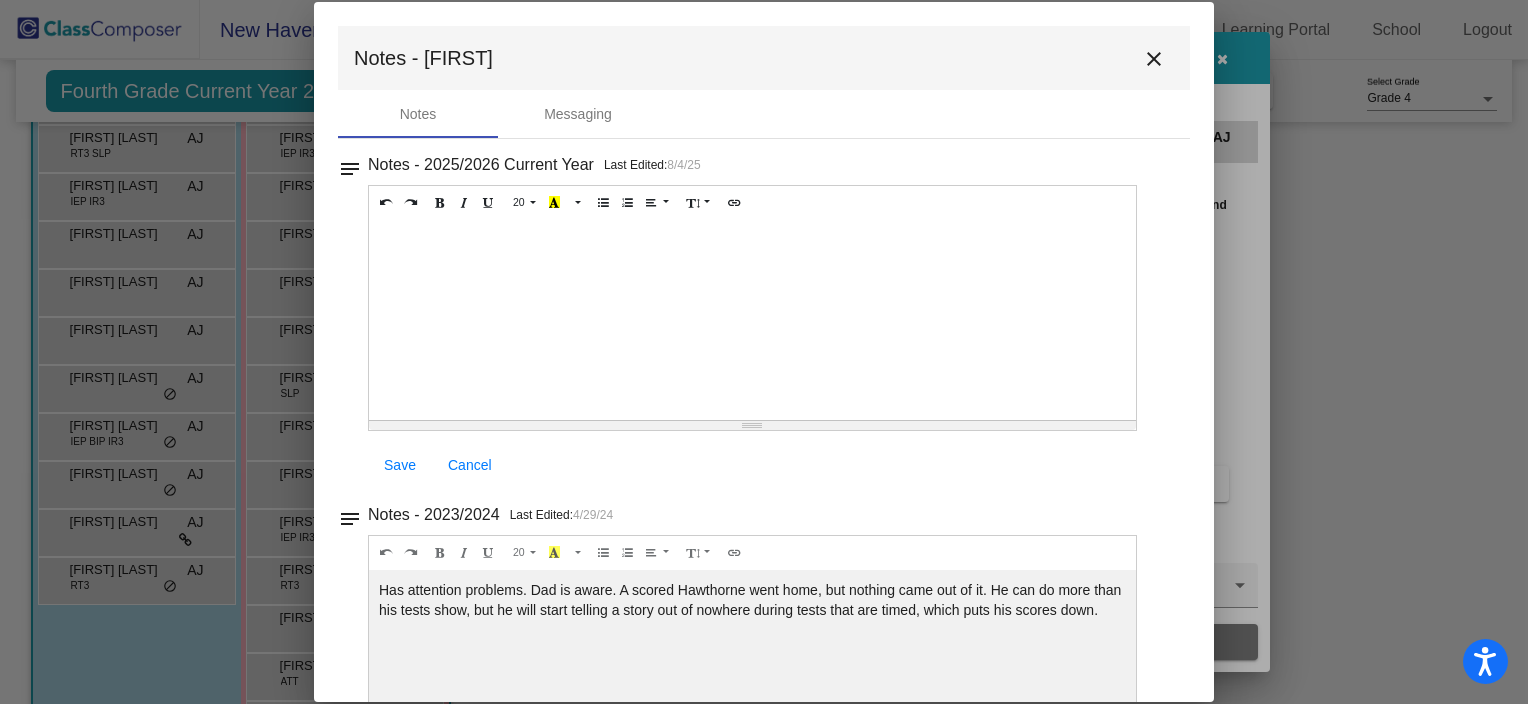 click on "close" at bounding box center [1154, 59] 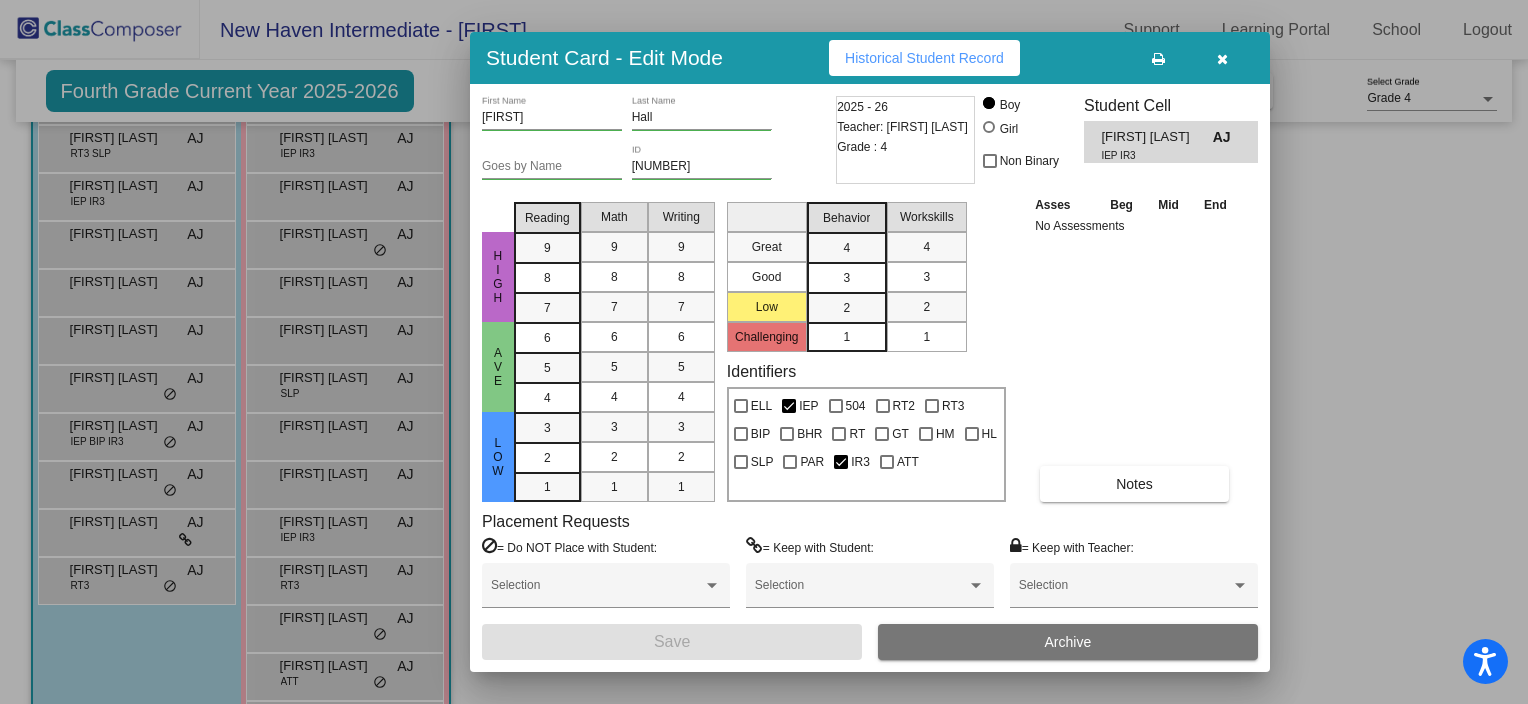 click at bounding box center [1222, 58] 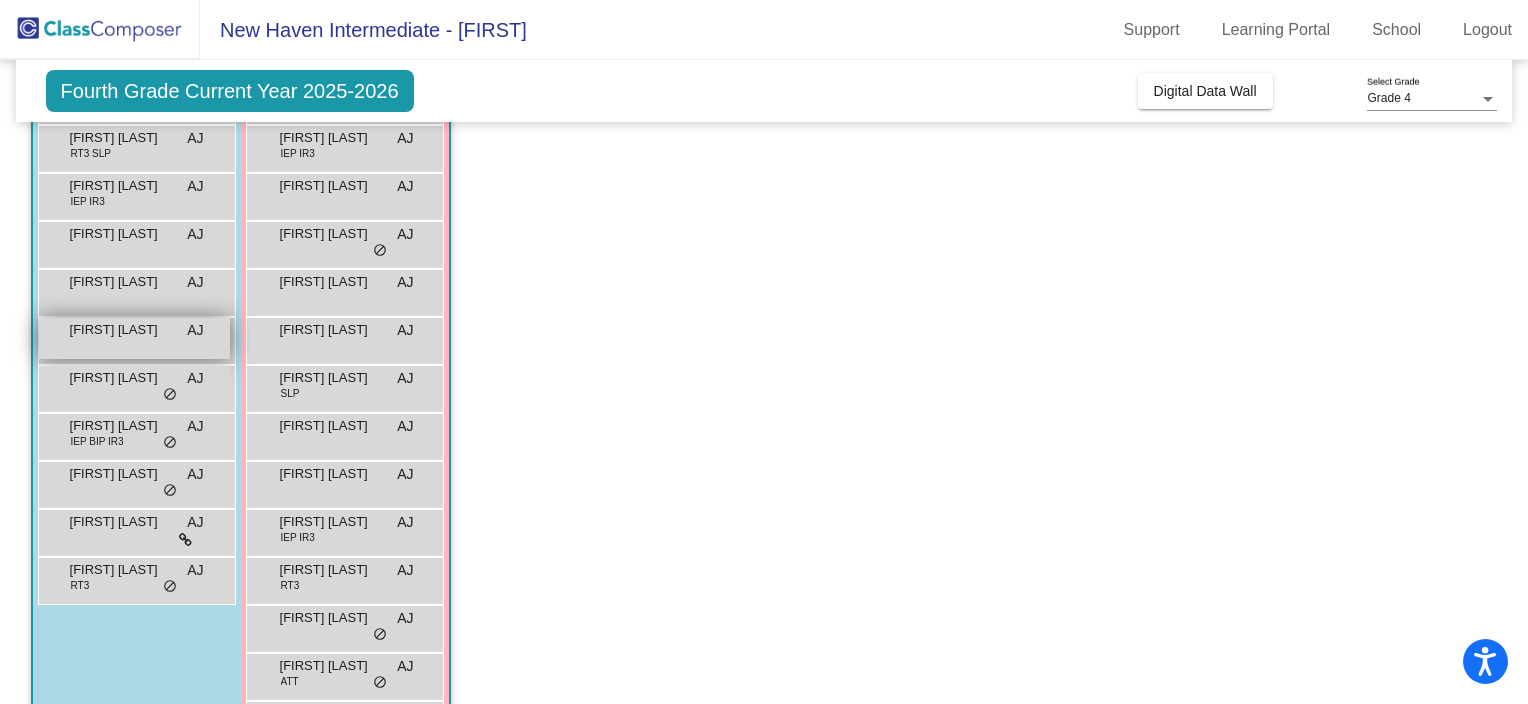 click on "[FIRST] [LAST] AJ lock do_not_disturb_alt" at bounding box center (134, 338) 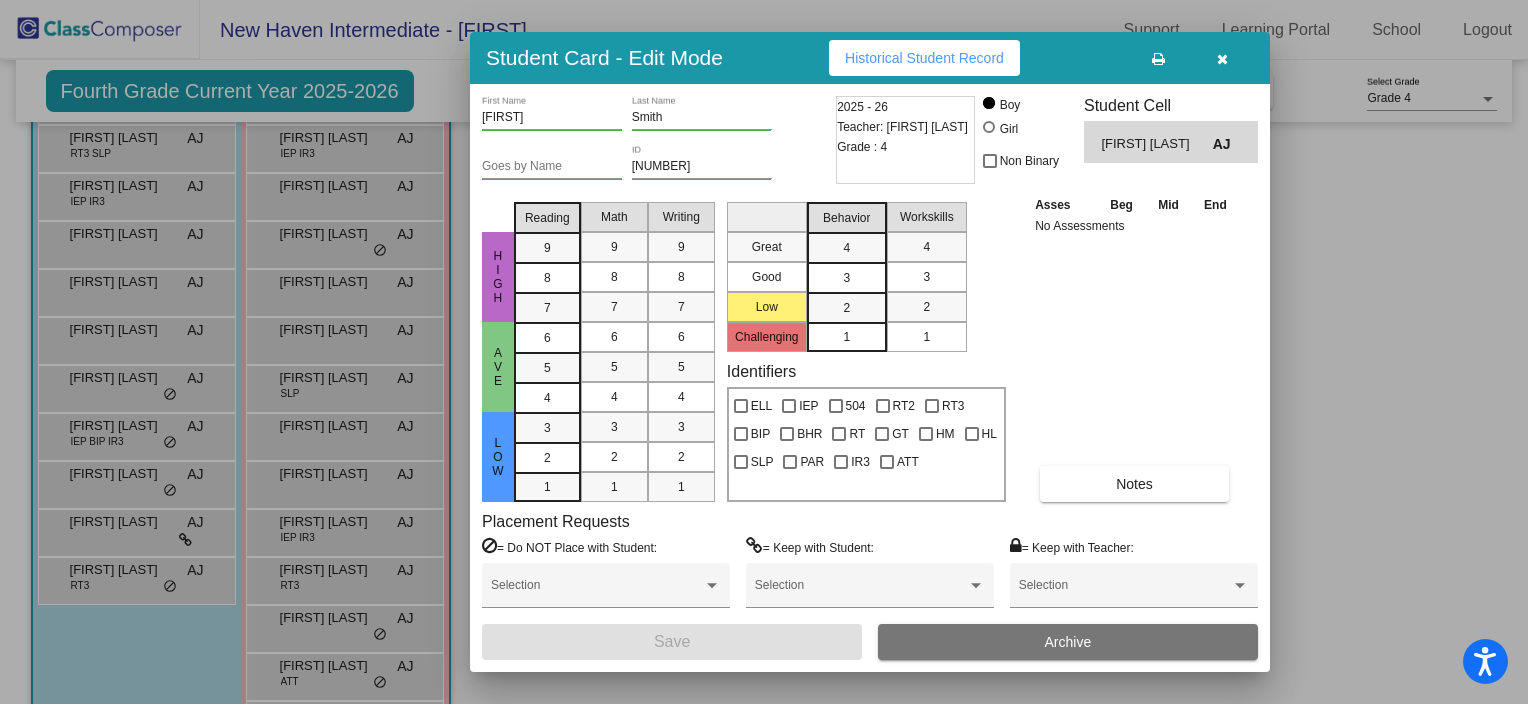click at bounding box center (764, 352) 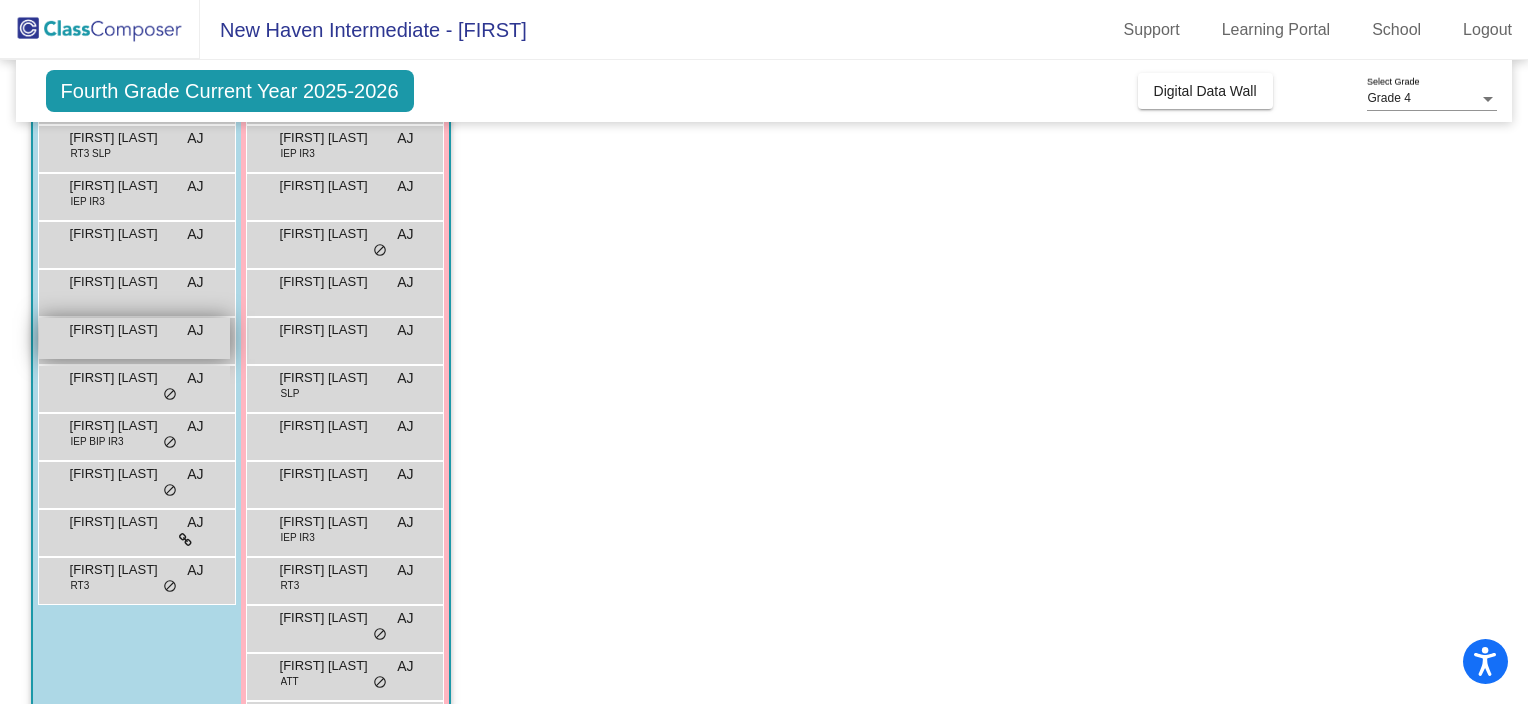 click on "[FIRST] [LAST] AJ lock do_not_disturb_alt" at bounding box center (134, 338) 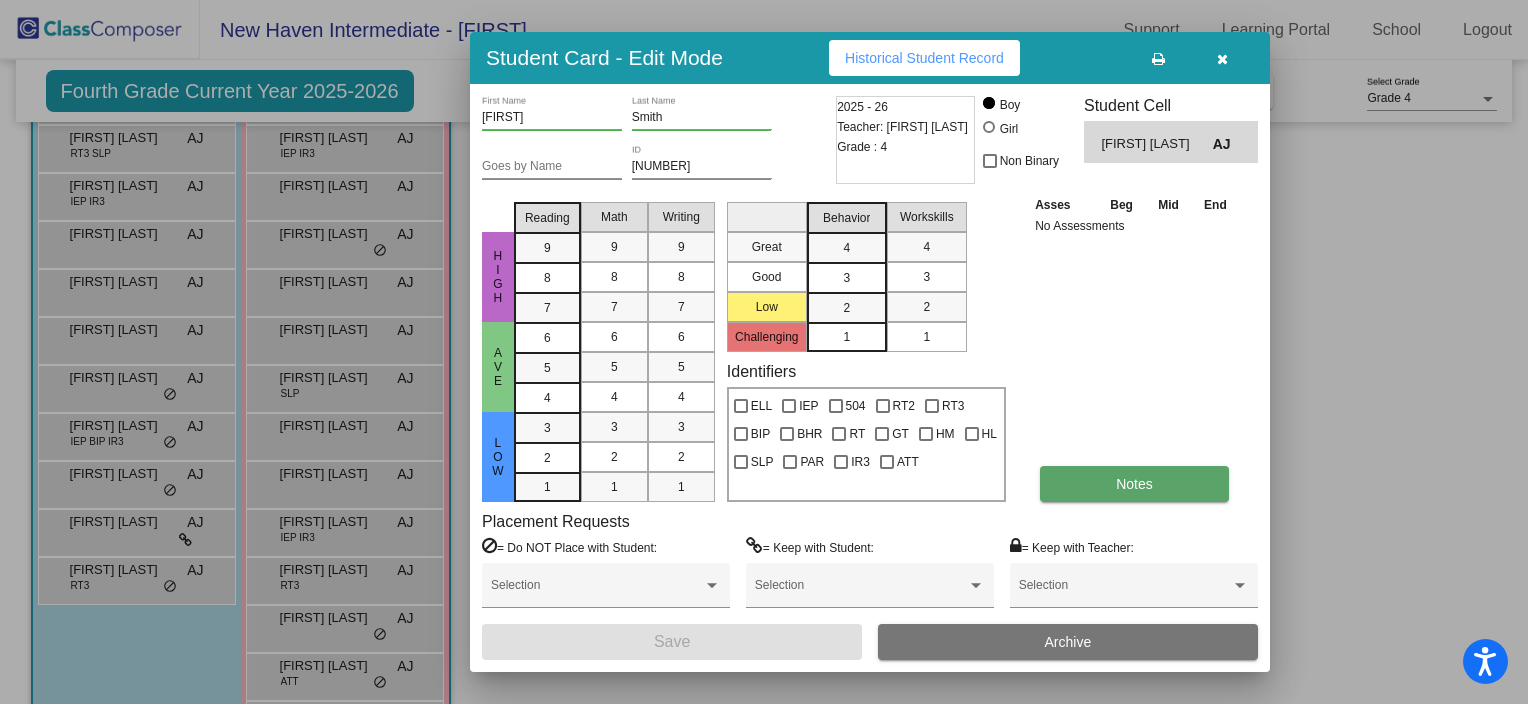 click on "Notes" at bounding box center [1134, 484] 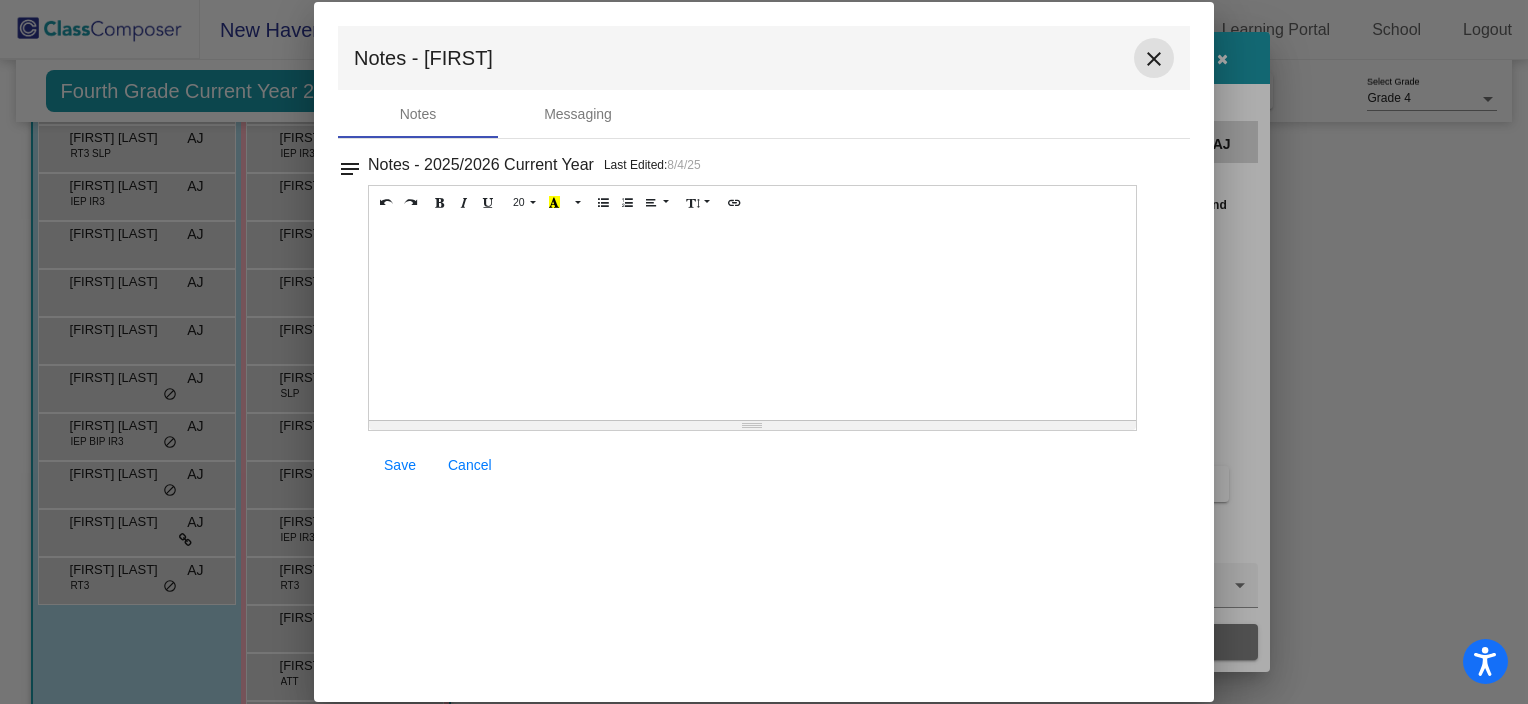 click on "close" at bounding box center [1154, 58] 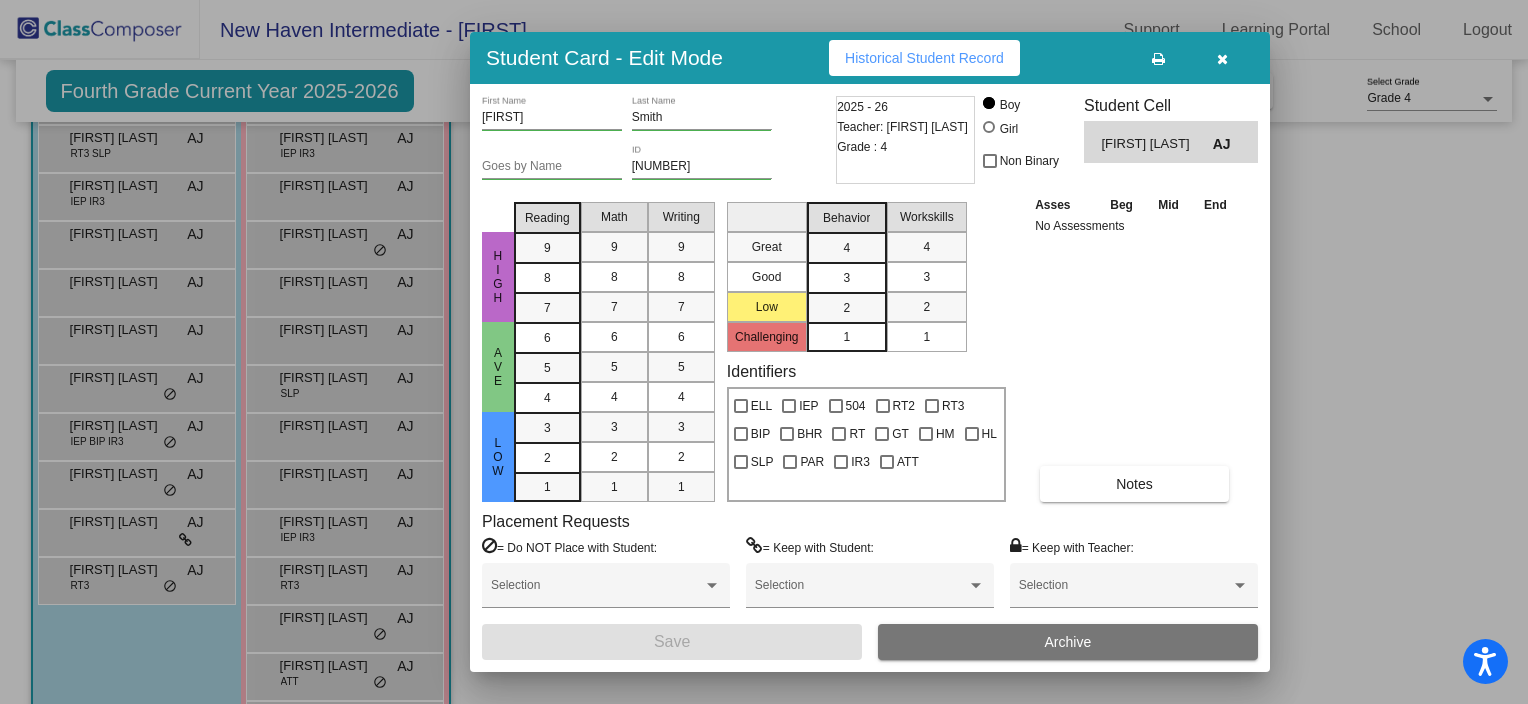 click at bounding box center (1222, 59) 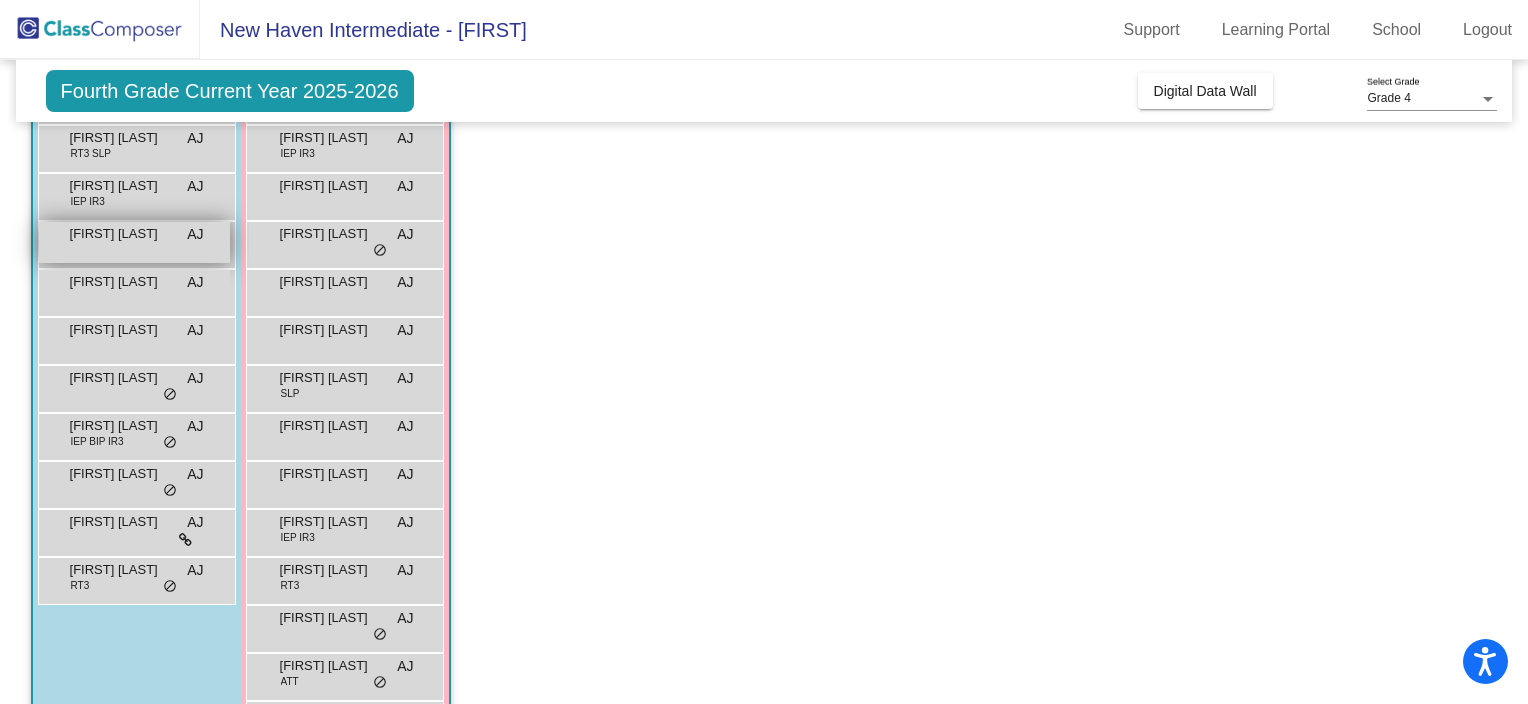 click on "[FIRST] [LAST] AJ lock do_not_disturb_alt" at bounding box center [134, 242] 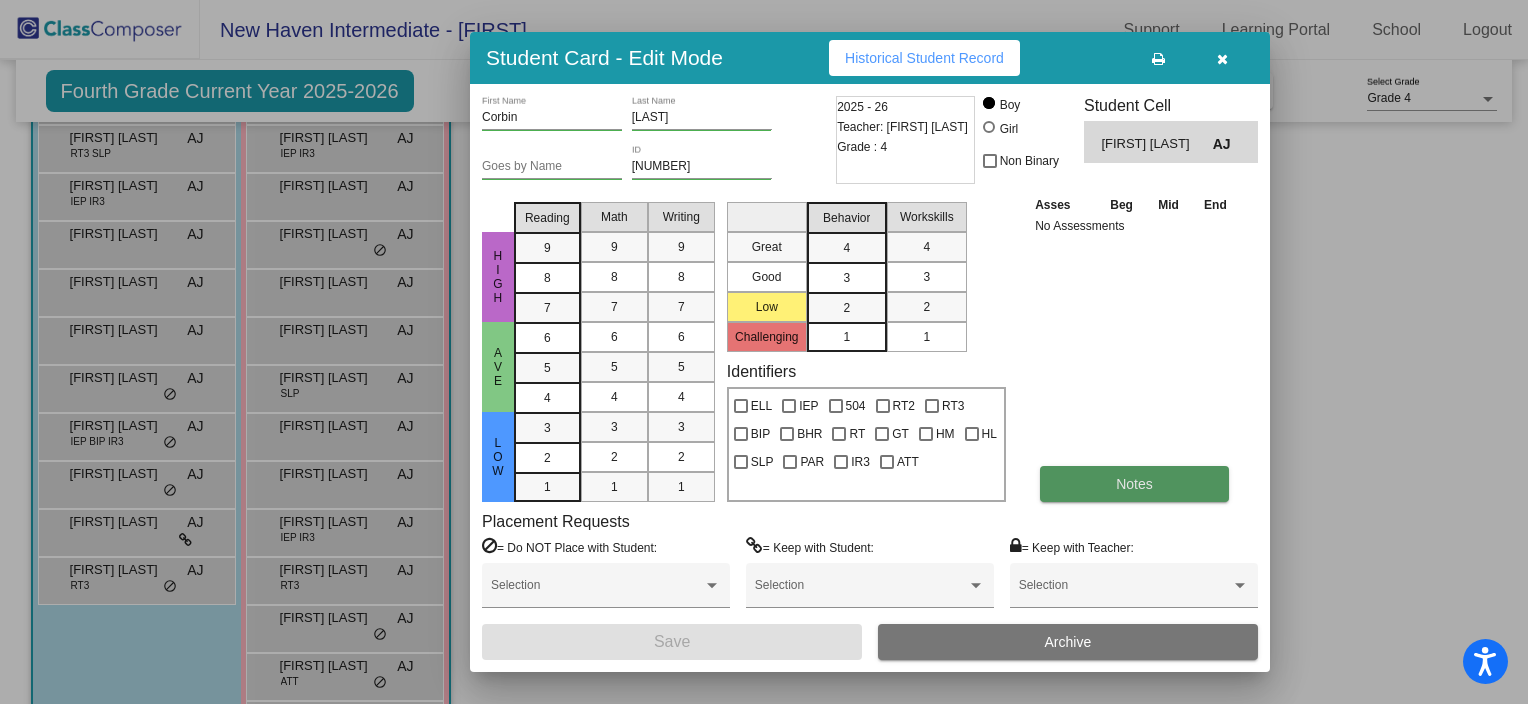 click on "Notes" at bounding box center (1134, 484) 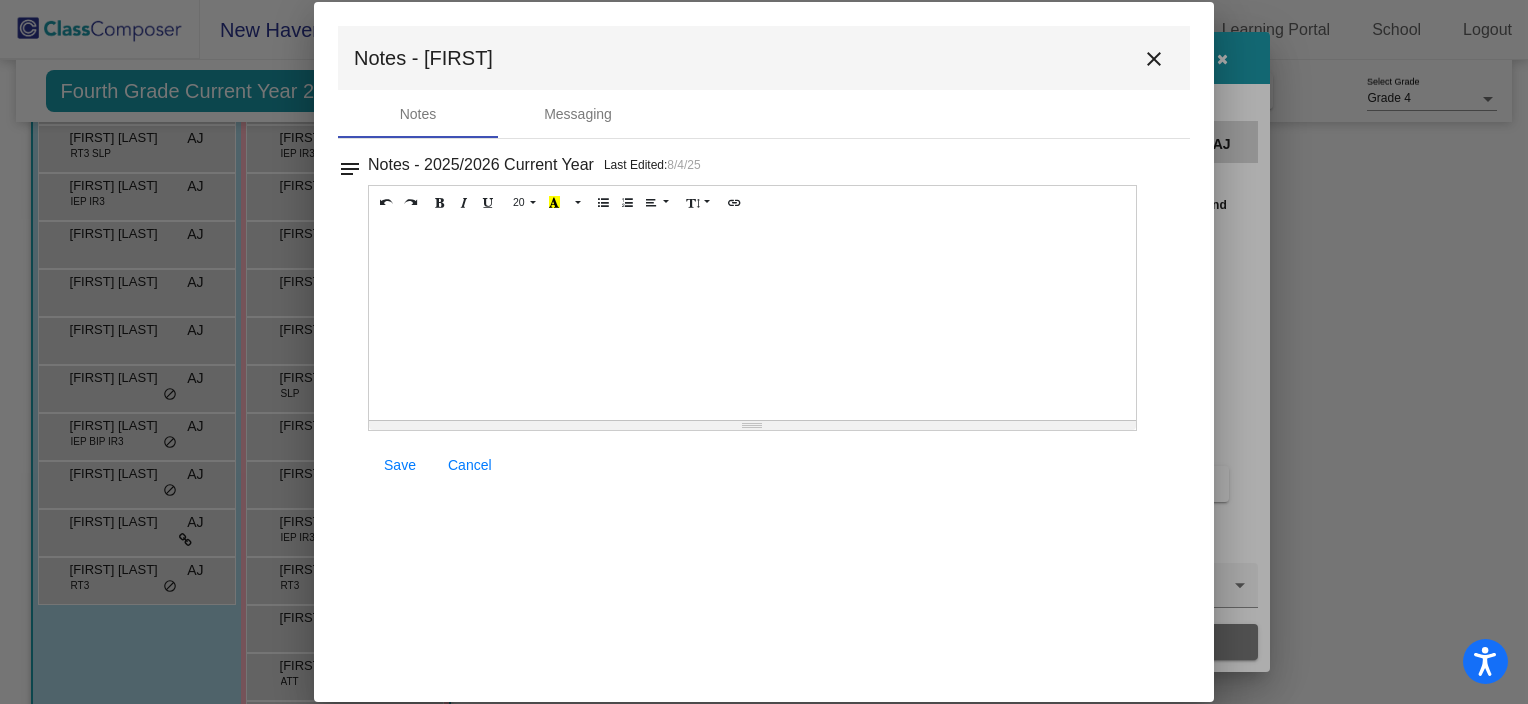 click on "Notes - [FIRST] close" at bounding box center (764, 58) 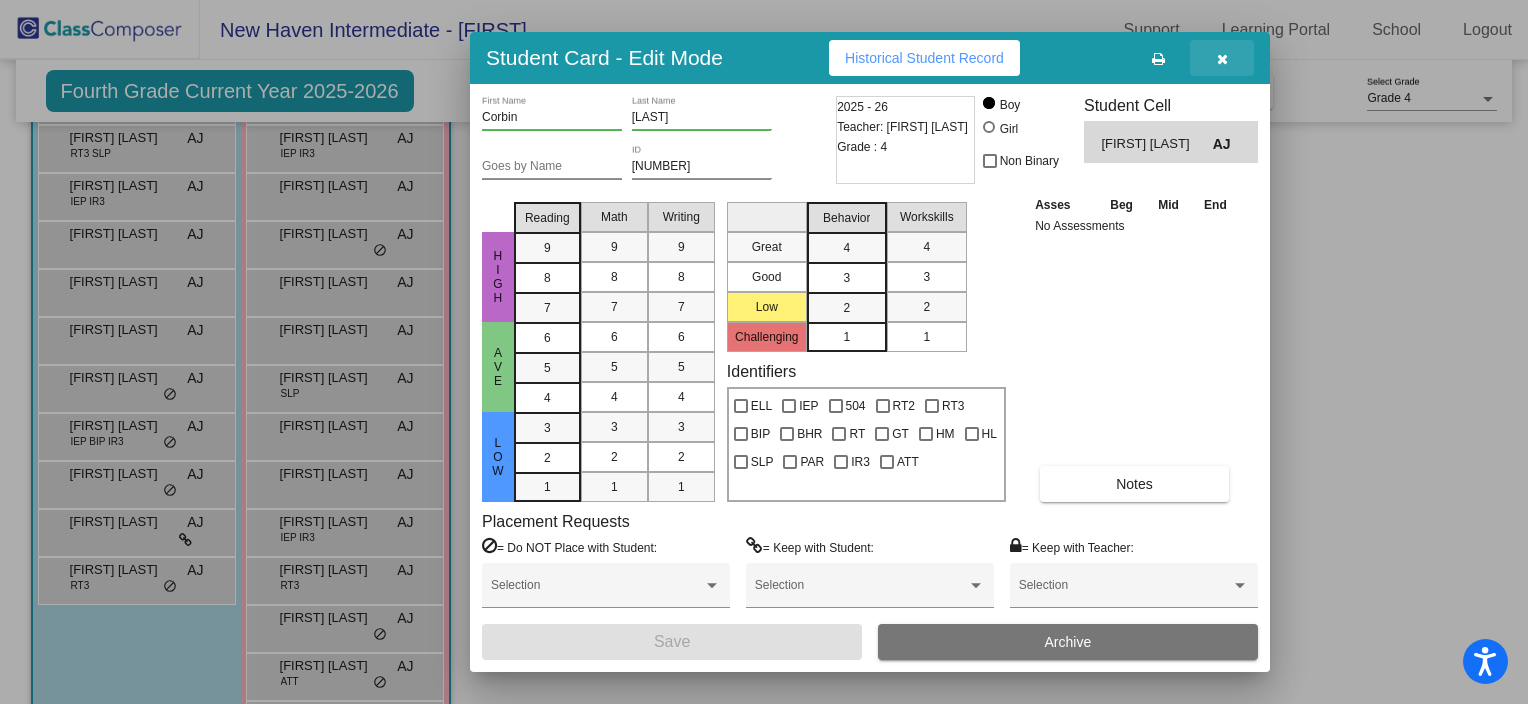 click at bounding box center (1222, 59) 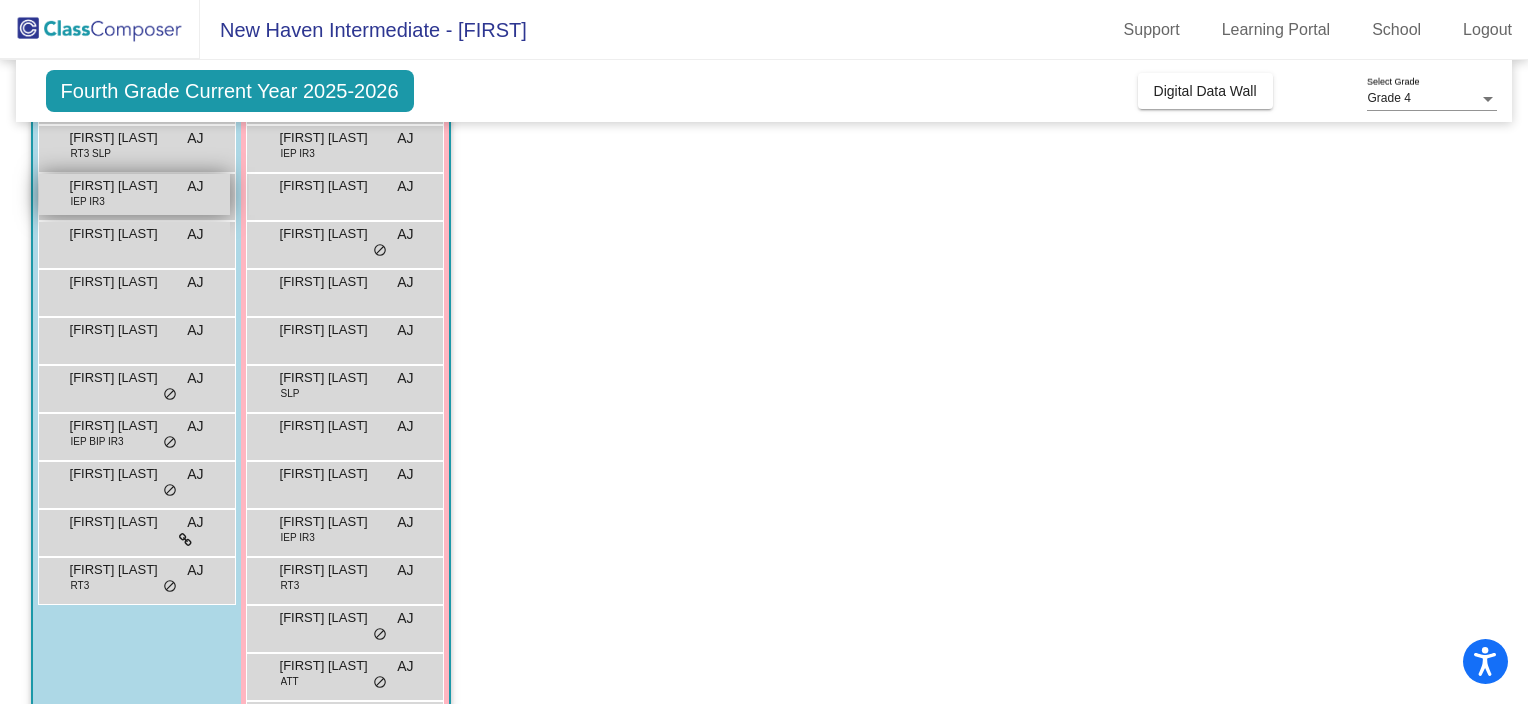 click on "[FIRST] [LAST] IEP IR3 AJ lock do_not_disturb_alt" at bounding box center [134, 194] 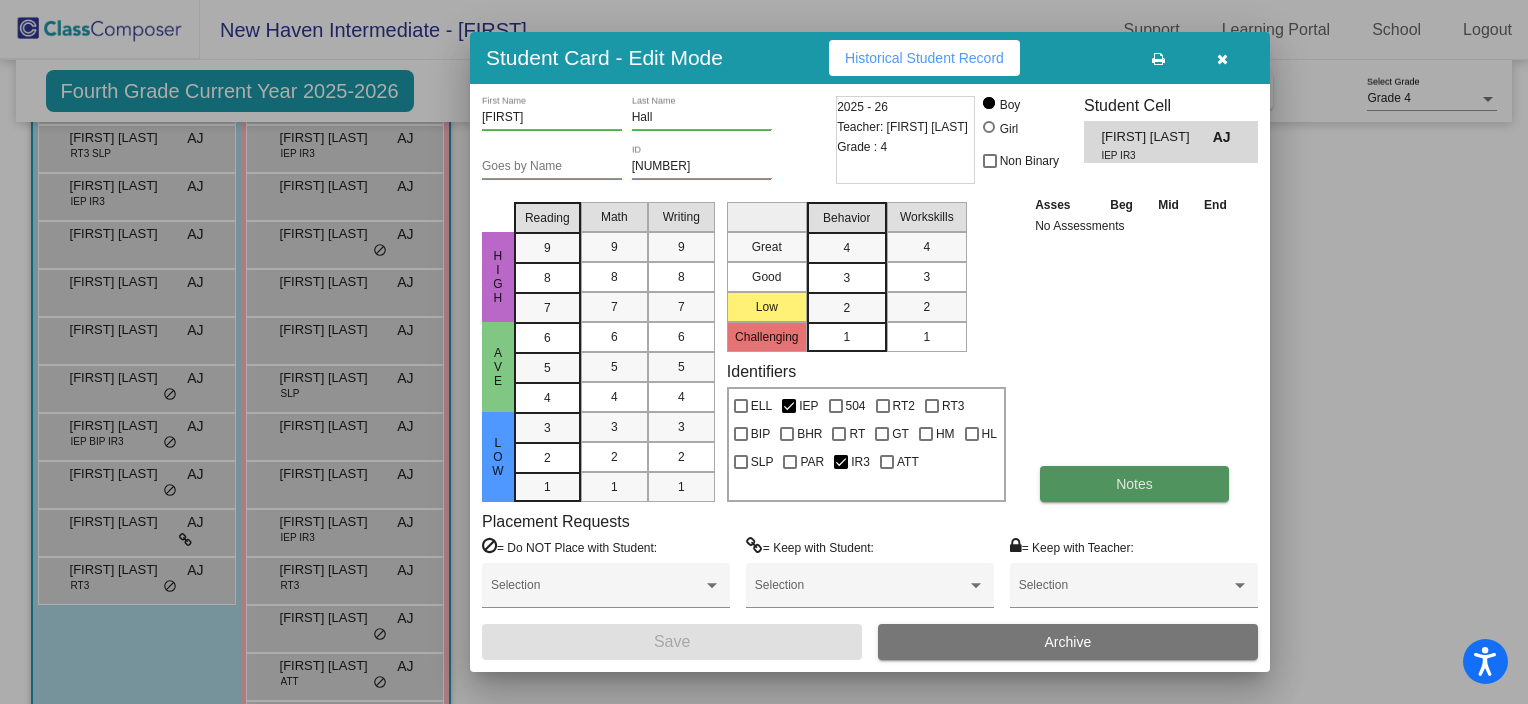click on "Notes" at bounding box center (1134, 484) 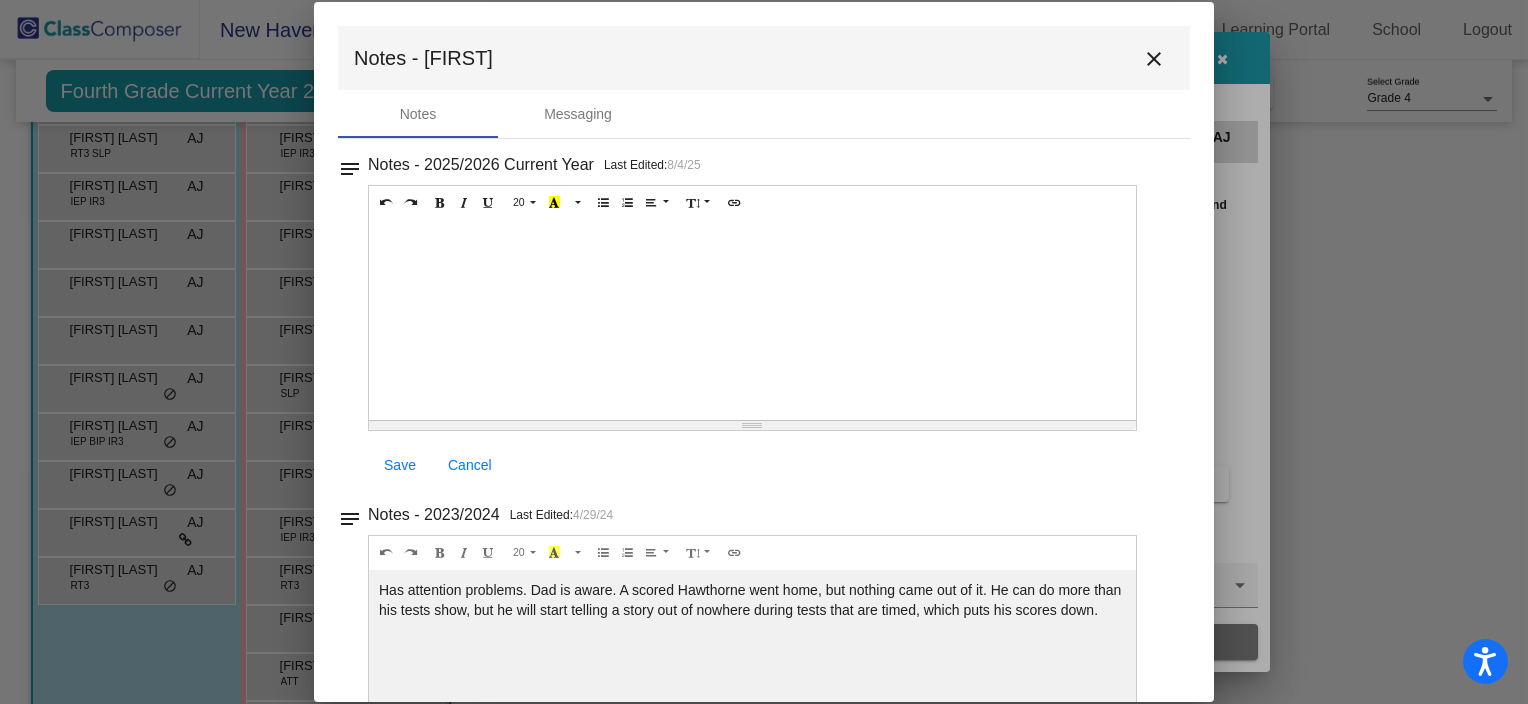 click on "close" at bounding box center [1154, 59] 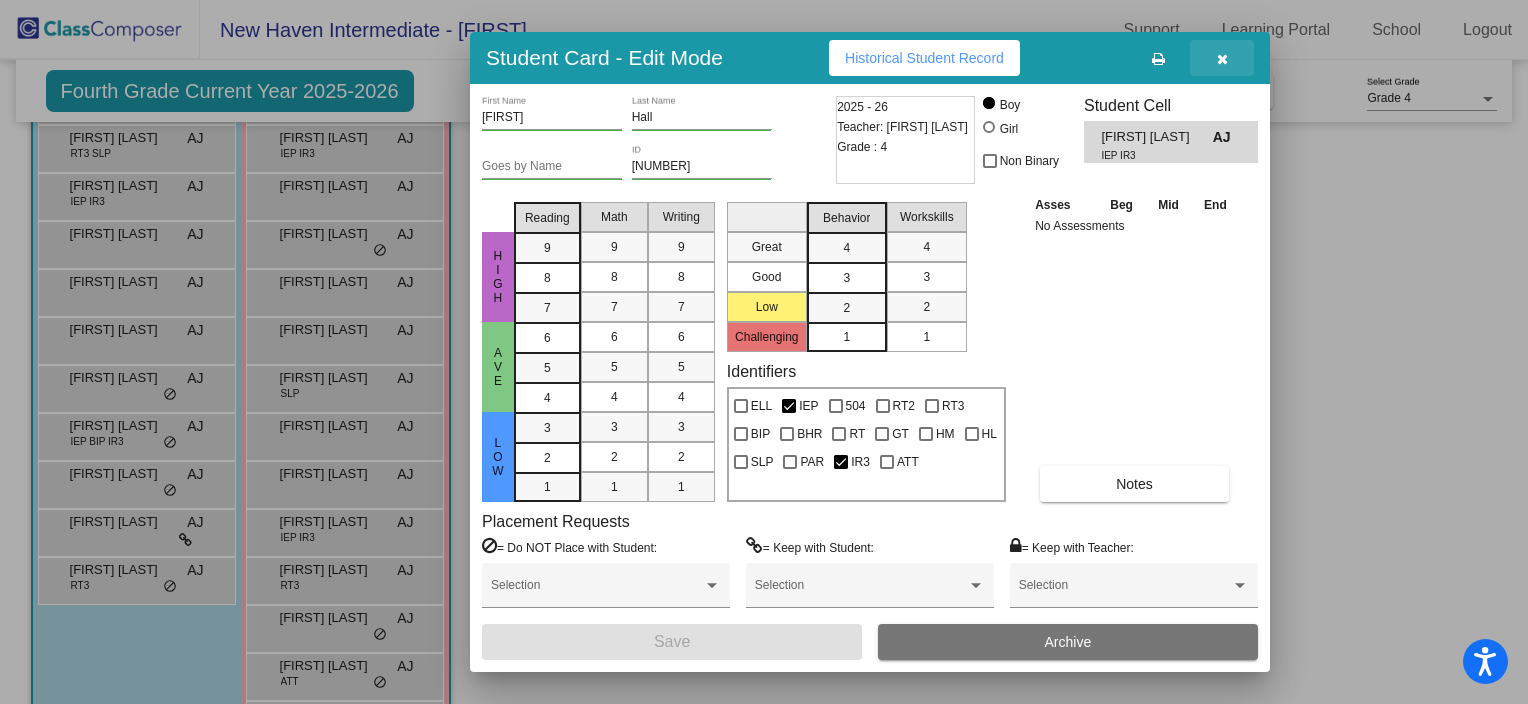 click at bounding box center [1222, 58] 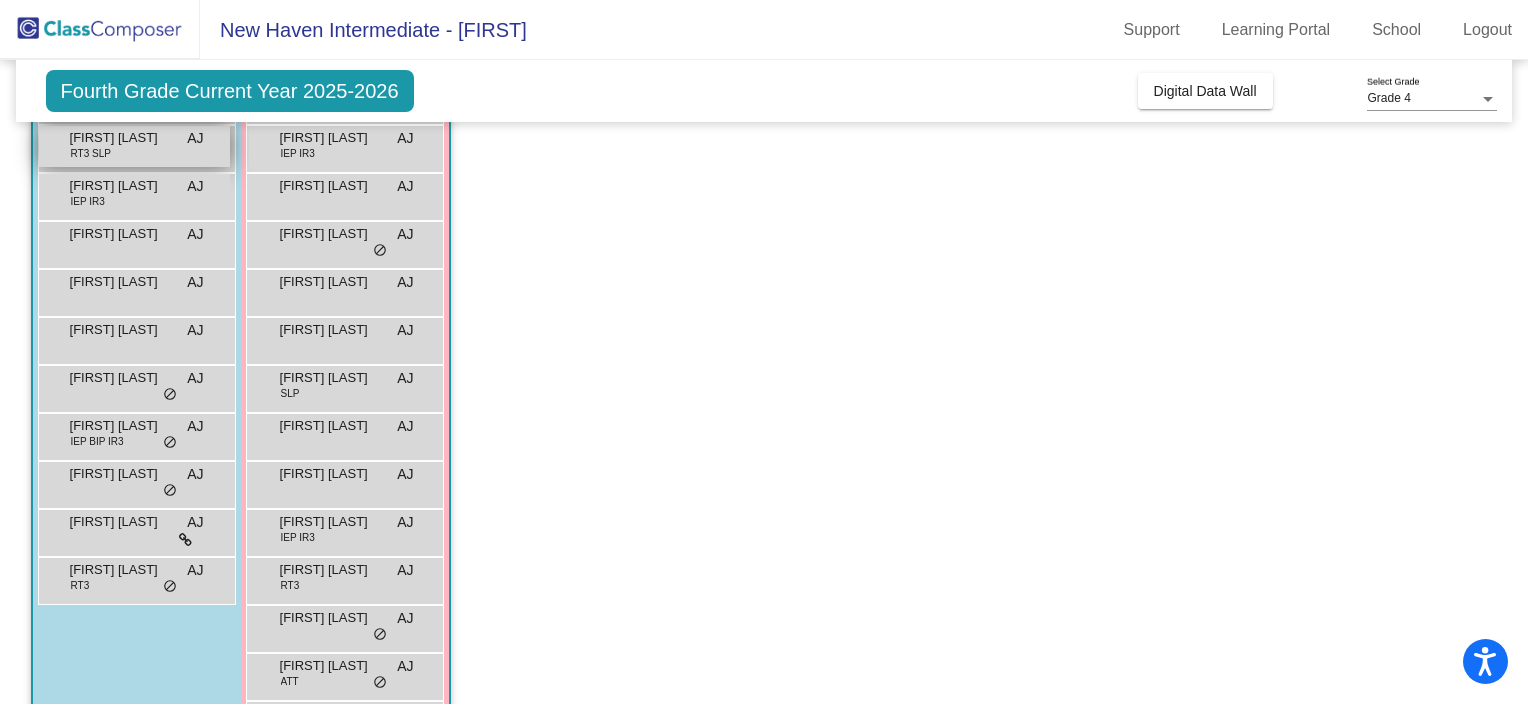click on "[FIRST] [LAST]" at bounding box center (120, 138) 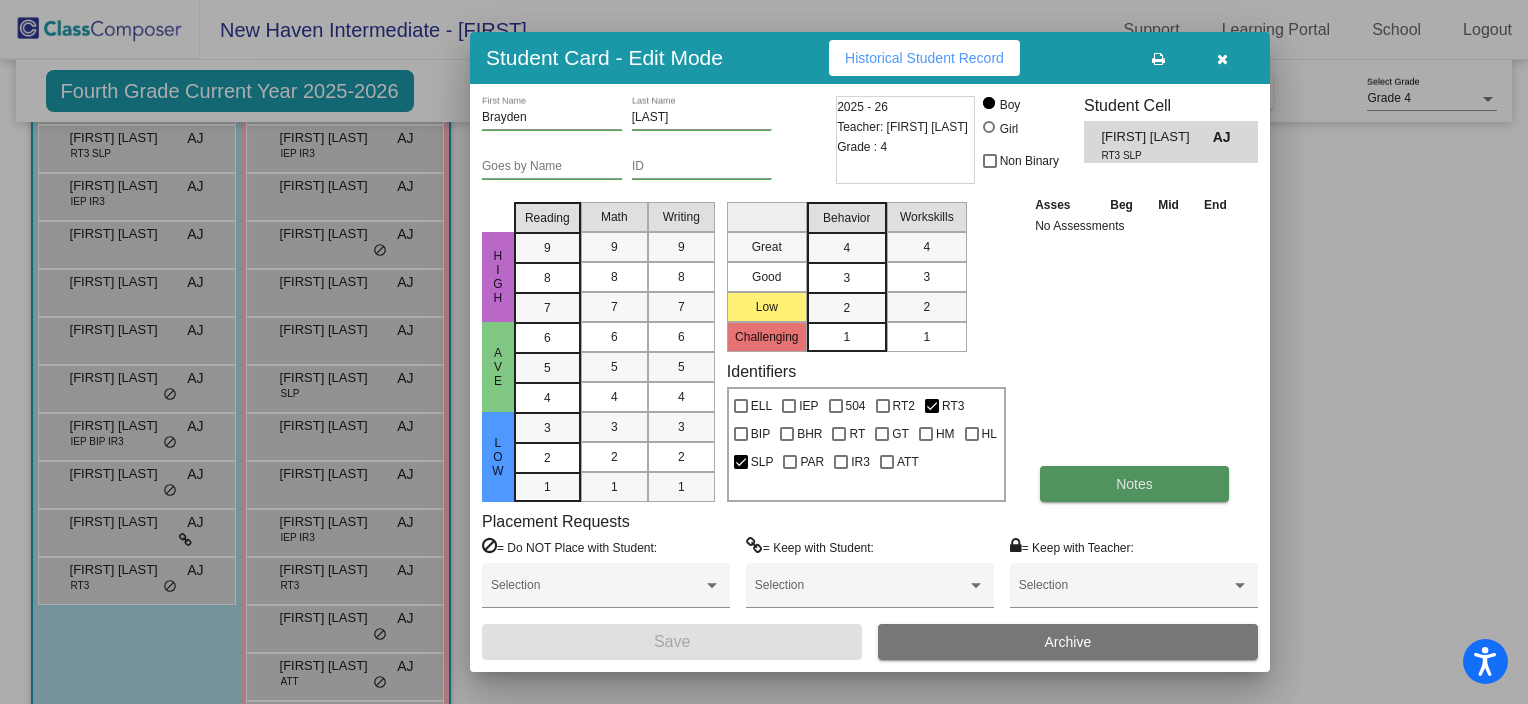 click on "Notes" at bounding box center [1134, 484] 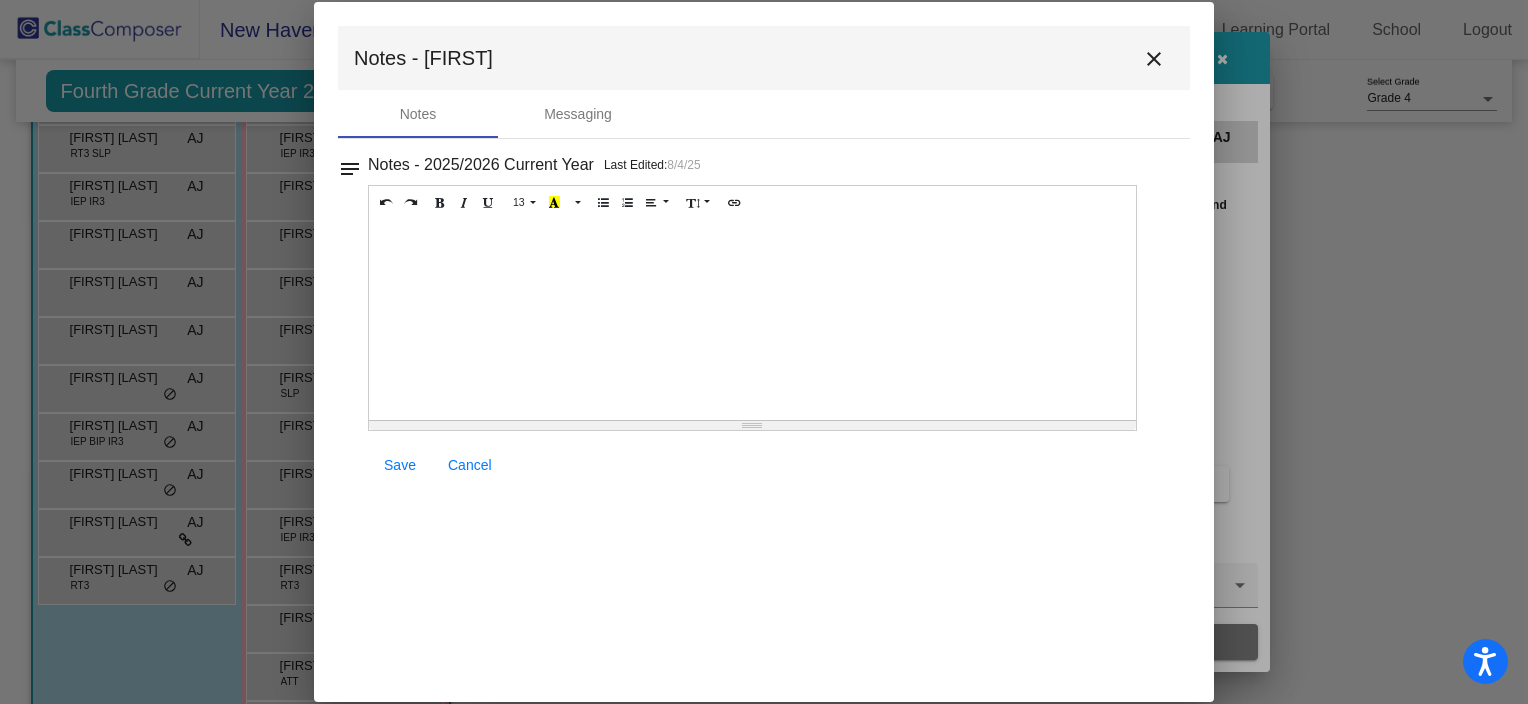 click on "close" at bounding box center (1154, 59) 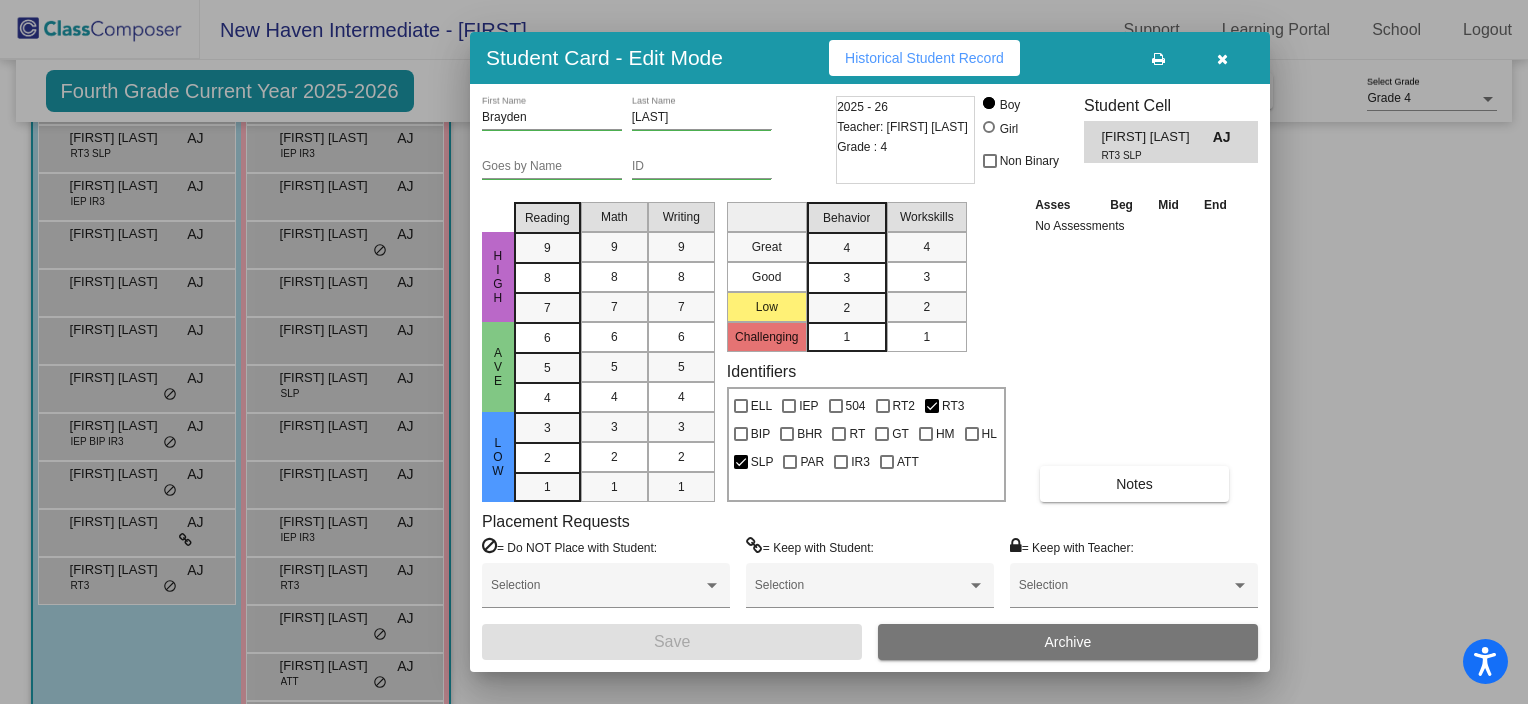 click at bounding box center [764, 352] 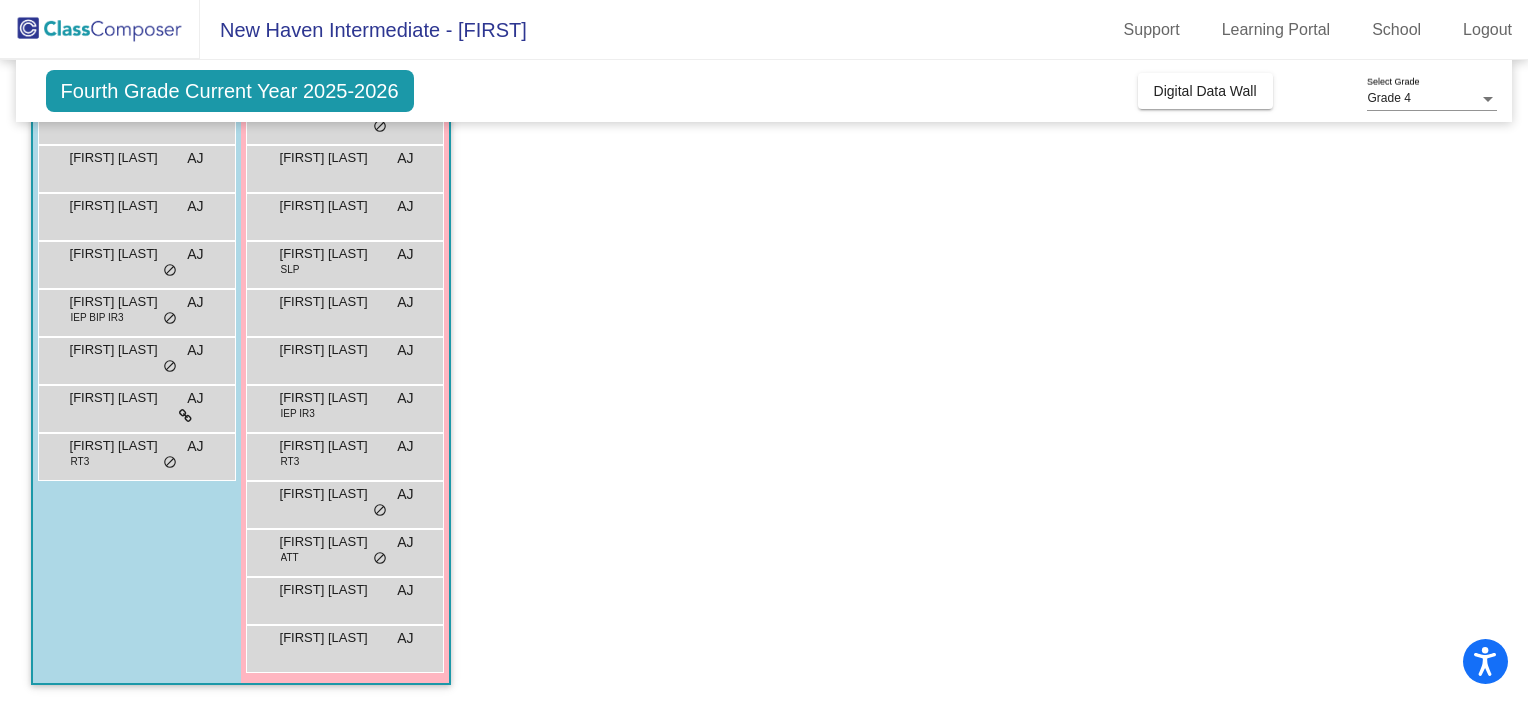 scroll, scrollTop: 0, scrollLeft: 0, axis: both 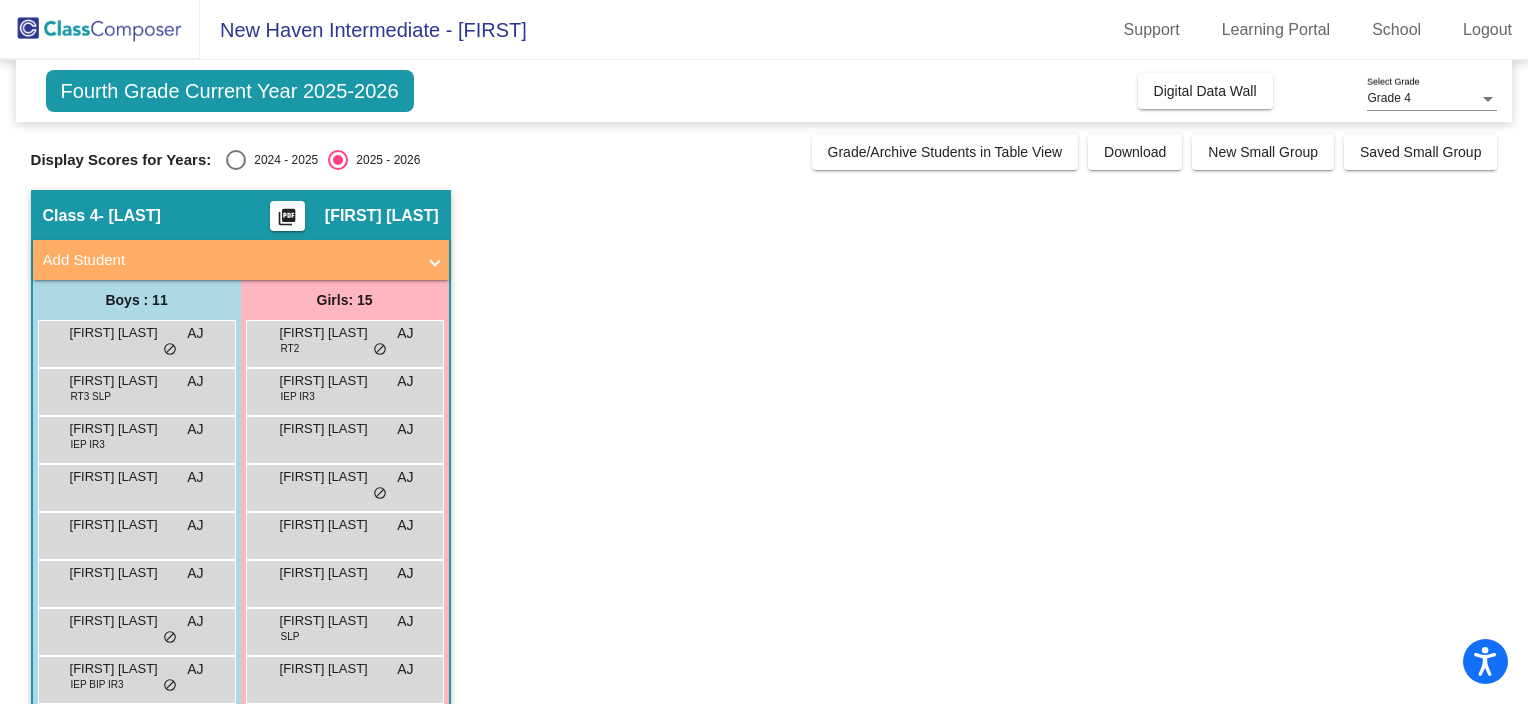click on "Class 4   - [LAST]  picture_as_pdf [FIRST] [LAST]  Add Student  First Name Last Name Student Id  (Recommended)   Boy   Girl   Non Binary Add Close  Boys : 11  [FIRST] [LAST] AJ lock do_not_disturb_alt [FIRST] [LAST] RT3 AJ lock do_not_disturb_alt [FIRST] [LAST] IEP IR3 AJ lock do_not_disturb_alt [FIRST] [LAST] AJ lock do_not_disturb_alt [FIRST] [LAST] AJ lock do_not_disturb_alt [FIRST] [LAST] AJ lock do_not_disturb_alt [FIRST] [LAST] AJ lock do_not_disturb_alt [FIRST] [LAST] IEP BIP IR3 AJ lock do_not_disturb_alt [FIRST] [LAST] AJ lock do_not_disturb_alt [FIRST] [LAST] AJ lock do_not_disturb_alt [FIRST] [LAST] RT3 AJ lock do_not_disturb_alt  Girls: 15 [FIRST] [LAST] RT2 AJ lock do_not_disturb_alt [FIRST] [LAST] IEP IR3 AJ lock do_not_disturb_alt [FIRST] [LAST] AJ lock do_not_disturb_alt [FIRST] [LAST] AJ lock do_not_disturb_alt [FIRST] [LAST] AJ lock do_not_disturb_alt [FIRST] [LAST] AJ lock do_not_disturb_alt [FIRST] [LAST] SLP AJ lock do_not_disturb_alt [FIRST] [LAST] AJ lock do_not_disturb_alt [FIRST] [LAST] AJ" 